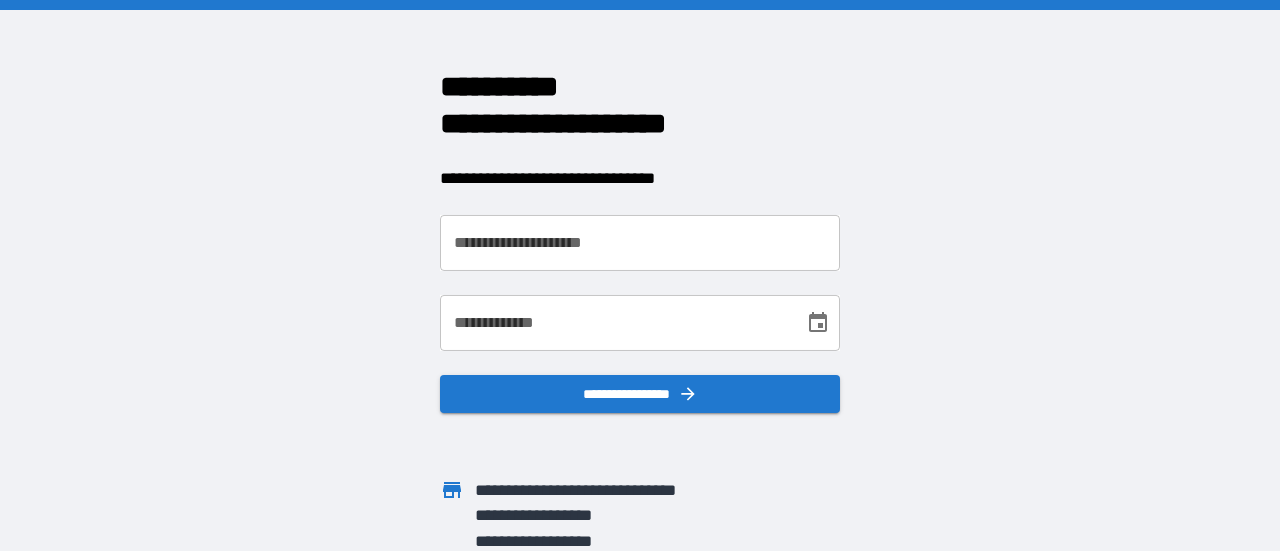 scroll, scrollTop: 0, scrollLeft: 0, axis: both 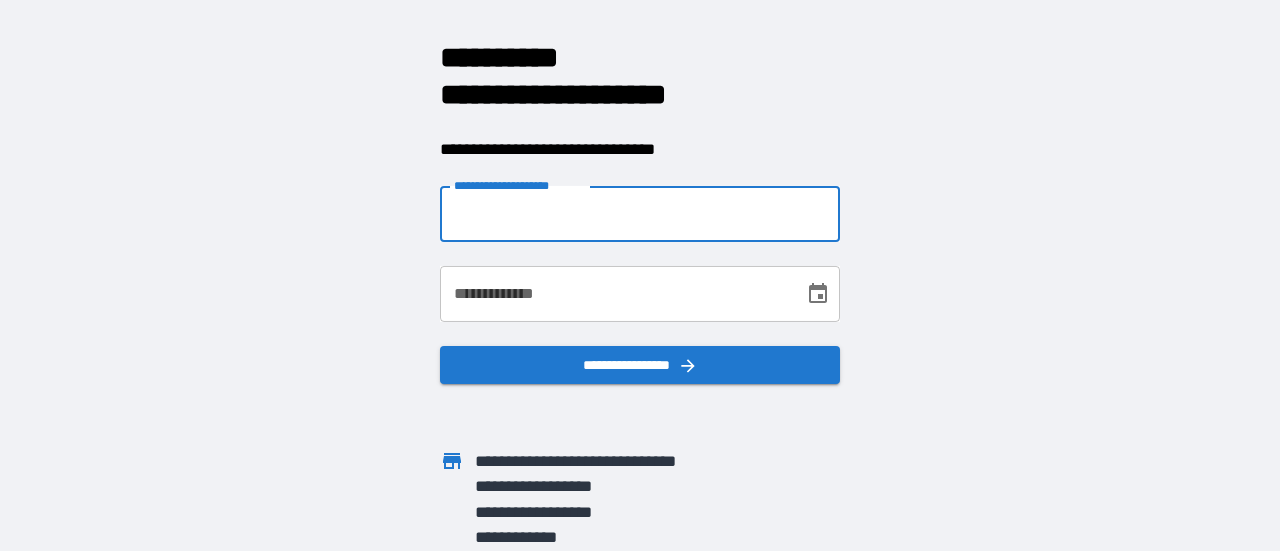 click on "**********" at bounding box center (640, 214) 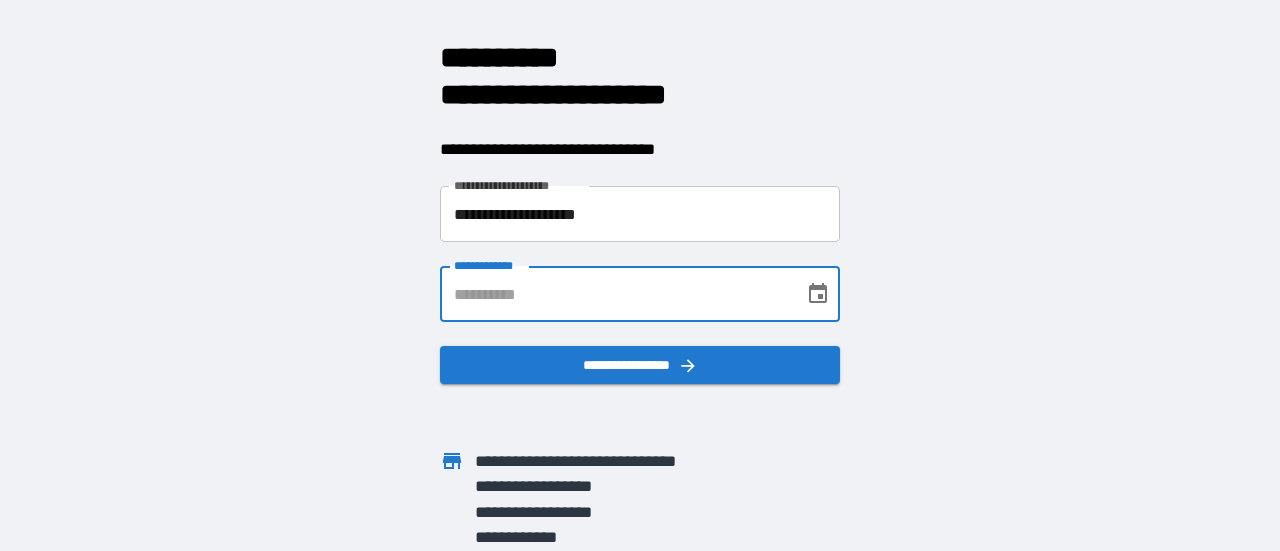click on "**********" at bounding box center (615, 294) 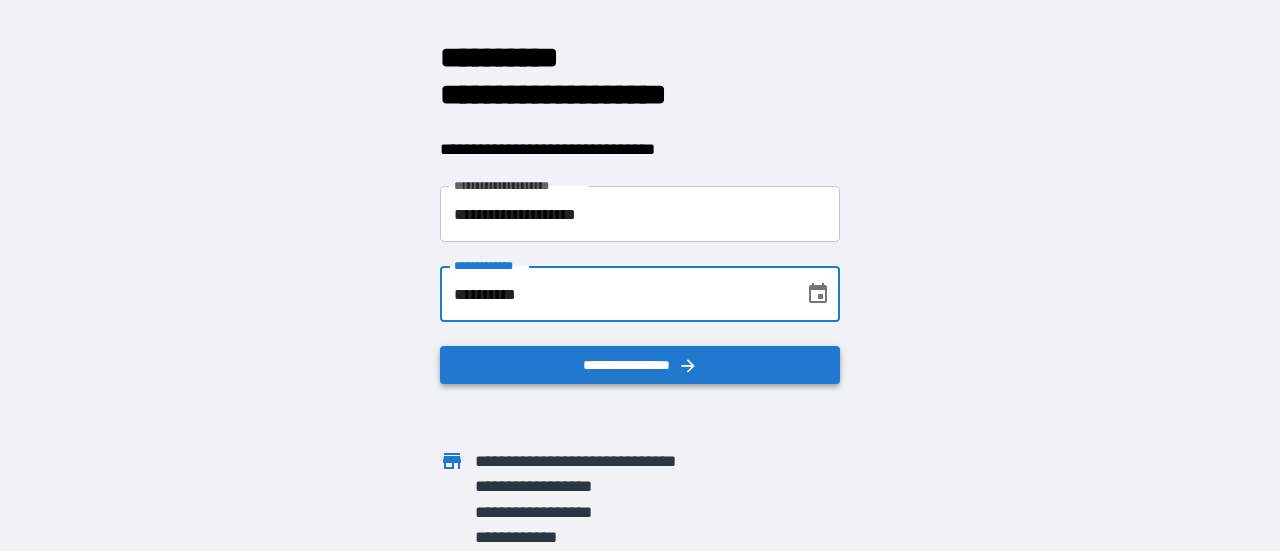 type on "**********" 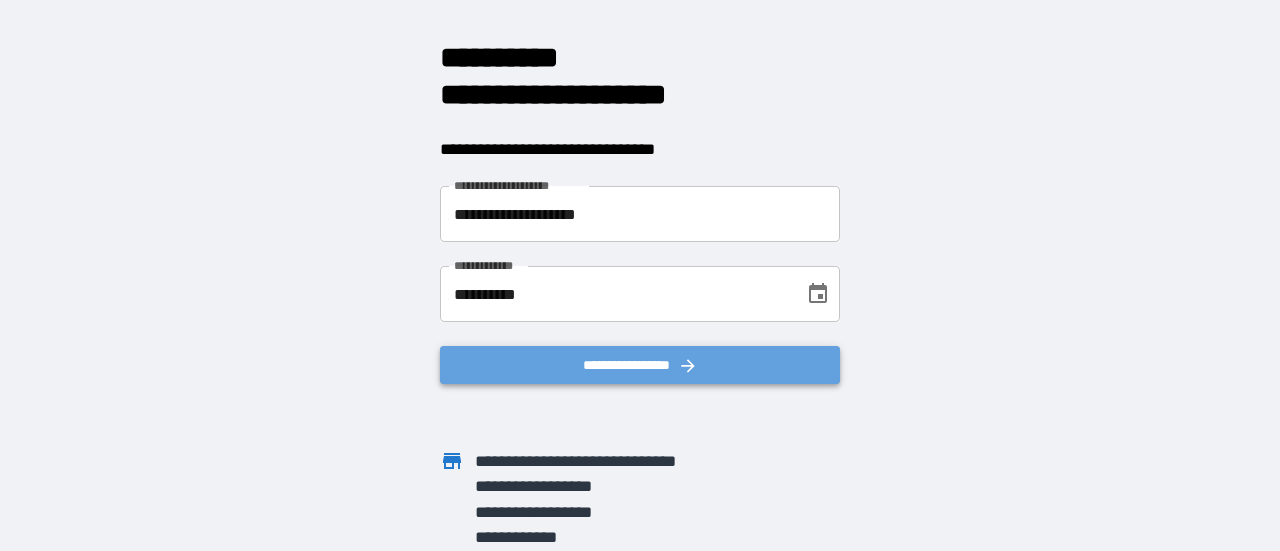 click on "**********" at bounding box center (640, 365) 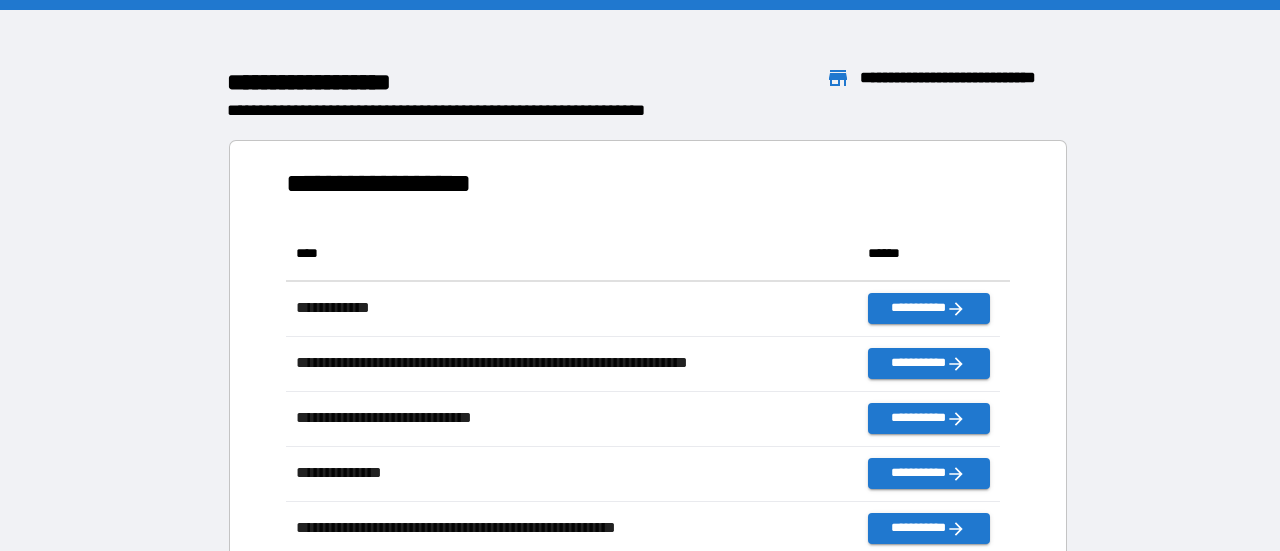 scroll, scrollTop: 16, scrollLeft: 16, axis: both 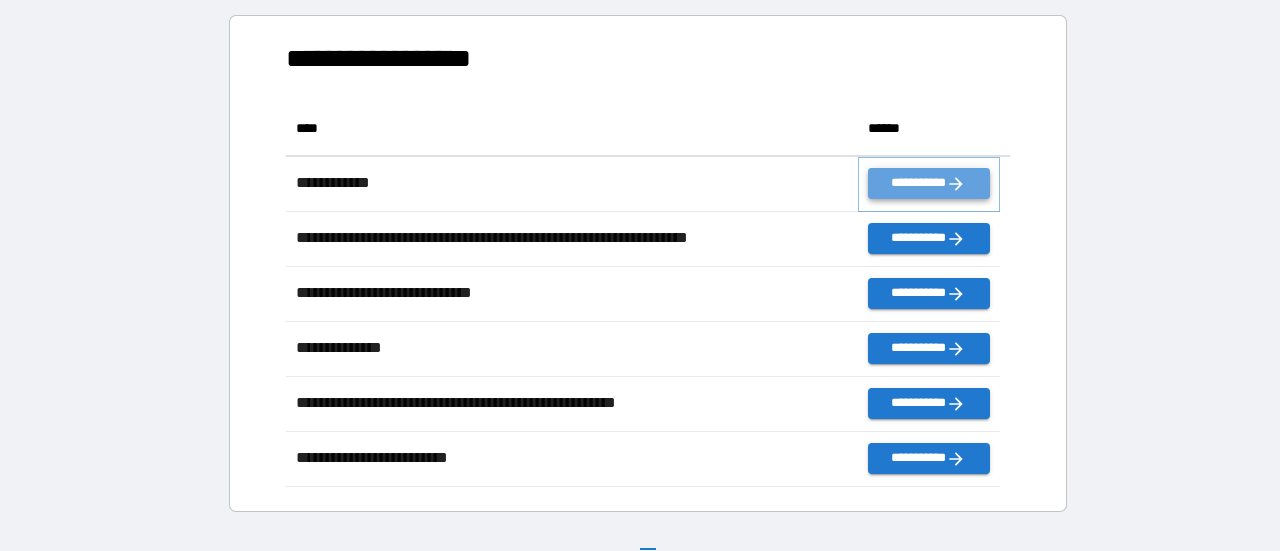 click 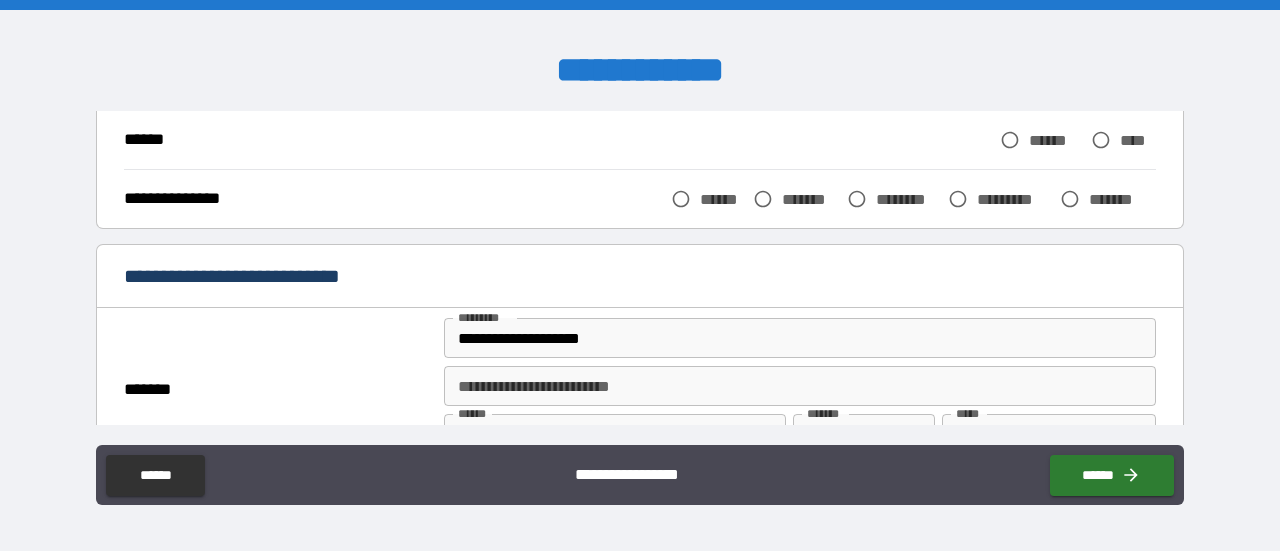 scroll, scrollTop: 232, scrollLeft: 0, axis: vertical 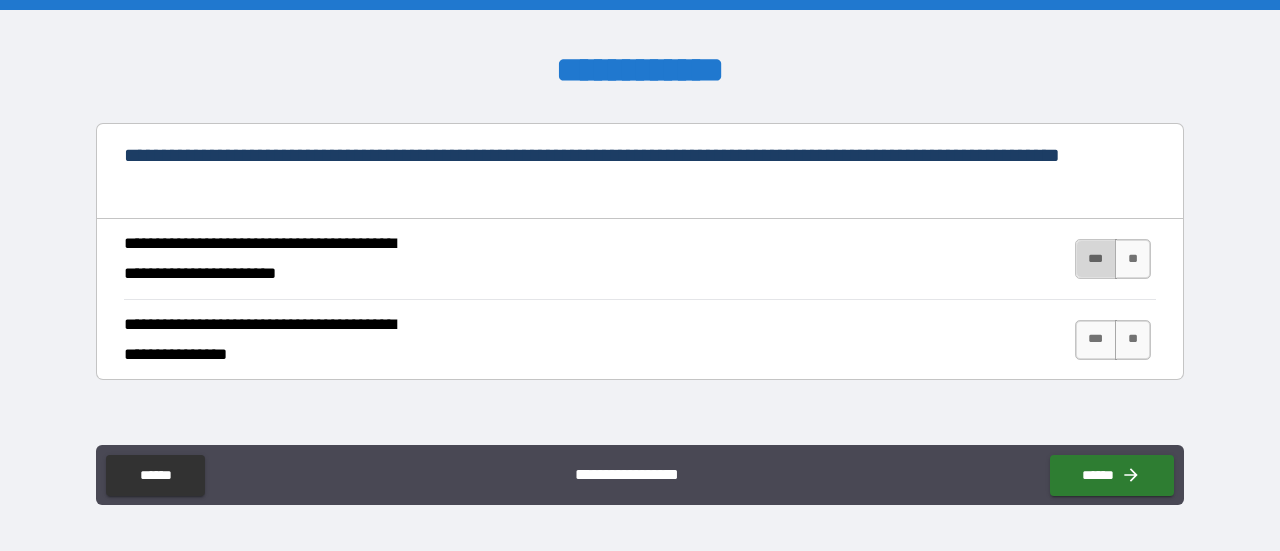 click on "***" at bounding box center [1096, 259] 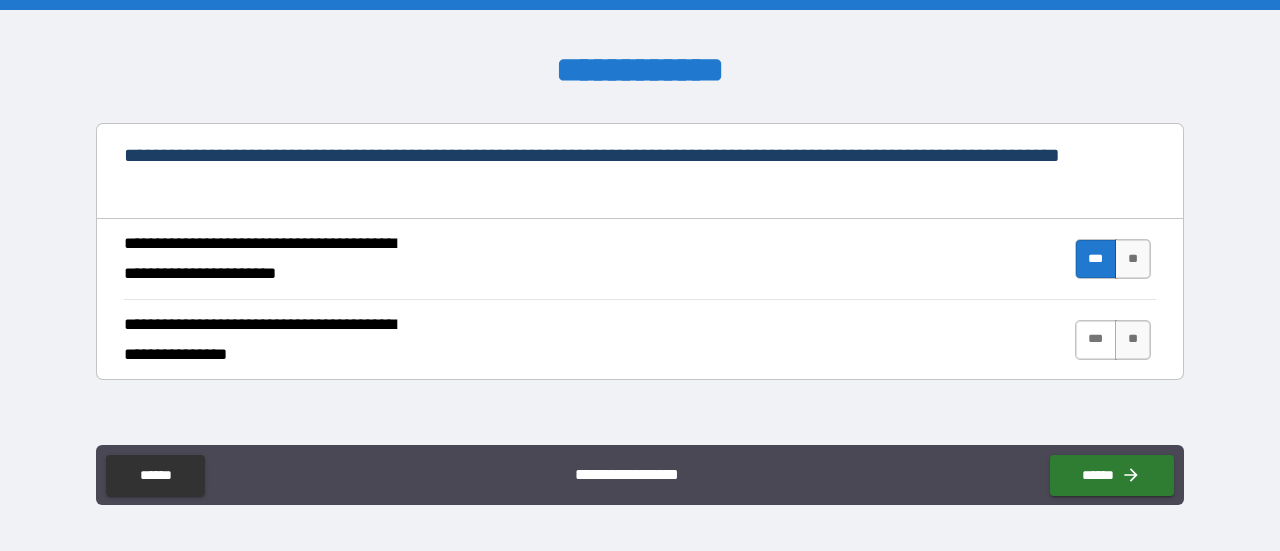 click on "***" at bounding box center [1096, 340] 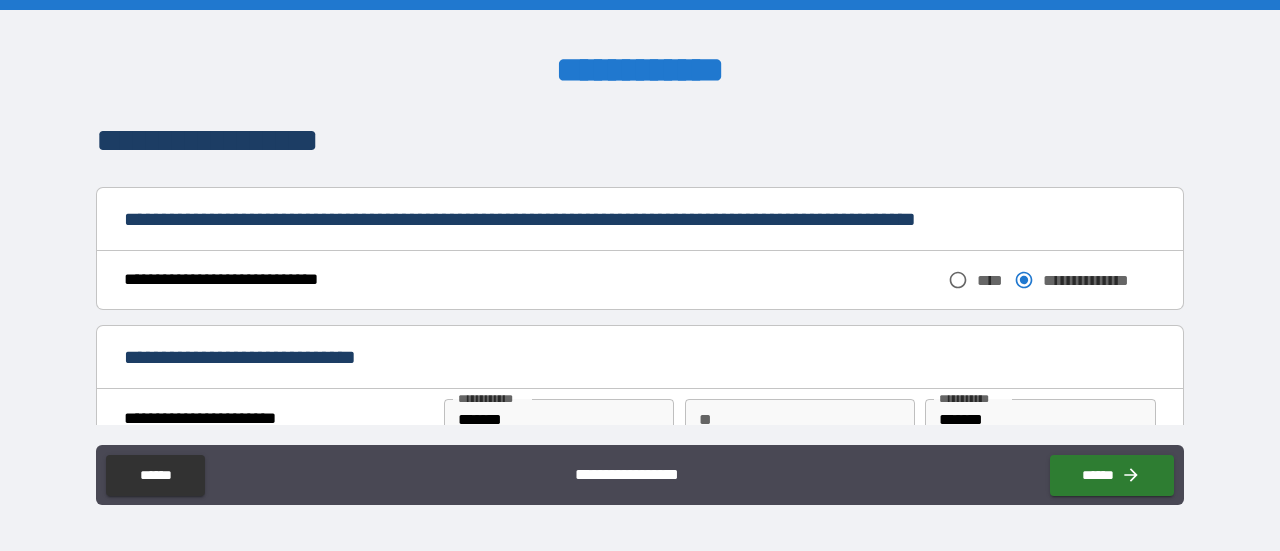 scroll, scrollTop: 1060, scrollLeft: 0, axis: vertical 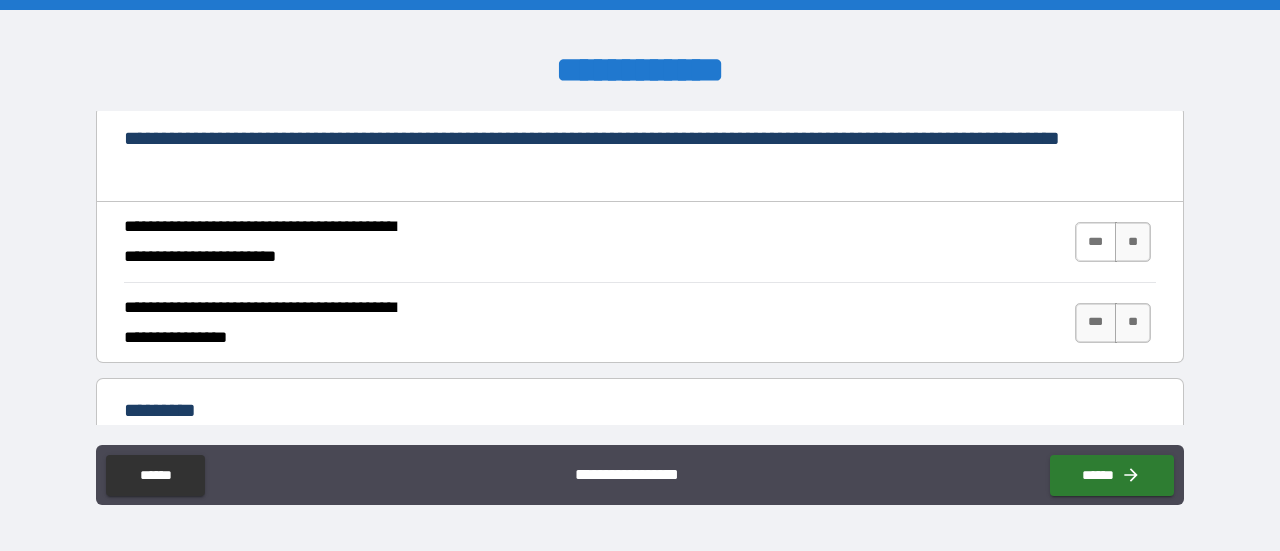 click on "***" at bounding box center (1096, 242) 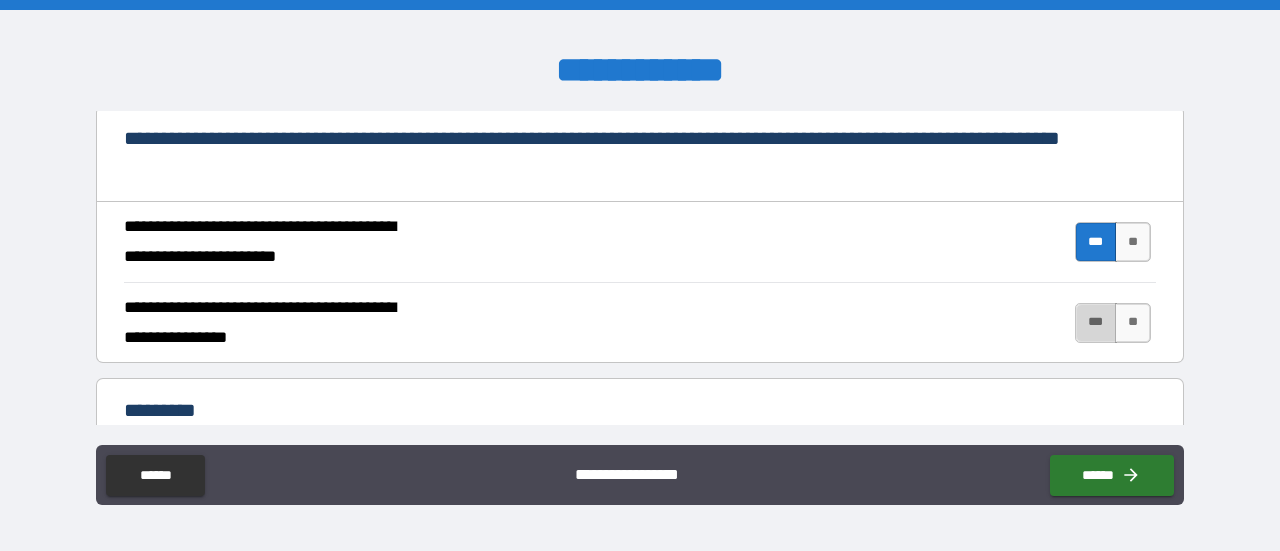 click on "***" at bounding box center [1096, 323] 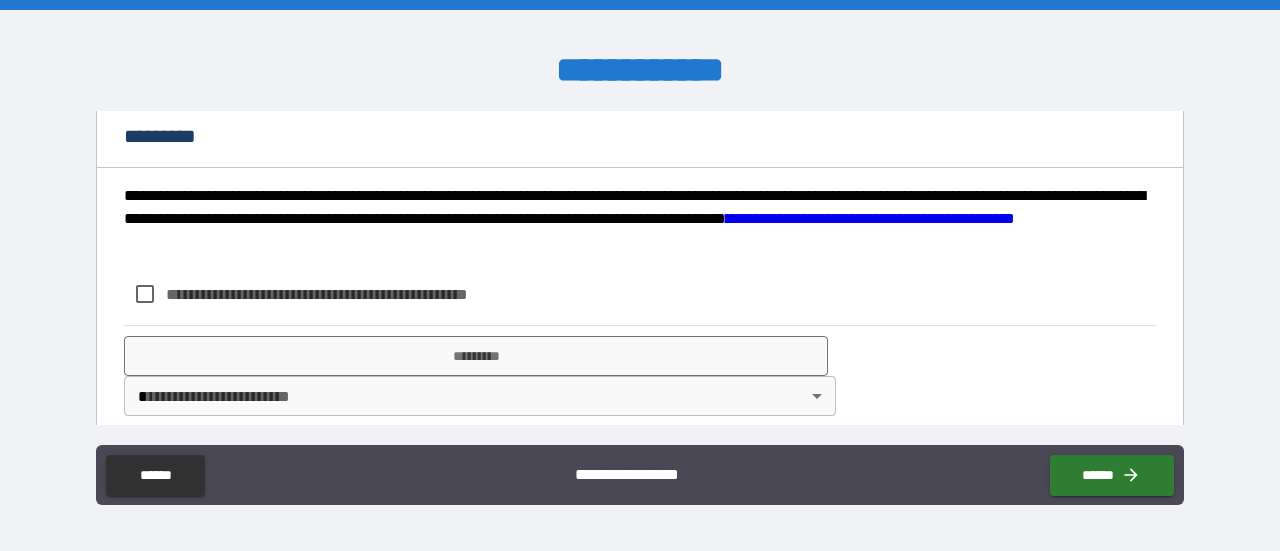 scroll, scrollTop: 2120, scrollLeft: 0, axis: vertical 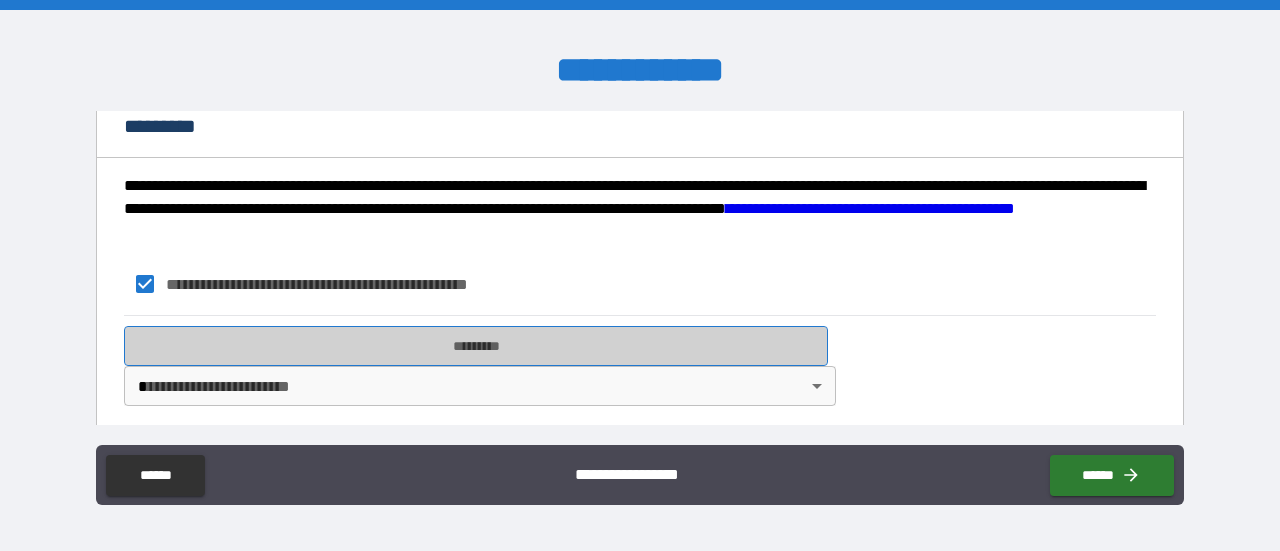 click on "*********" at bounding box center [476, 346] 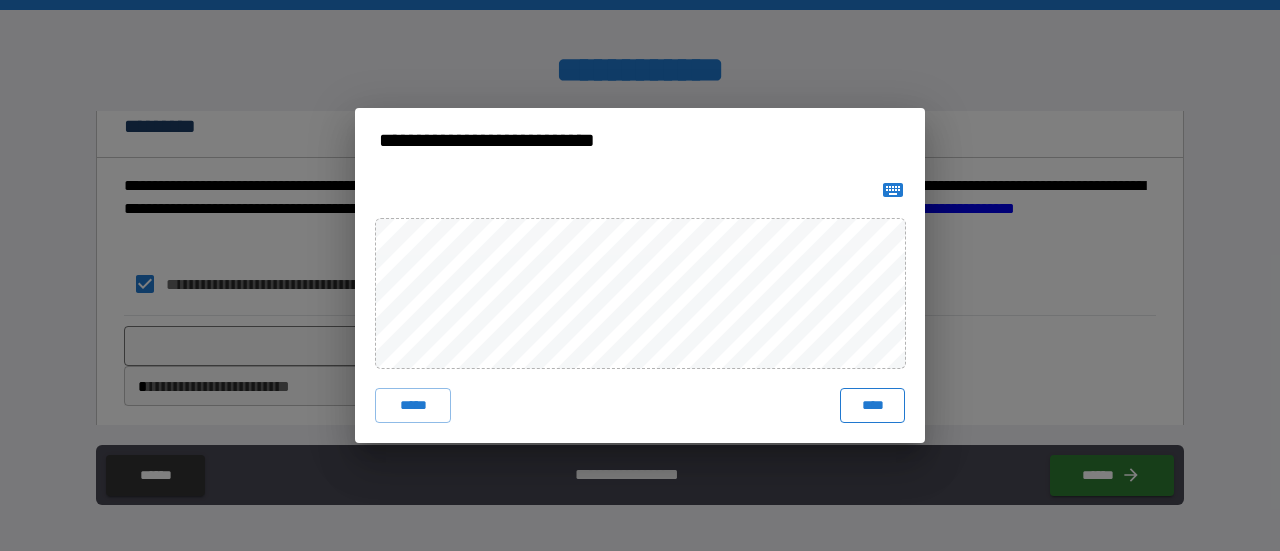 click on "****" at bounding box center [872, 406] 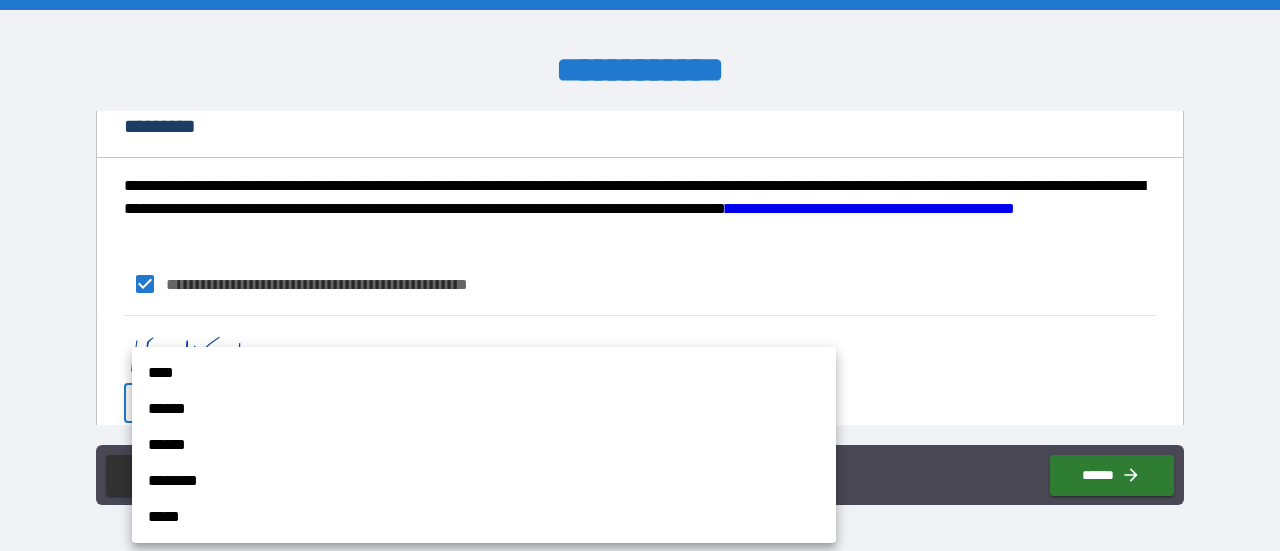click on "**********" at bounding box center (640, 275) 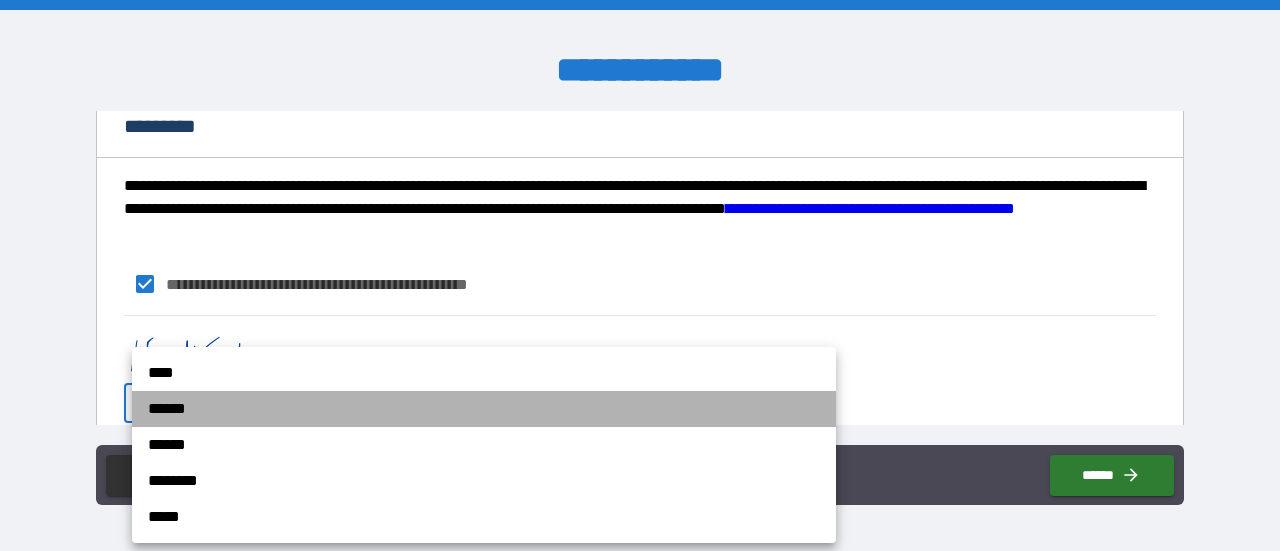 click on "******" at bounding box center [484, 409] 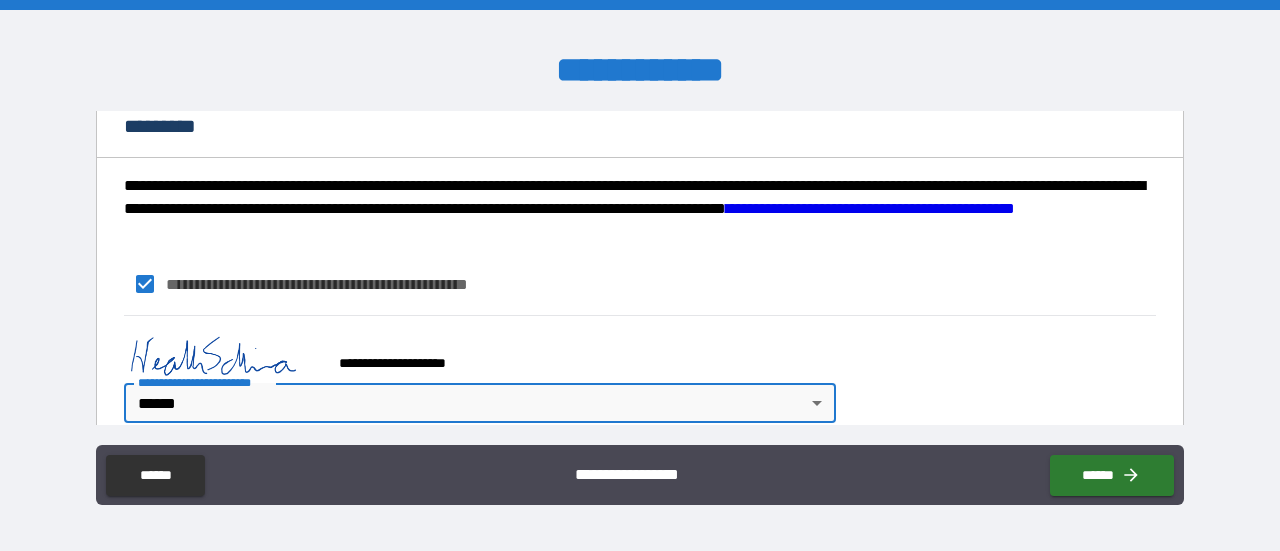 scroll, scrollTop: 2137, scrollLeft: 0, axis: vertical 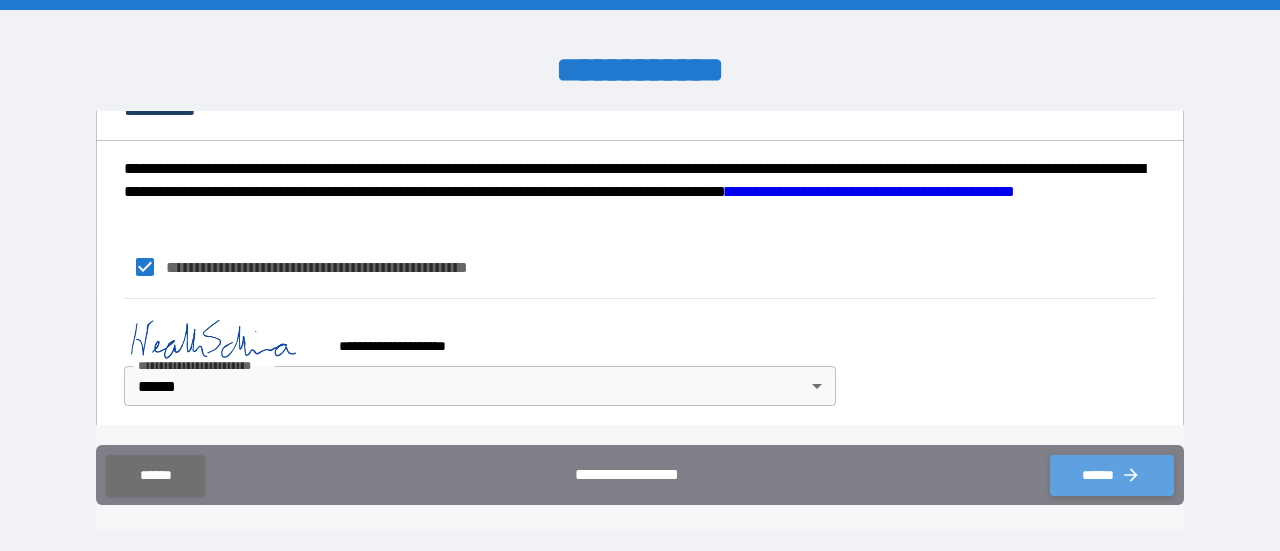 click on "******" at bounding box center [1112, 475] 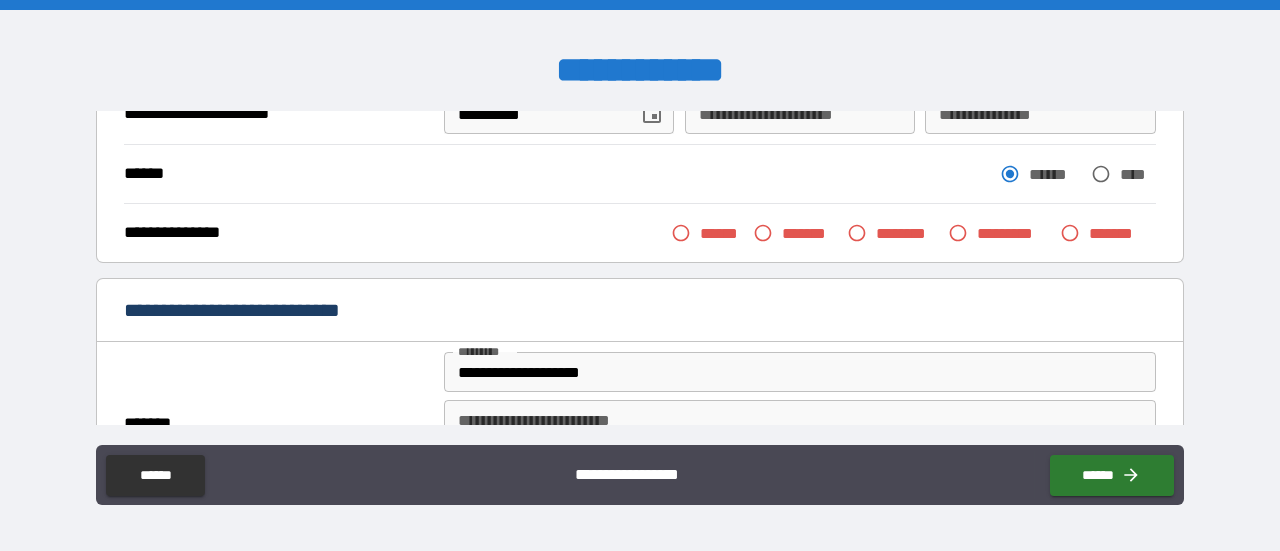 scroll, scrollTop: 205, scrollLeft: 0, axis: vertical 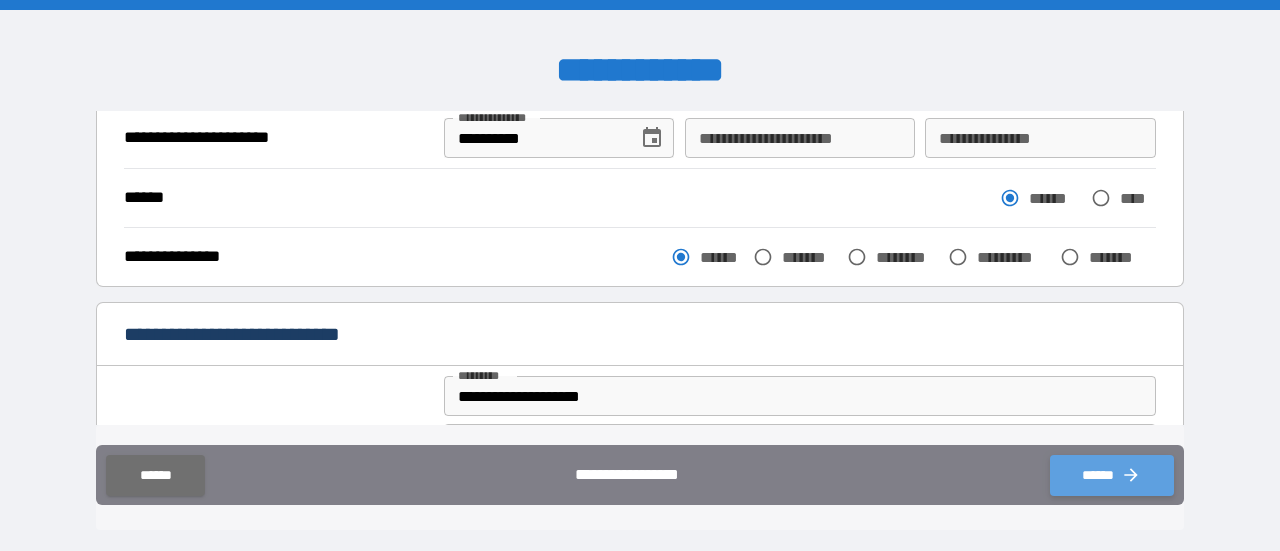 click on "******" at bounding box center (1112, 475) 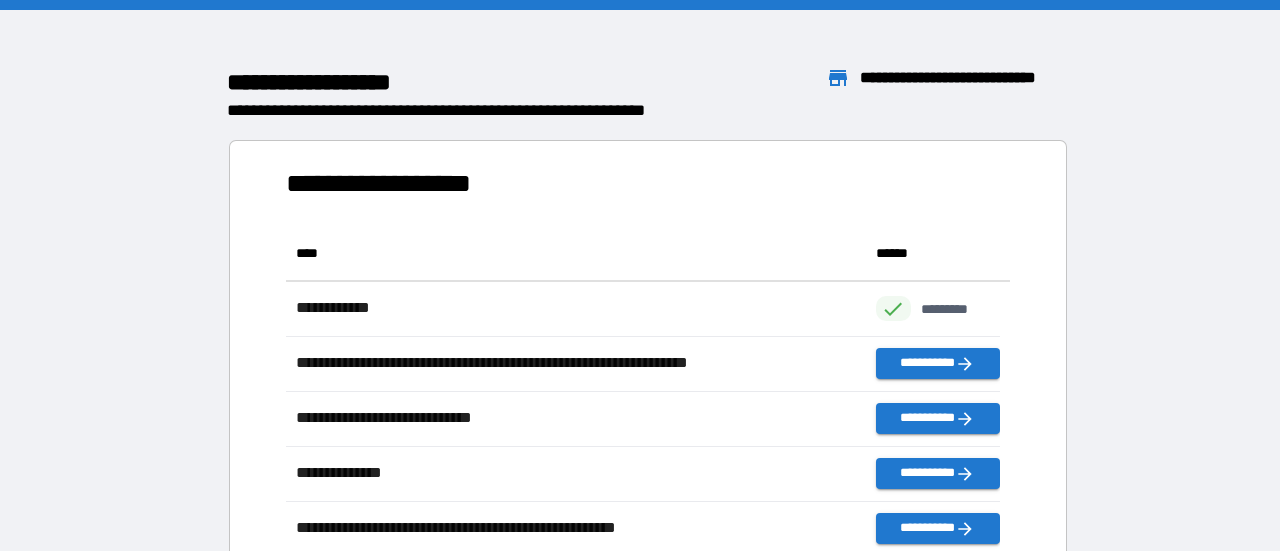 scroll, scrollTop: 16, scrollLeft: 16, axis: both 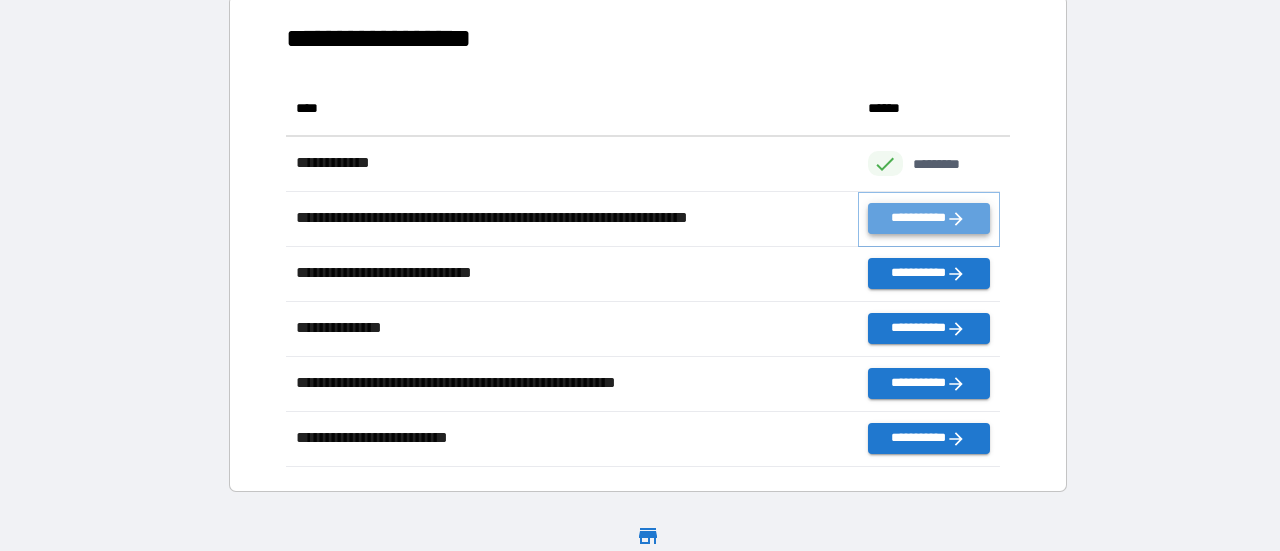 click on "**********" at bounding box center [929, 218] 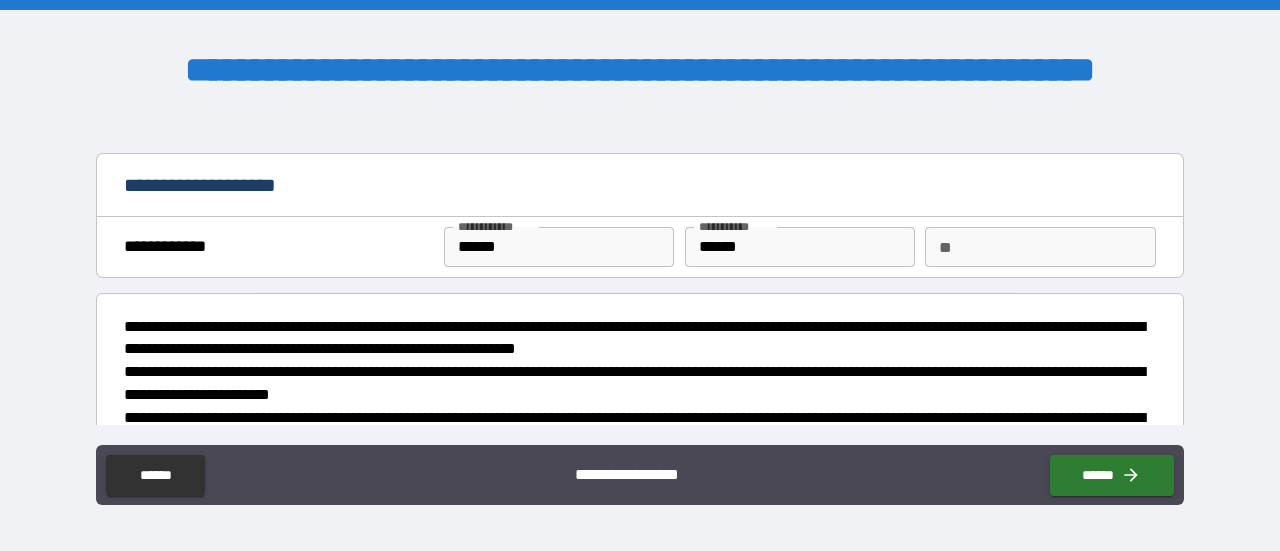 type on "*" 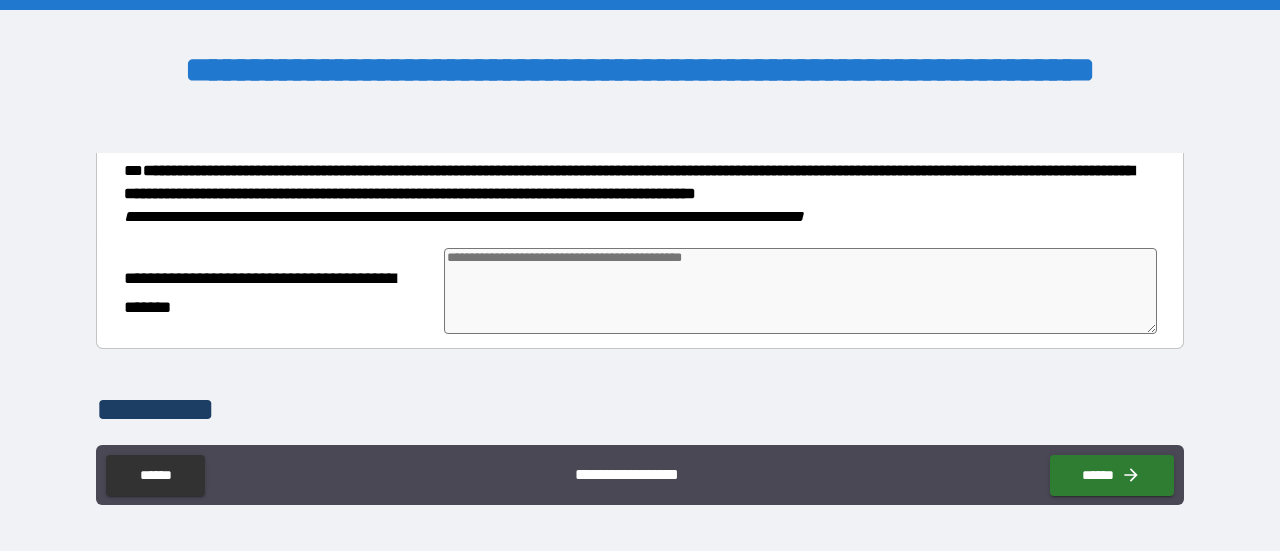scroll, scrollTop: 432, scrollLeft: 0, axis: vertical 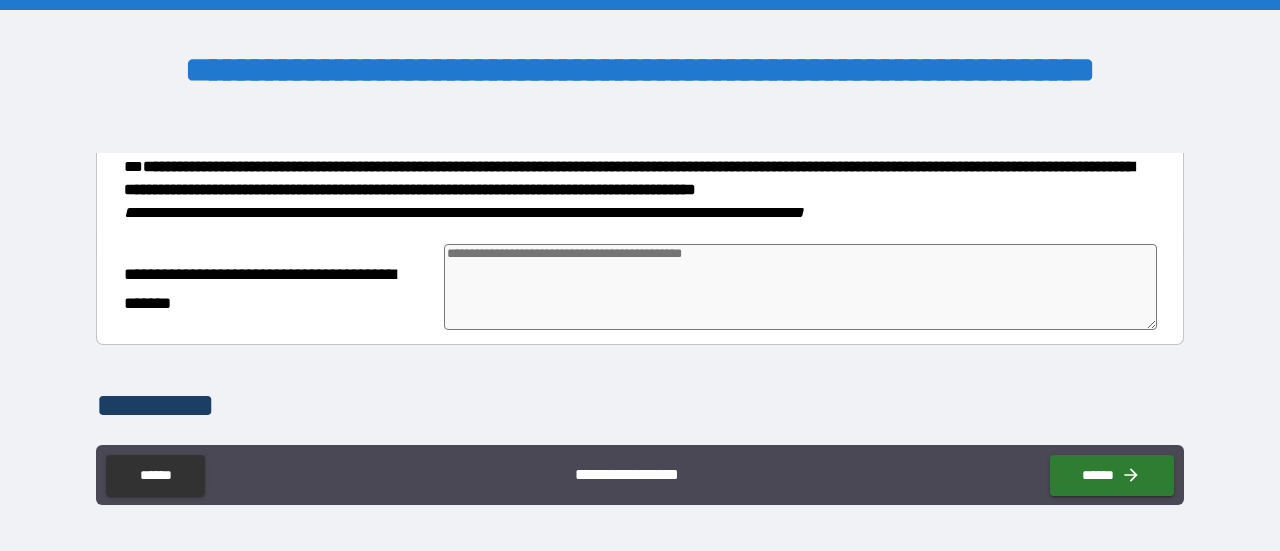 click at bounding box center (800, 287) 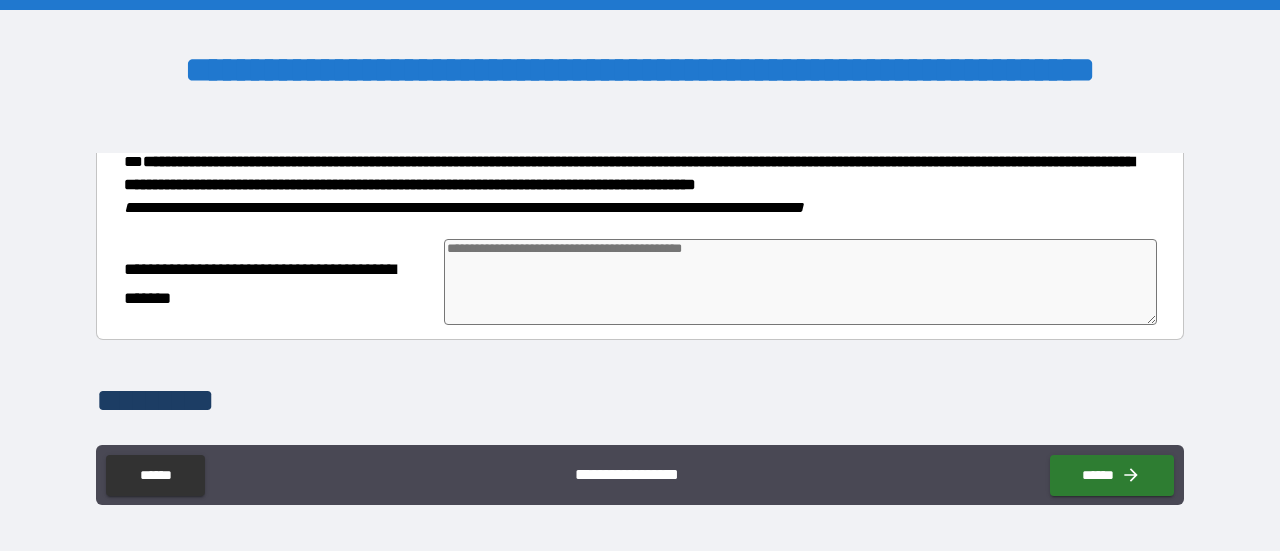 scroll, scrollTop: 438, scrollLeft: 0, axis: vertical 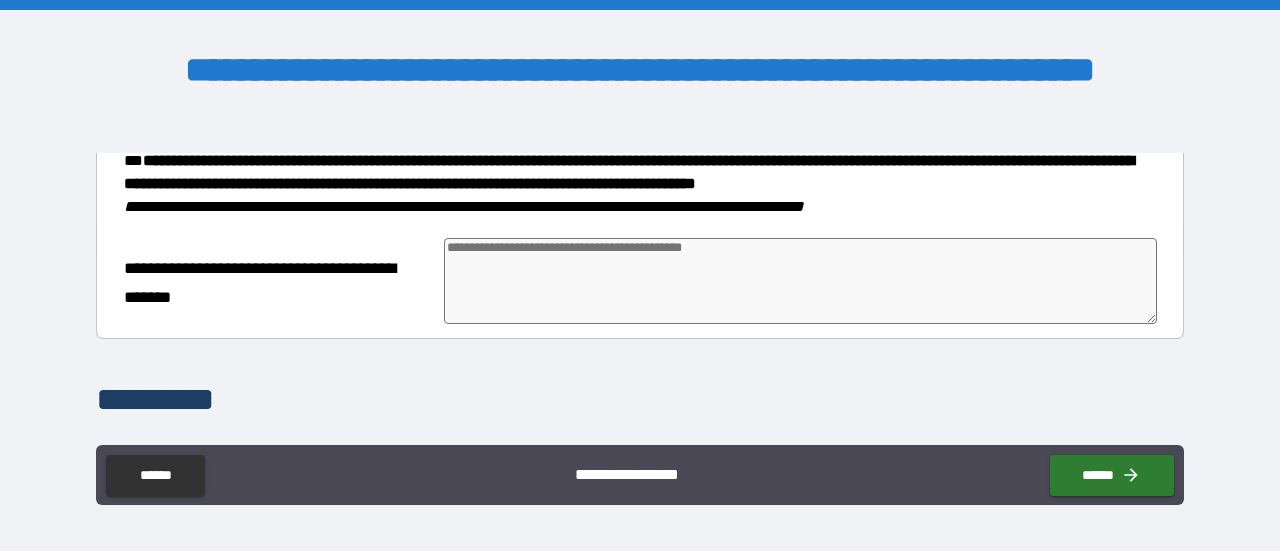 type on "*" 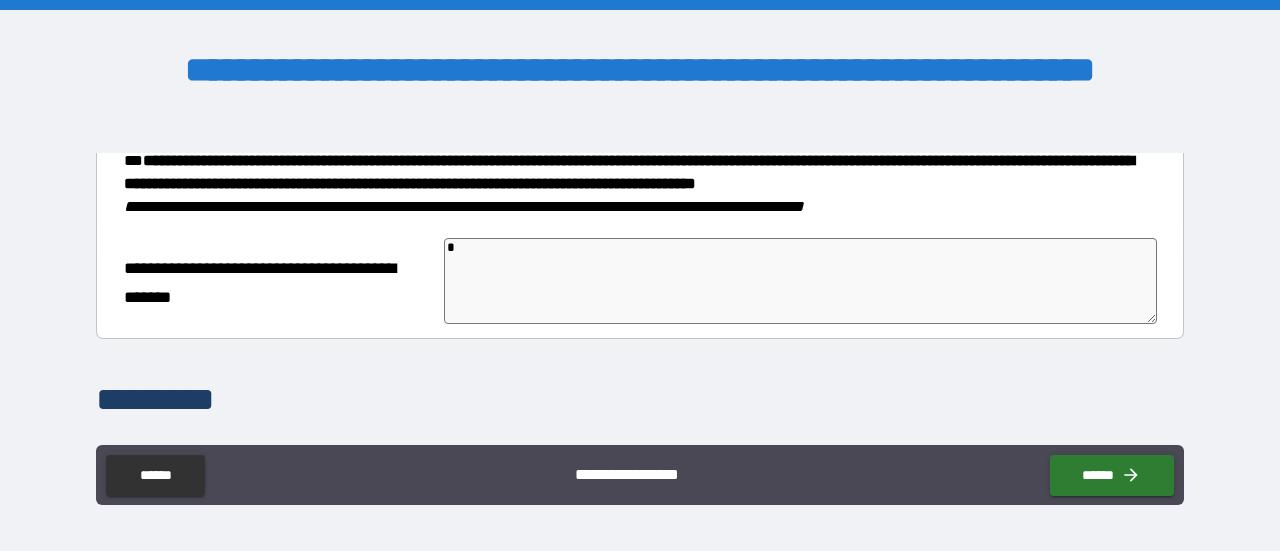 type on "*" 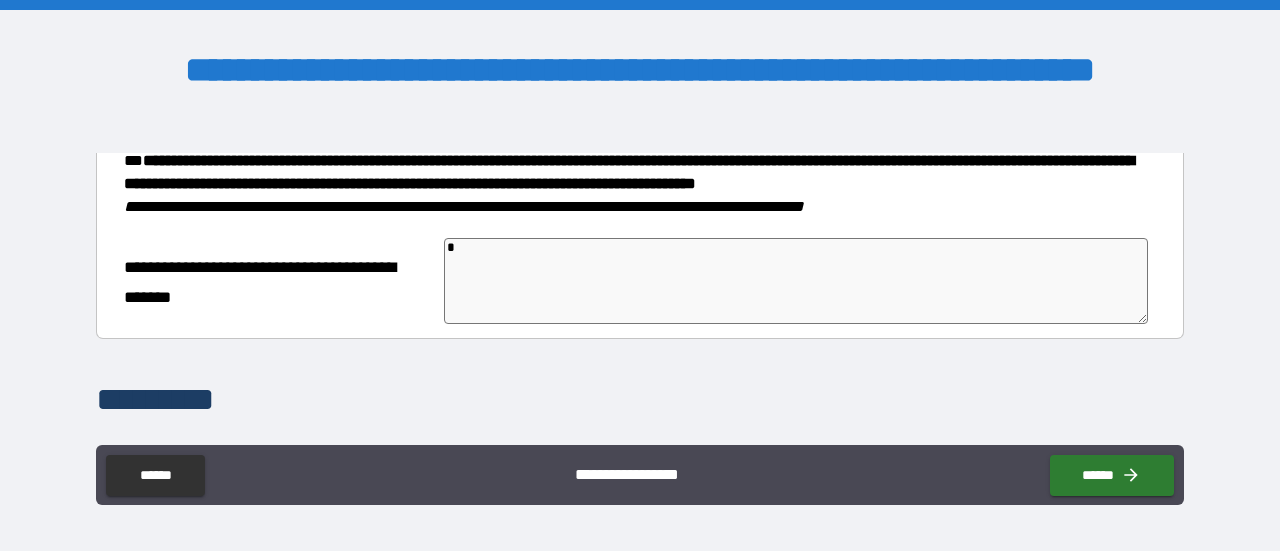 type on "**" 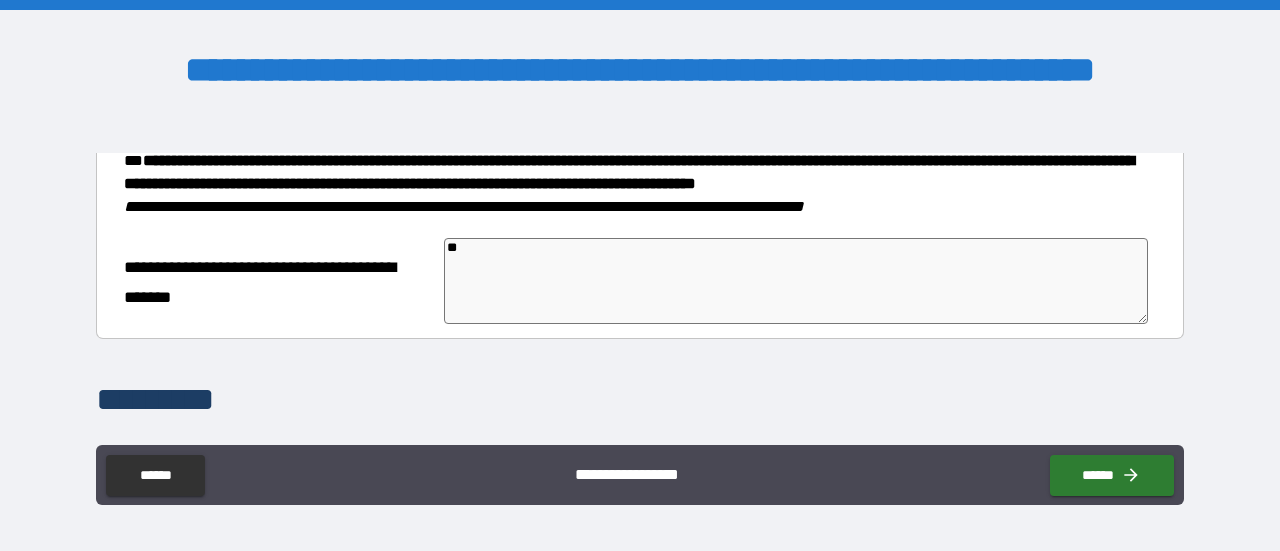 type on "***" 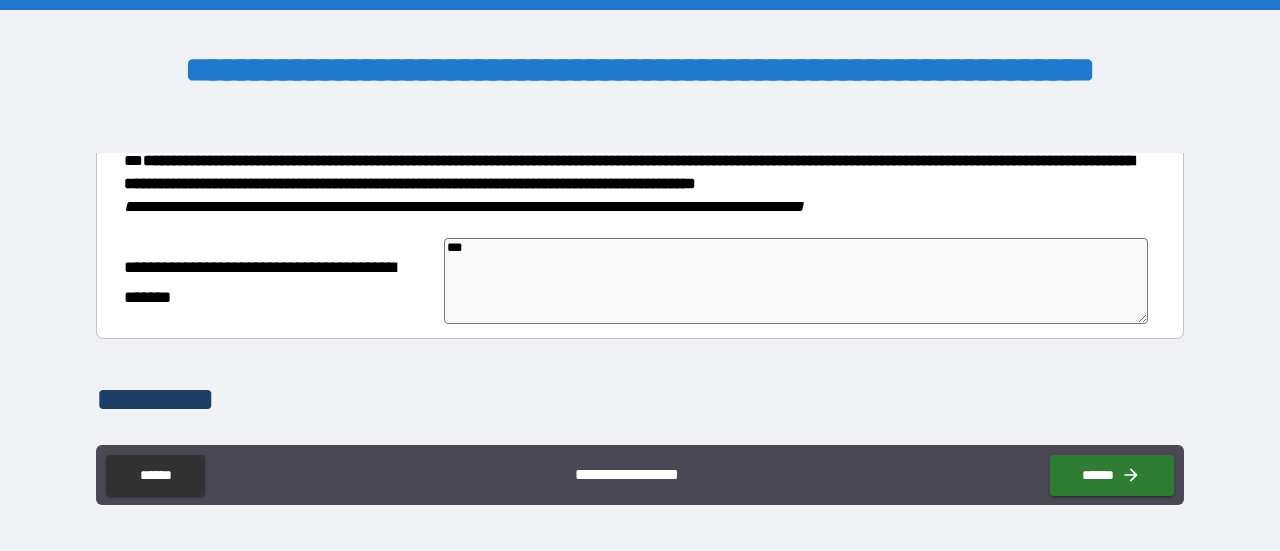 type on "*" 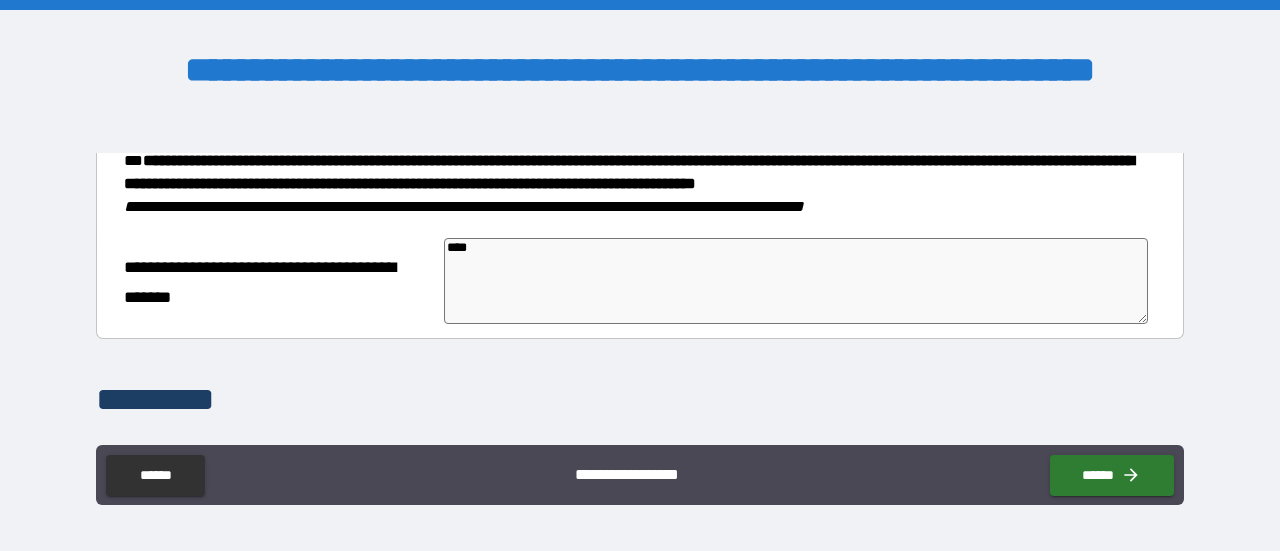 type on "*" 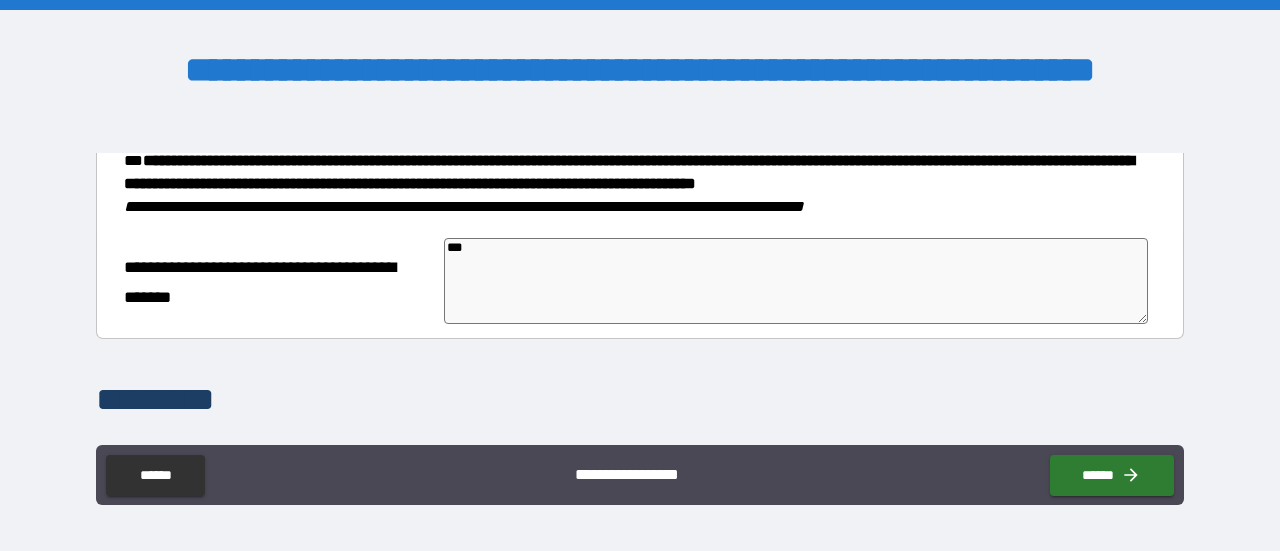 type on "*" 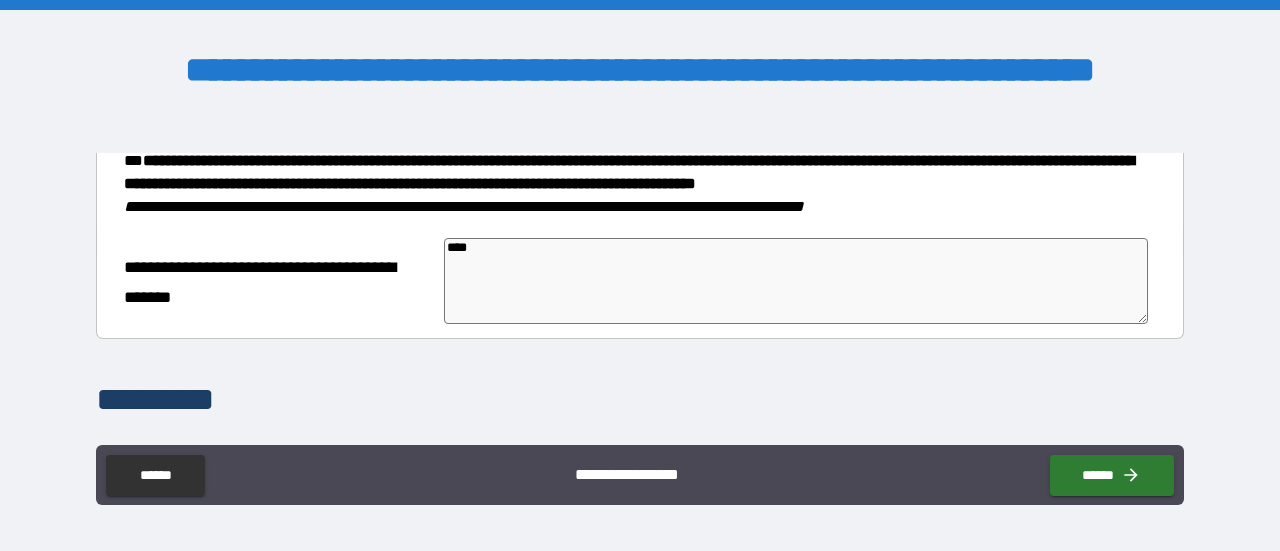 type on "*****" 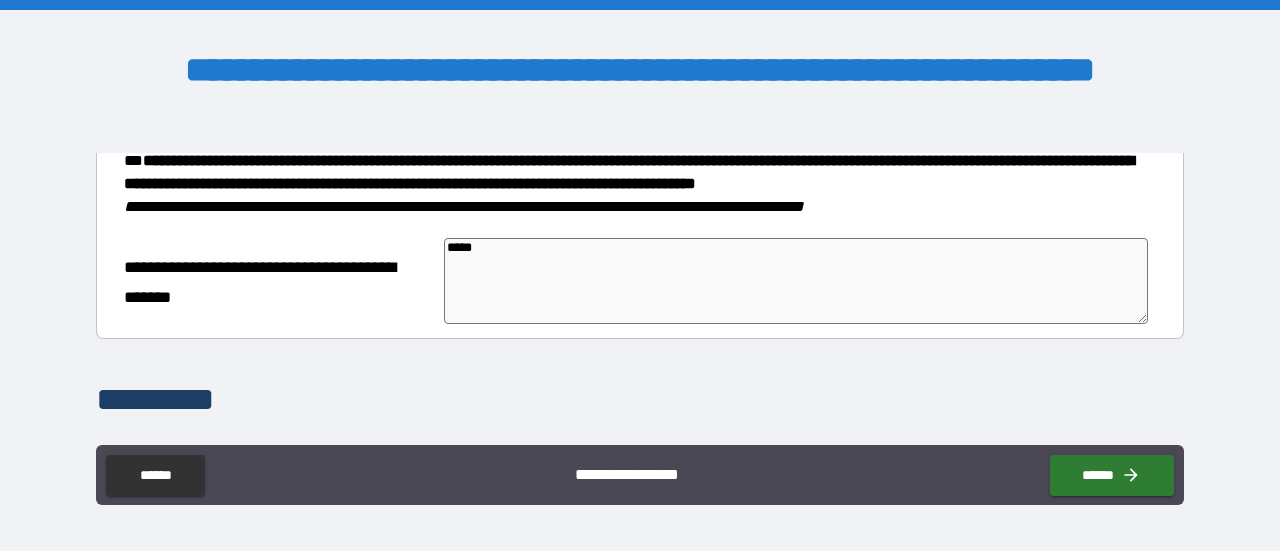type on "*" 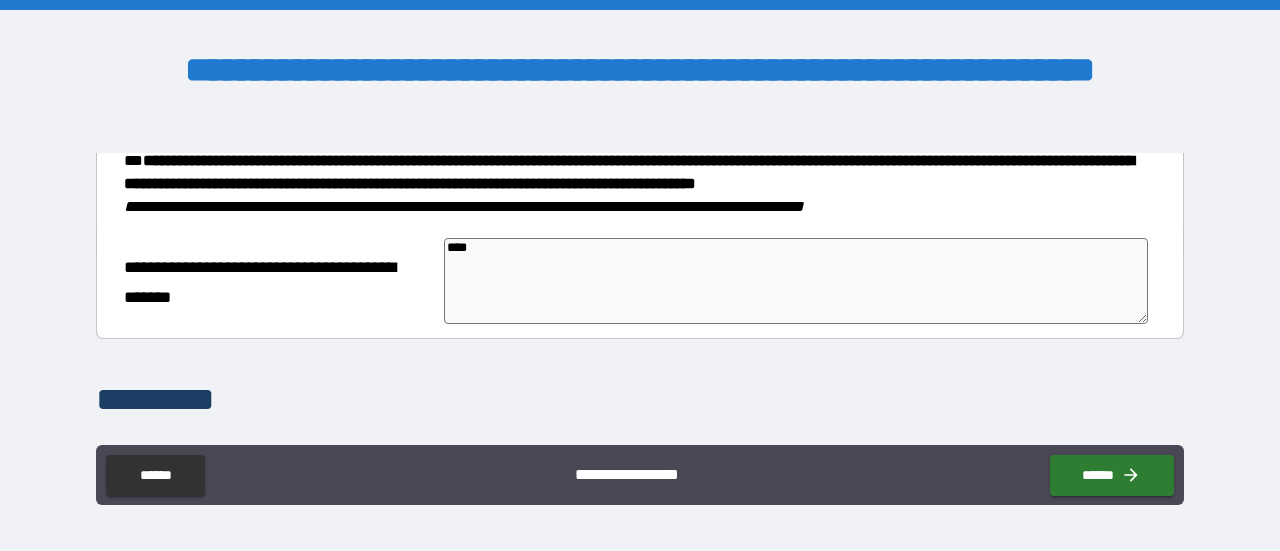type on "*" 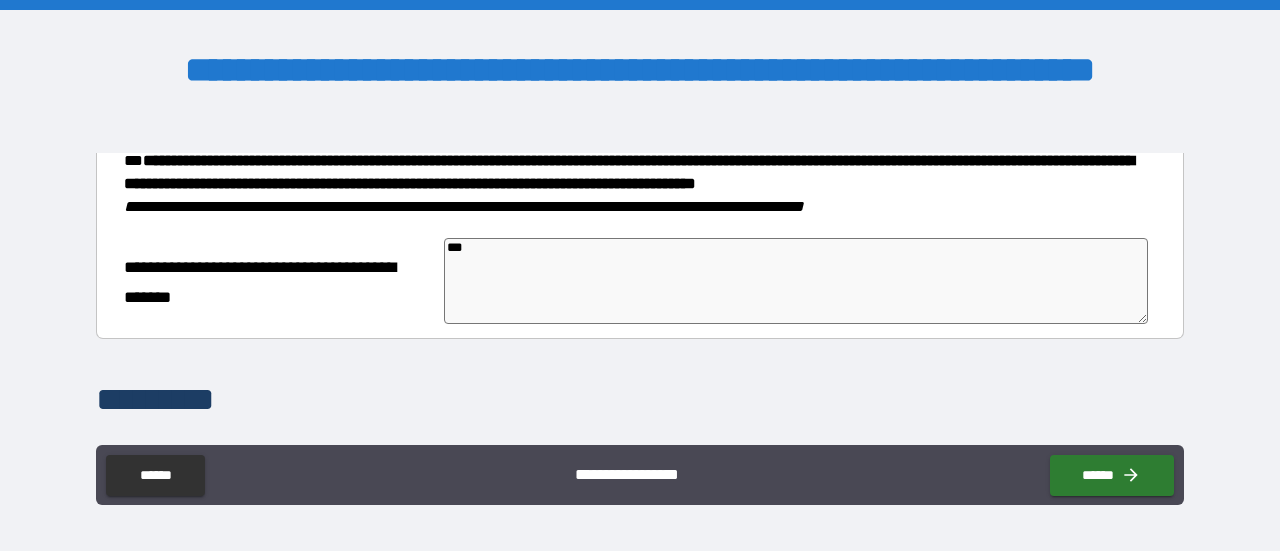 type on "*" 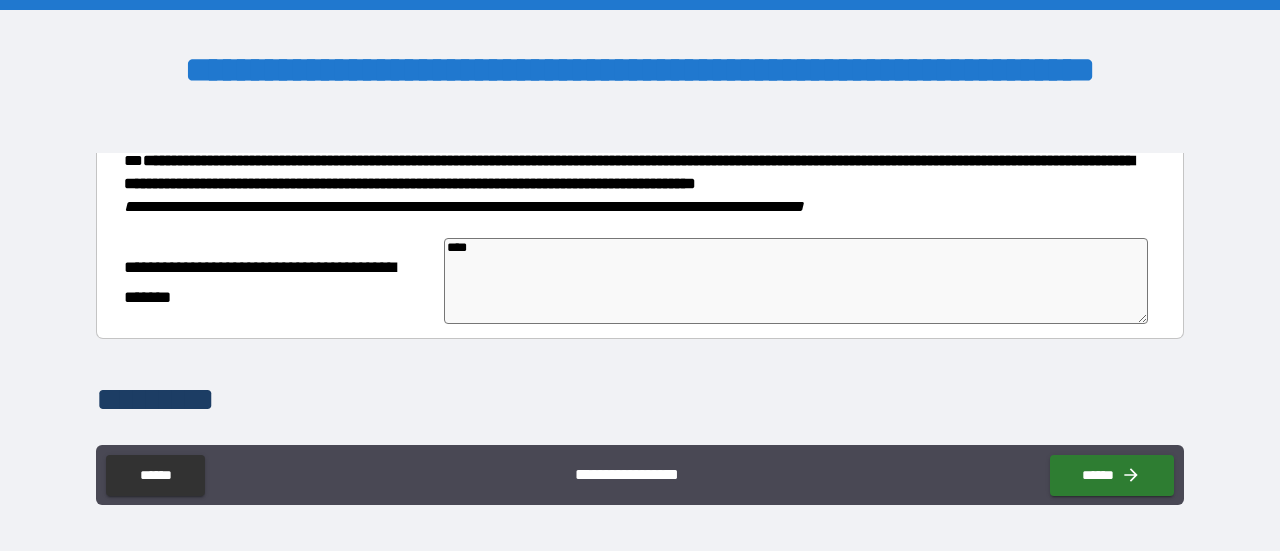 type on "*" 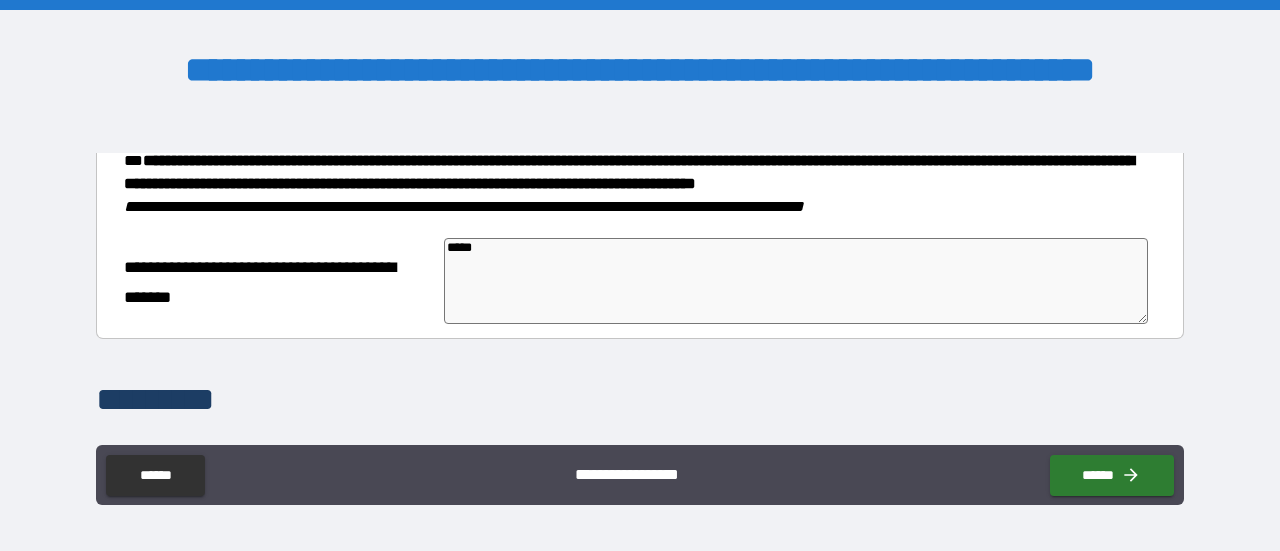 type on "*" 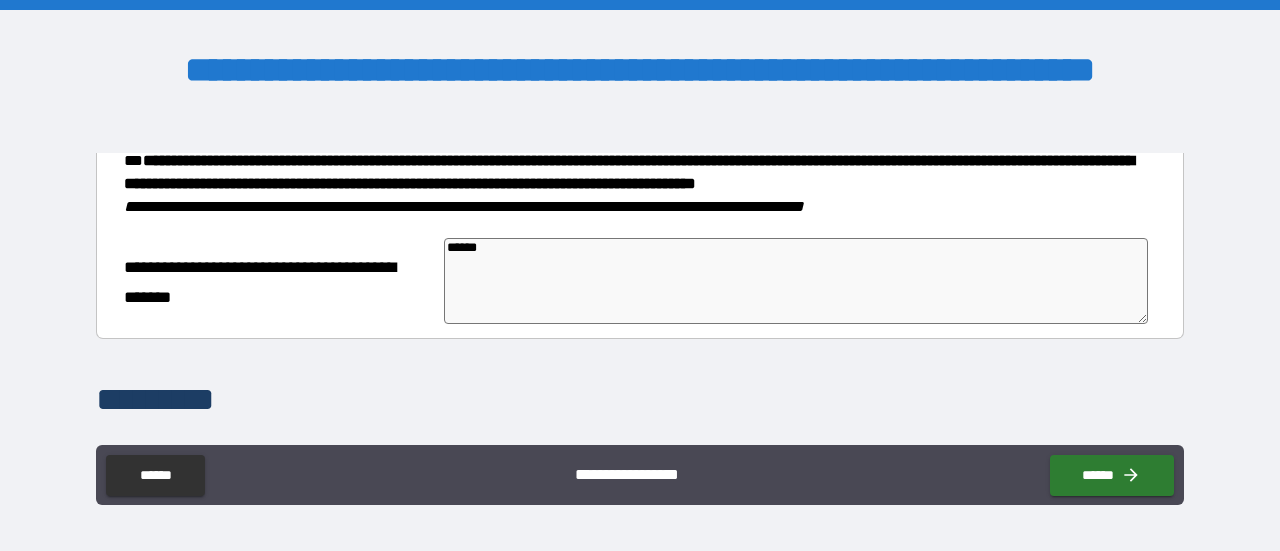 type on "*" 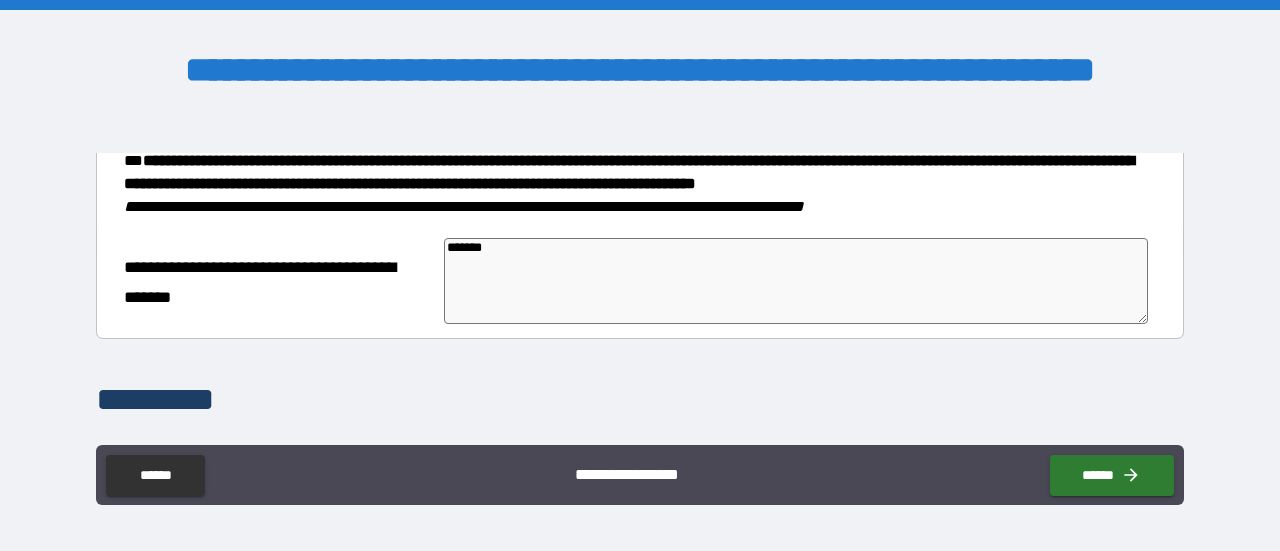 type on "*" 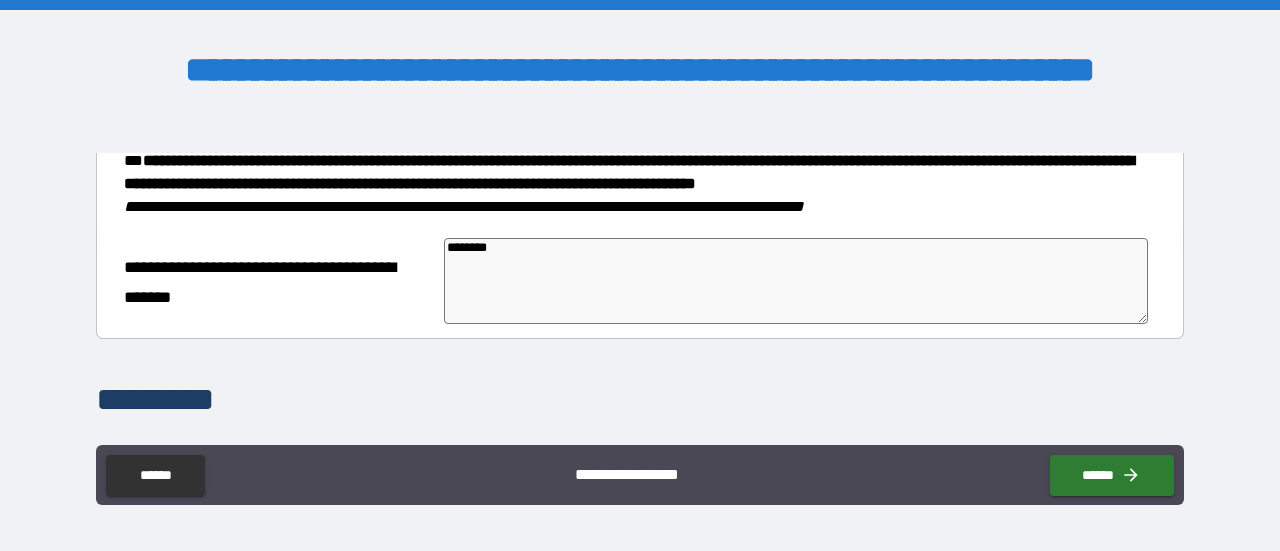 type on "*" 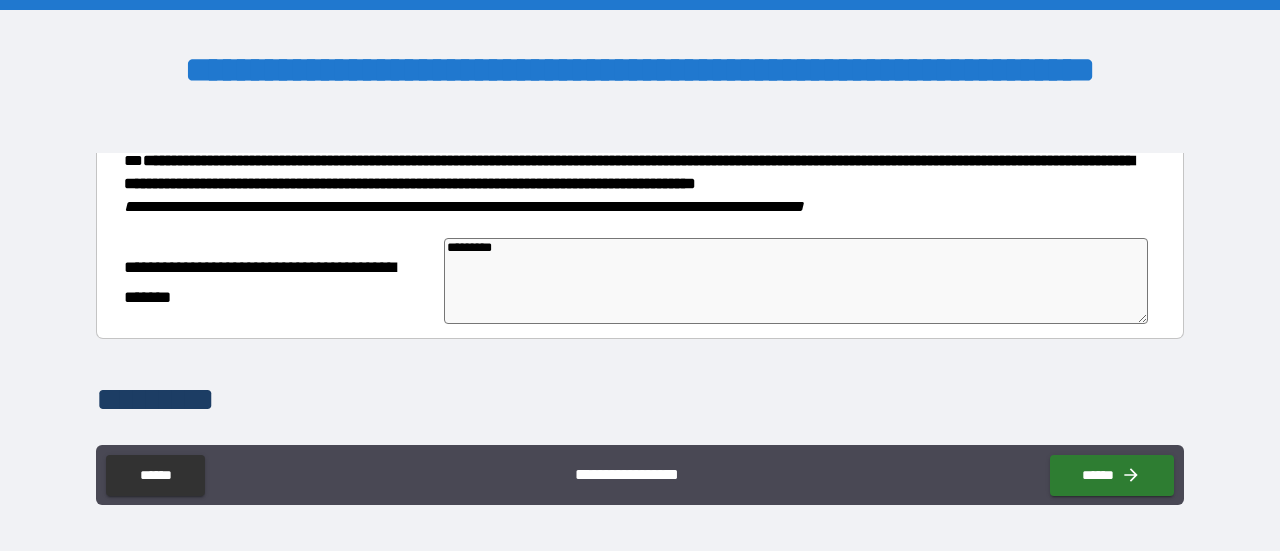 type on "*" 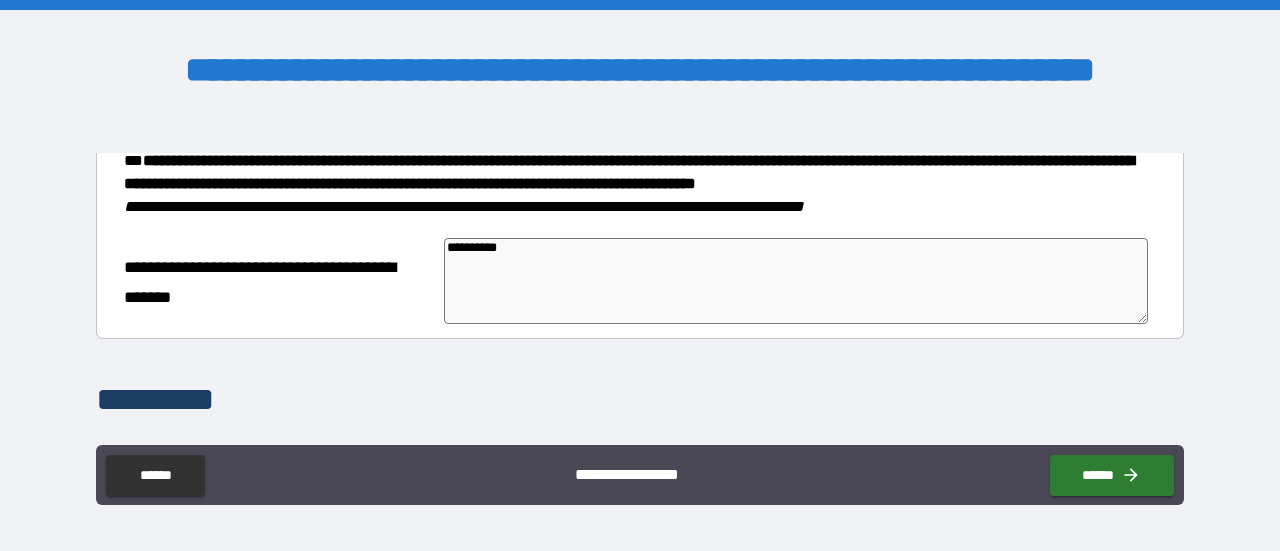 type on "*" 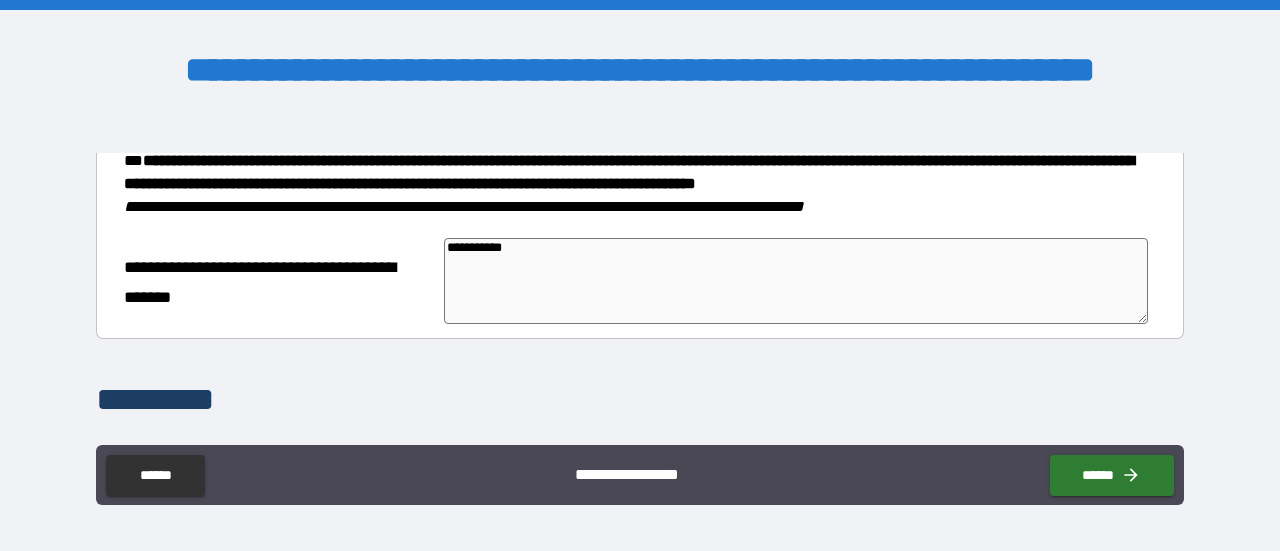 type on "**********" 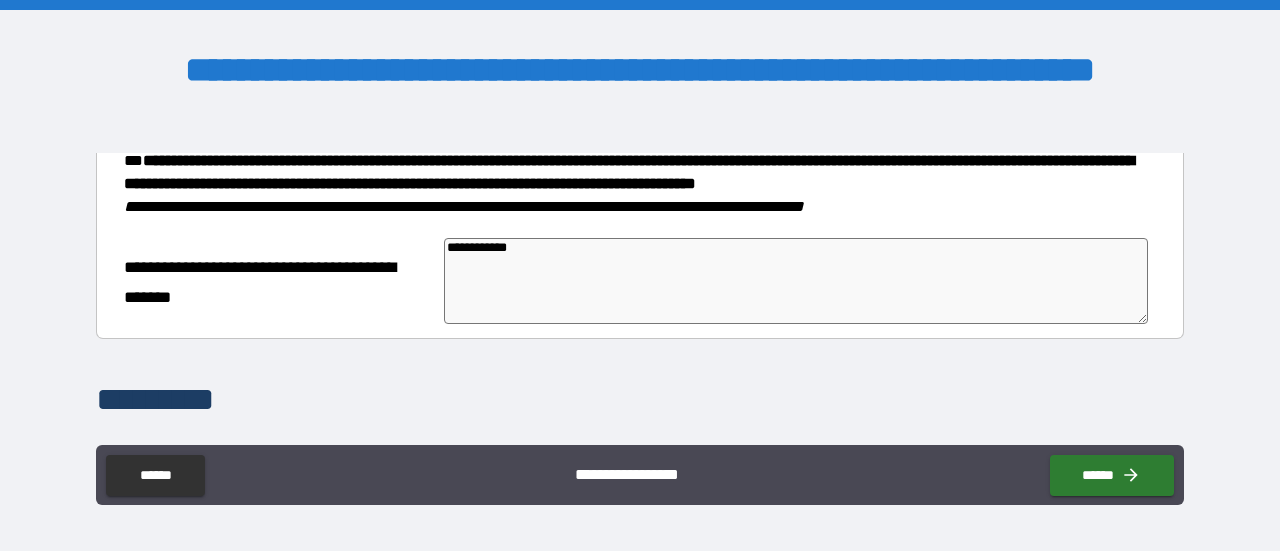 type on "*" 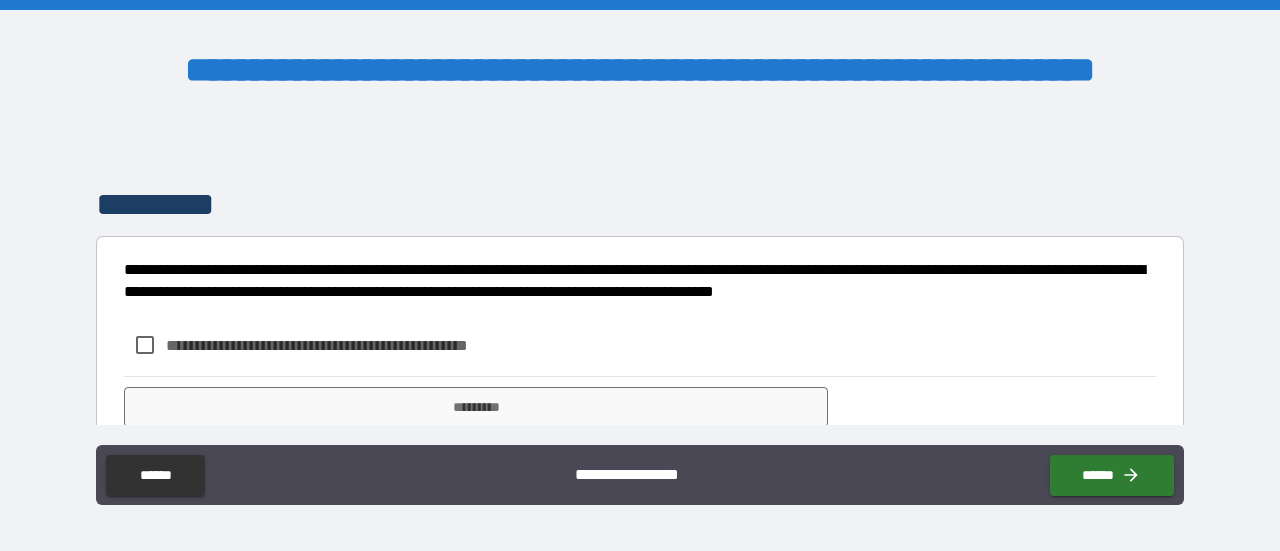 scroll, scrollTop: 634, scrollLeft: 0, axis: vertical 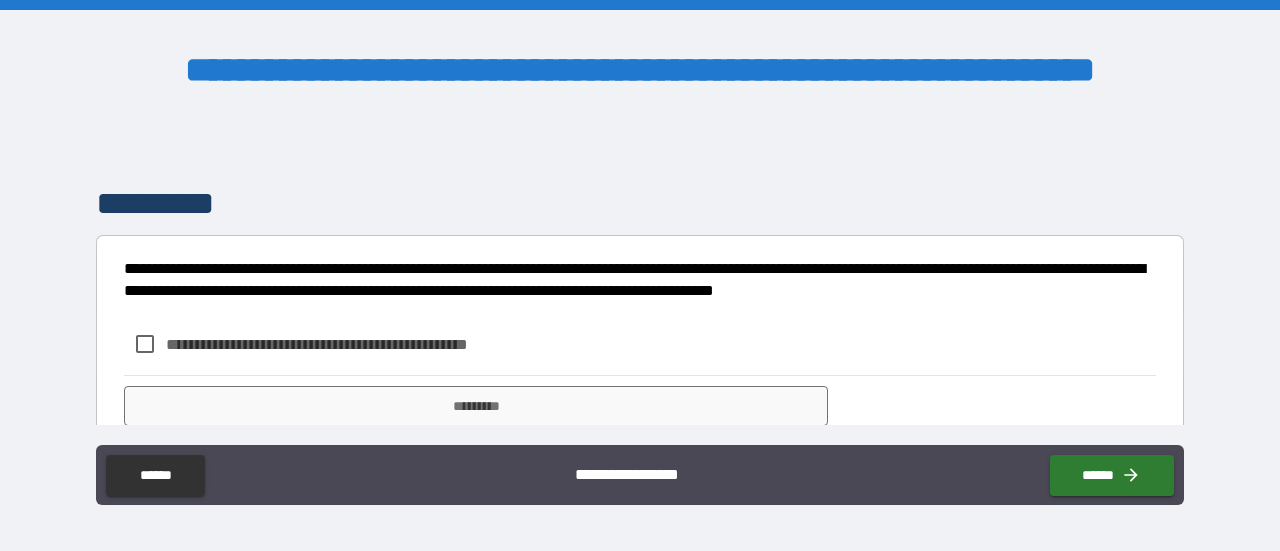 type on "**********" 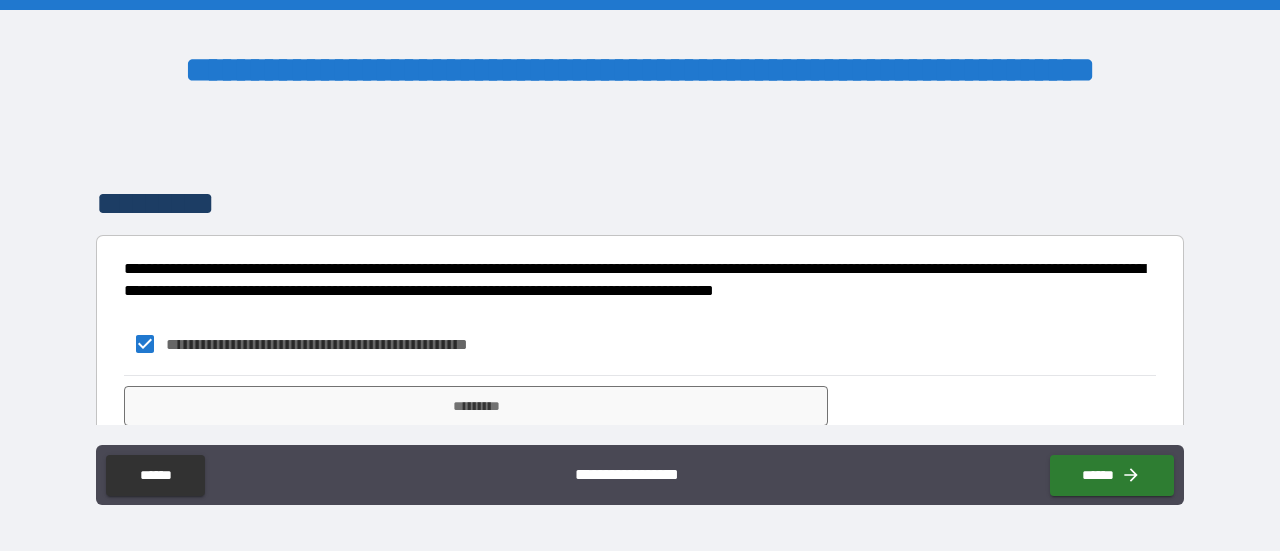 scroll, scrollTop: 703, scrollLeft: 0, axis: vertical 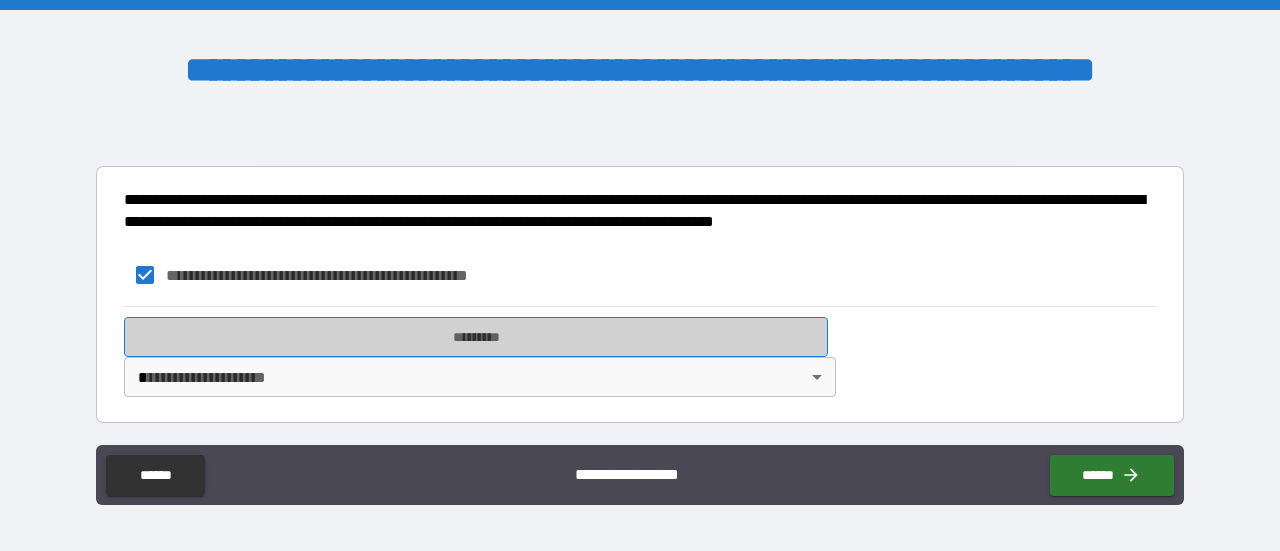 click on "*********" at bounding box center [476, 337] 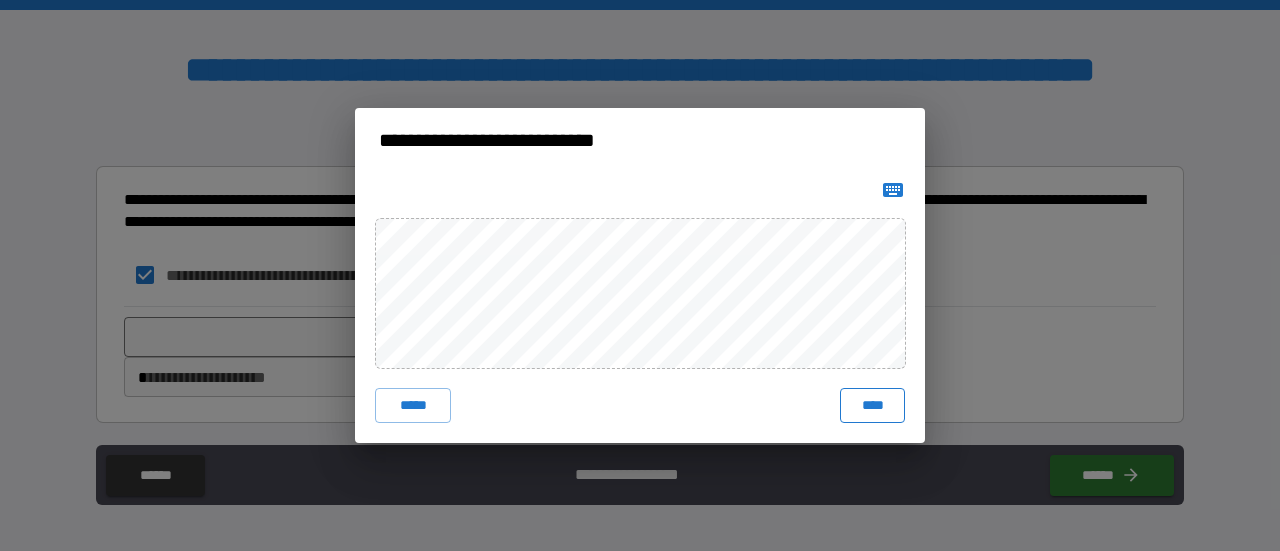 click on "****" at bounding box center [872, 406] 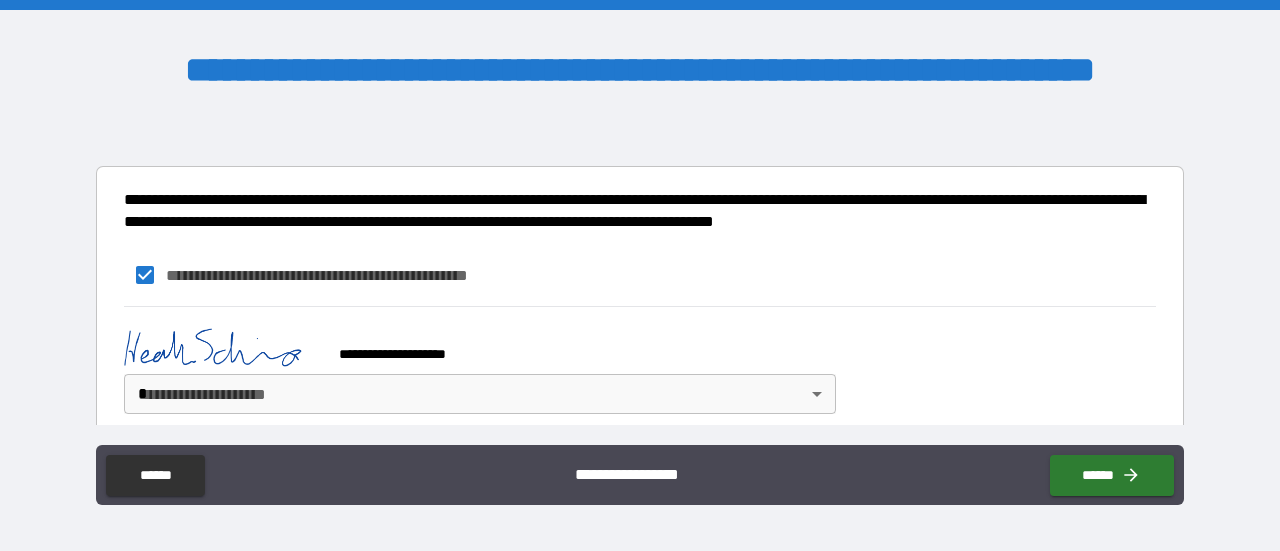 scroll, scrollTop: 720, scrollLeft: 0, axis: vertical 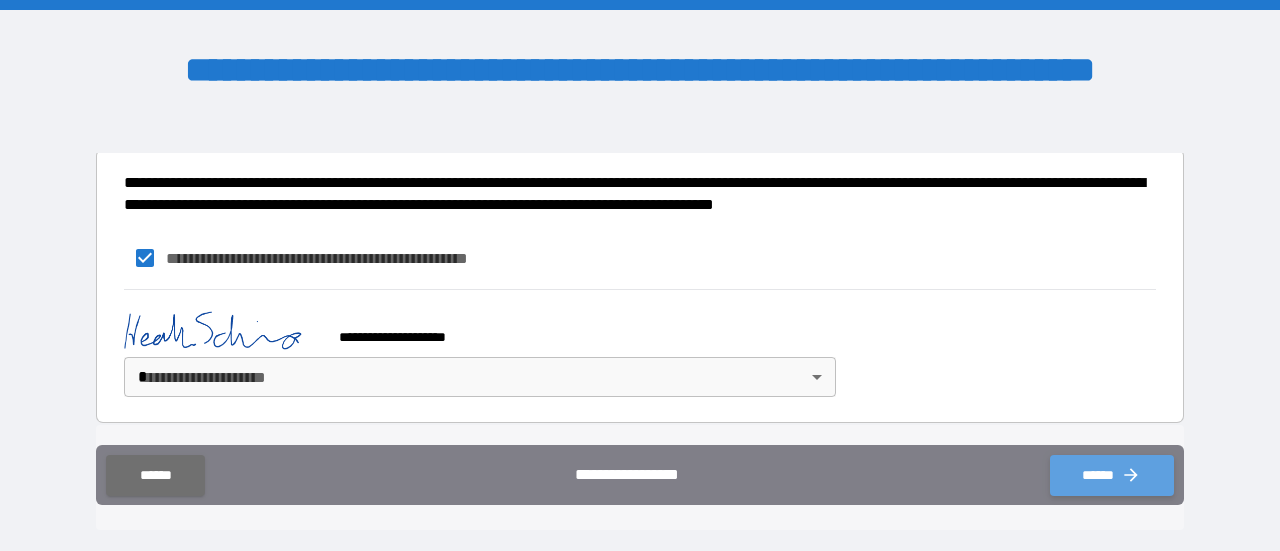 click 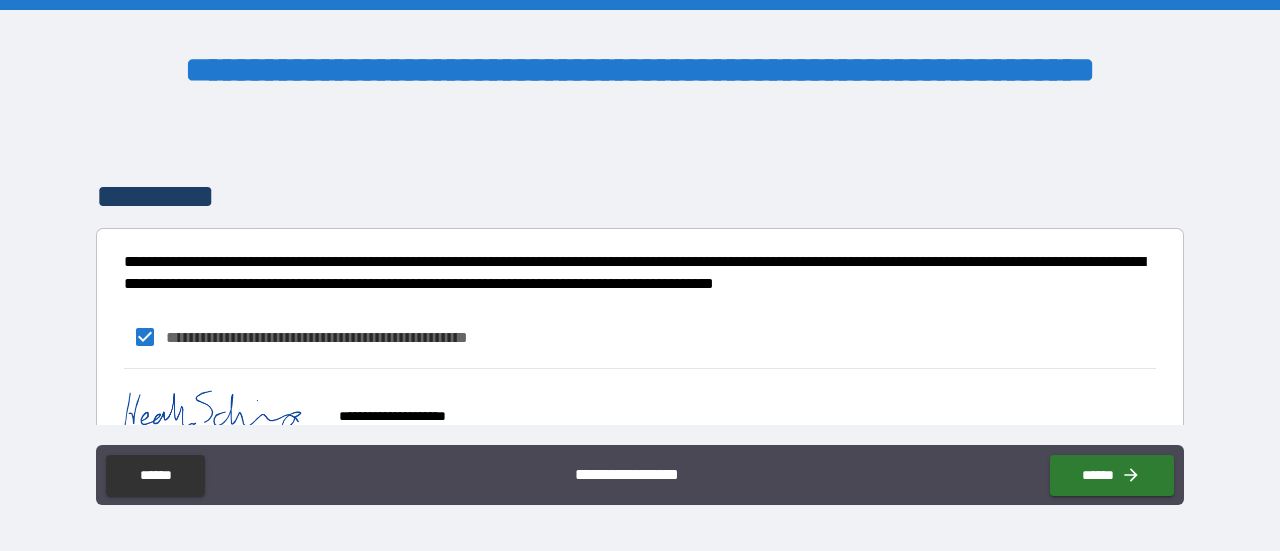 scroll, scrollTop: 720, scrollLeft: 0, axis: vertical 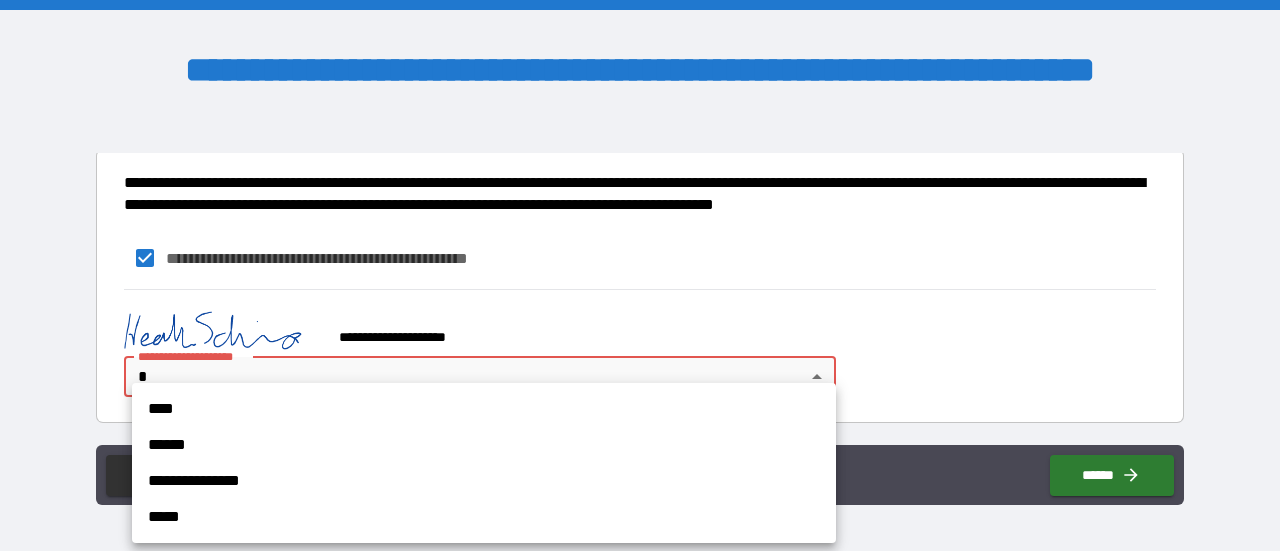 click on "**********" at bounding box center [640, 275] 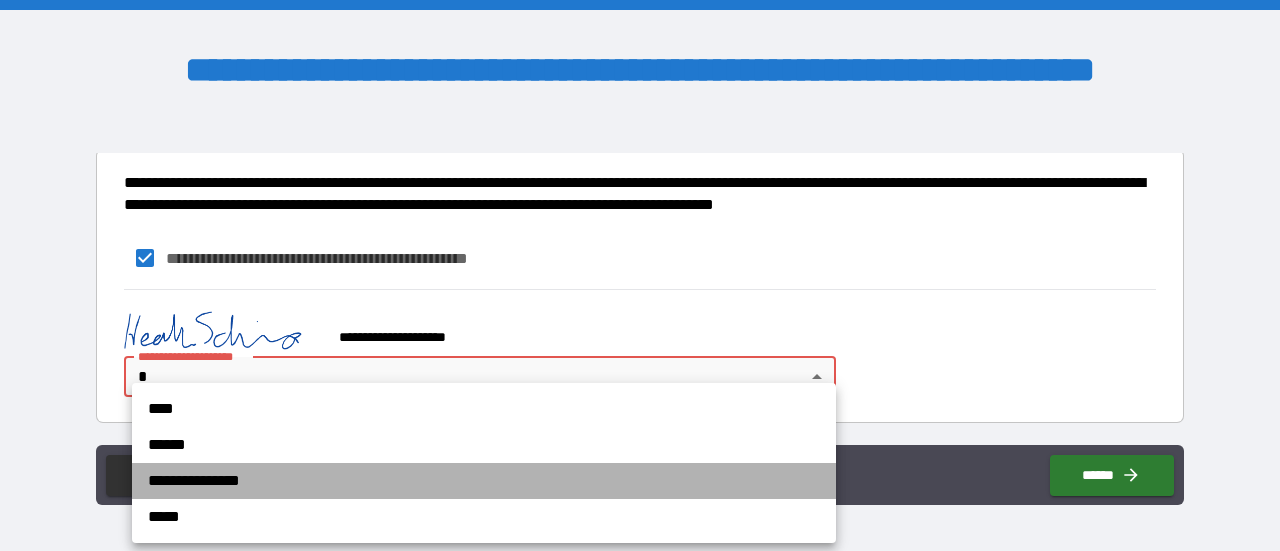 click on "**********" at bounding box center [484, 481] 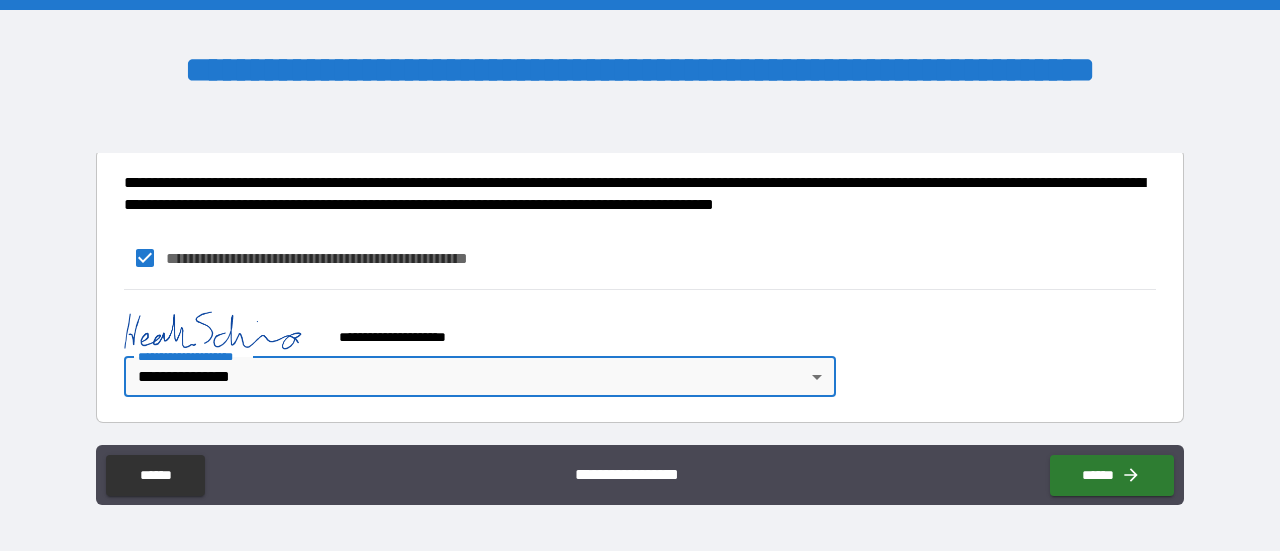 type on "*" 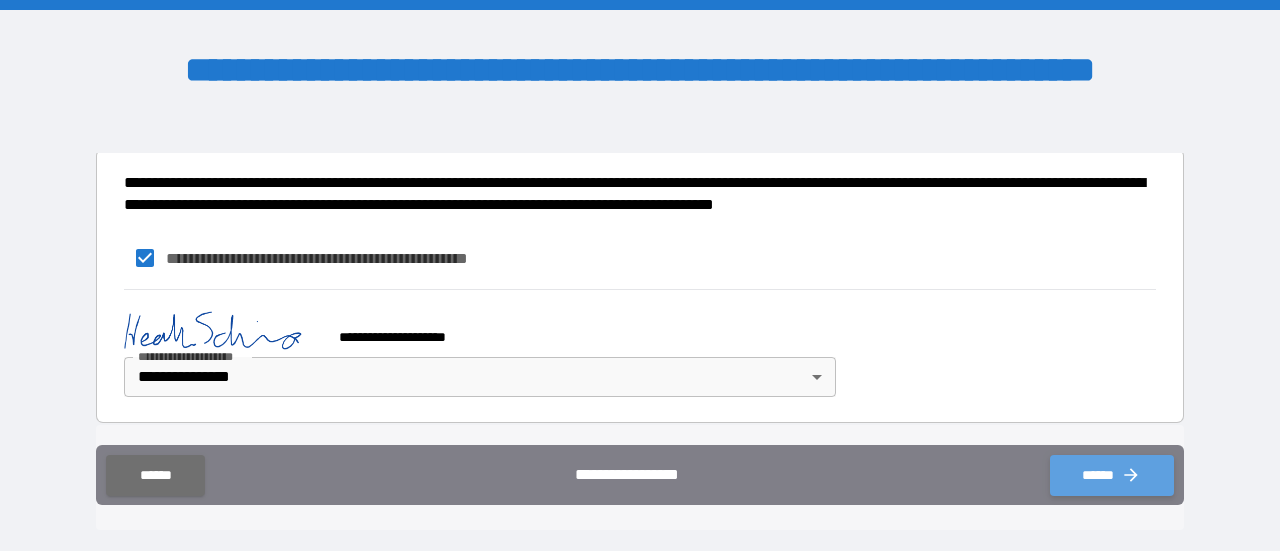 click on "******" at bounding box center [1112, 475] 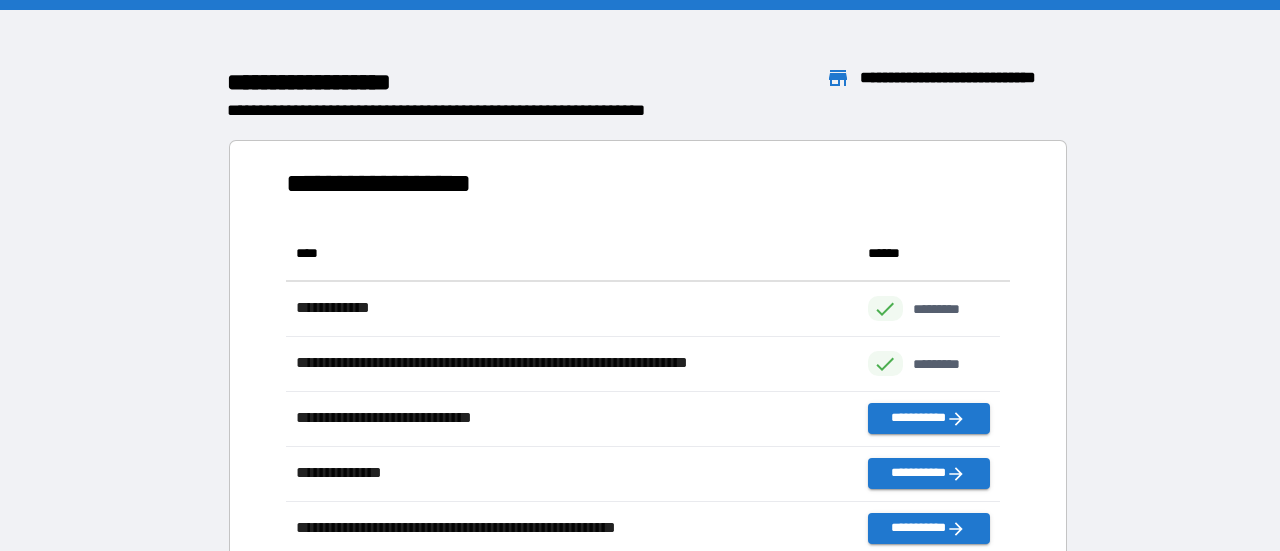 scroll, scrollTop: 16, scrollLeft: 16, axis: both 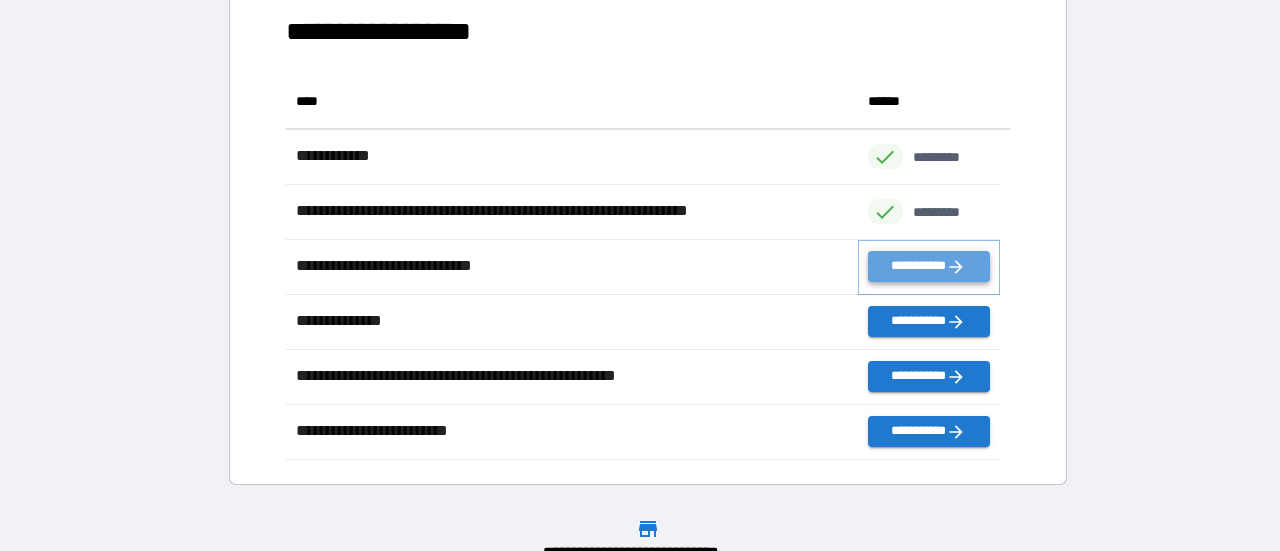 click on "**********" at bounding box center (929, 266) 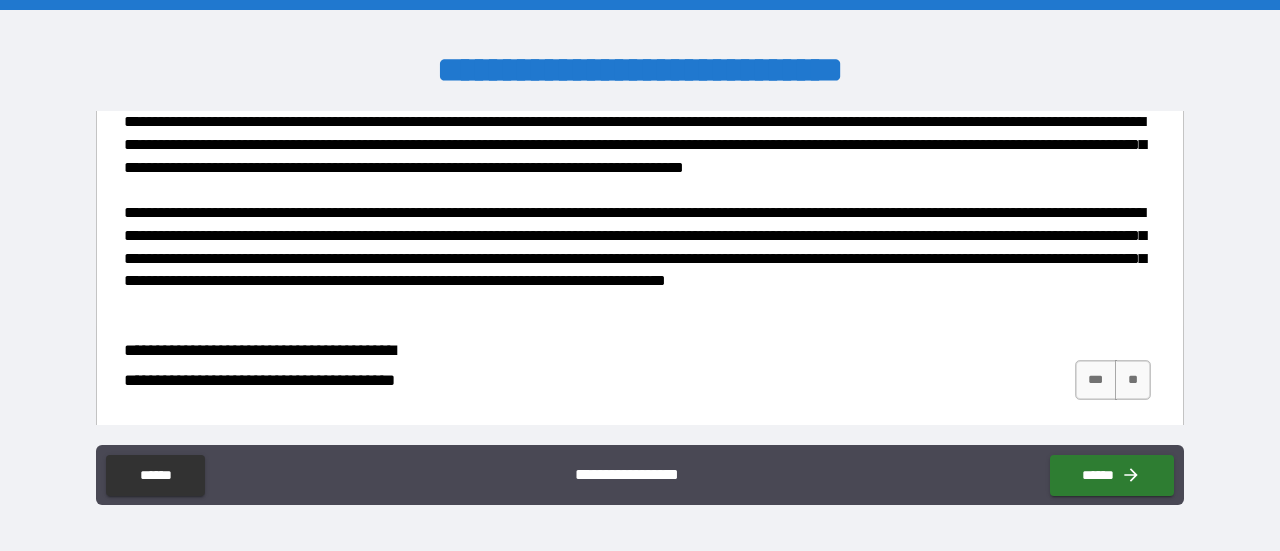 scroll, scrollTop: 188, scrollLeft: 0, axis: vertical 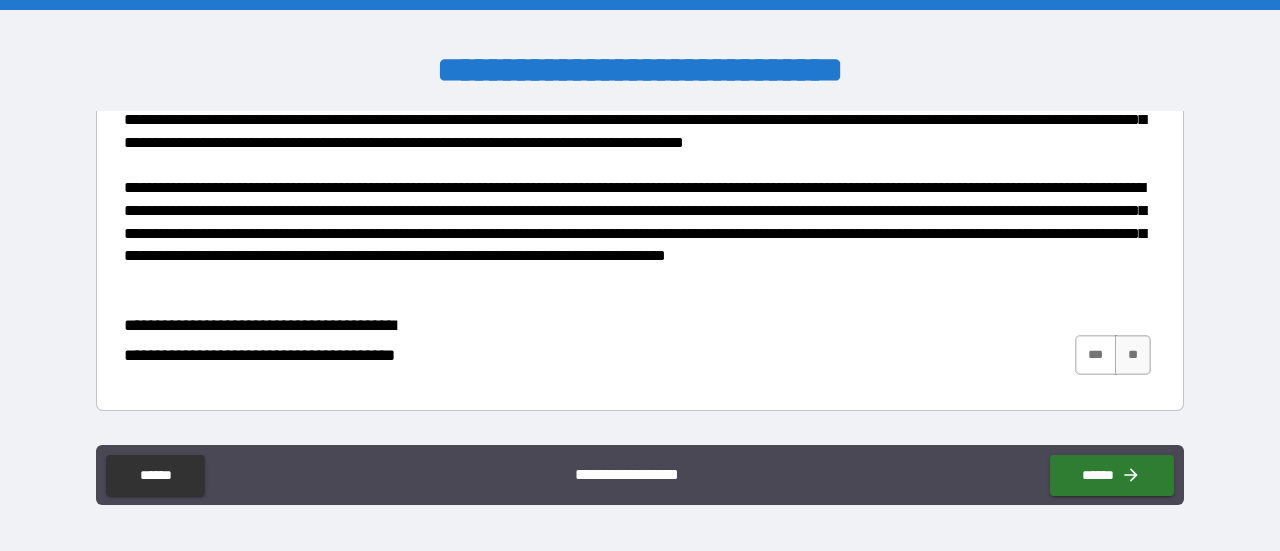 click on "***" at bounding box center [1096, 355] 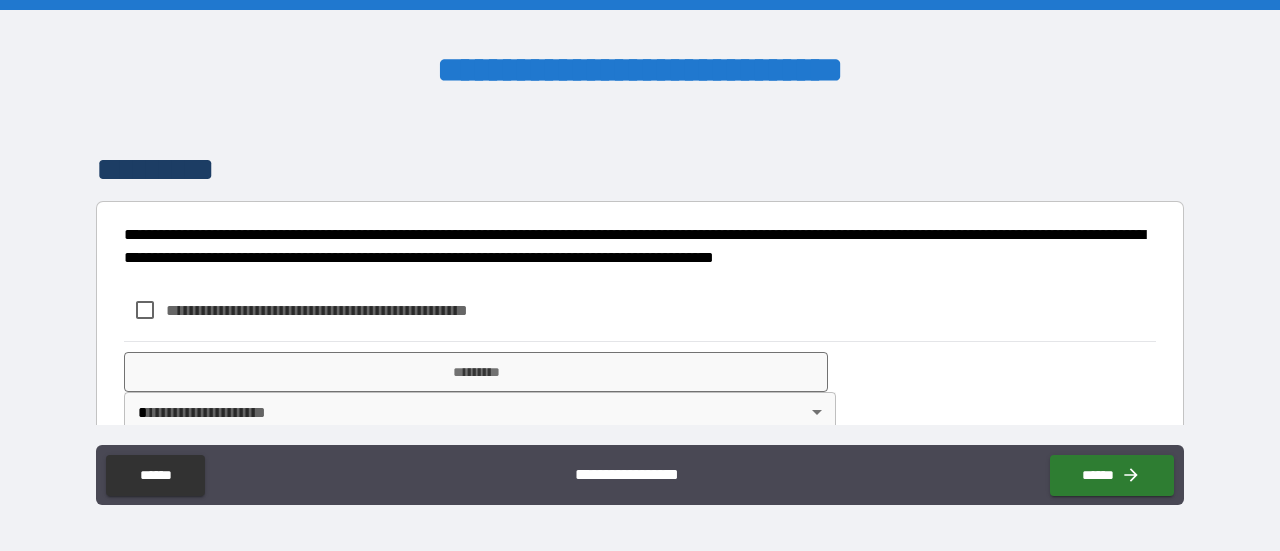 scroll, scrollTop: 492, scrollLeft: 0, axis: vertical 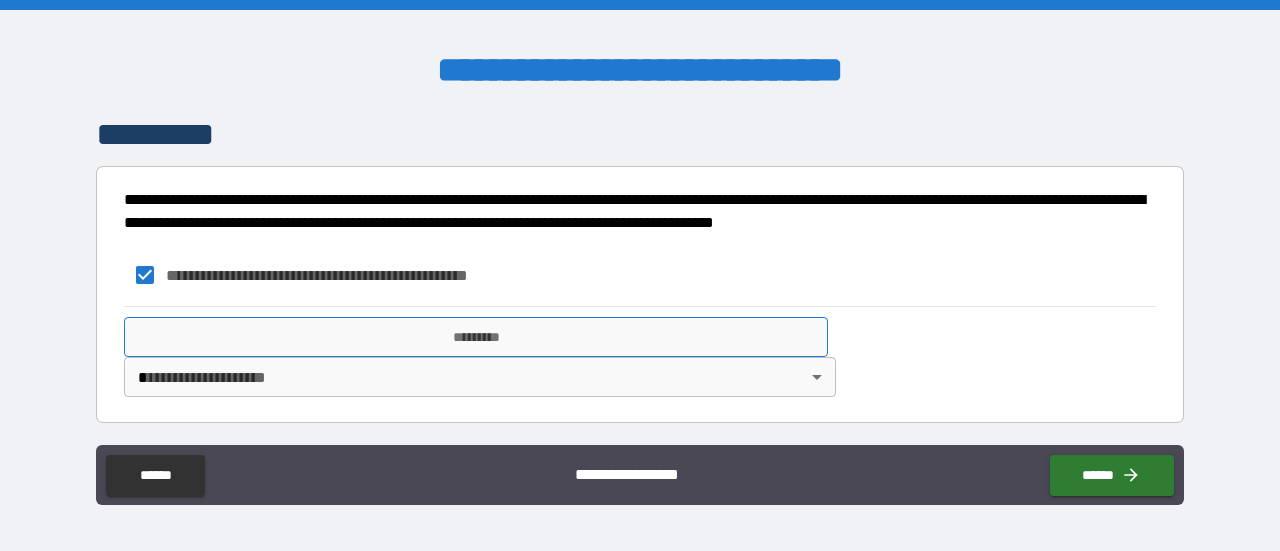 click on "*********" at bounding box center [476, 337] 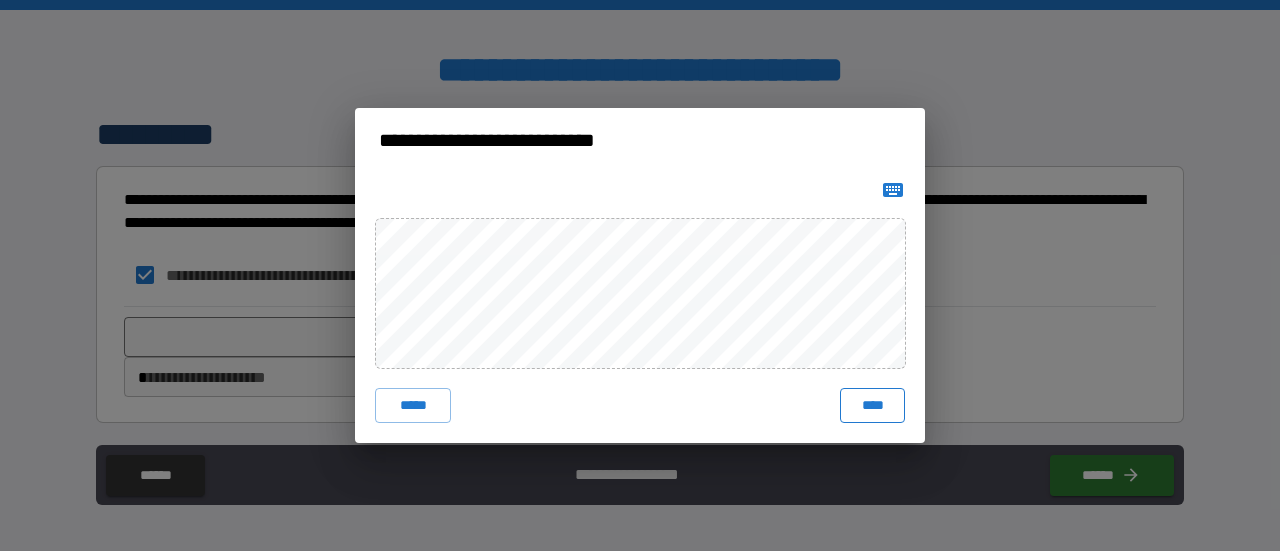 click on "****" at bounding box center (872, 406) 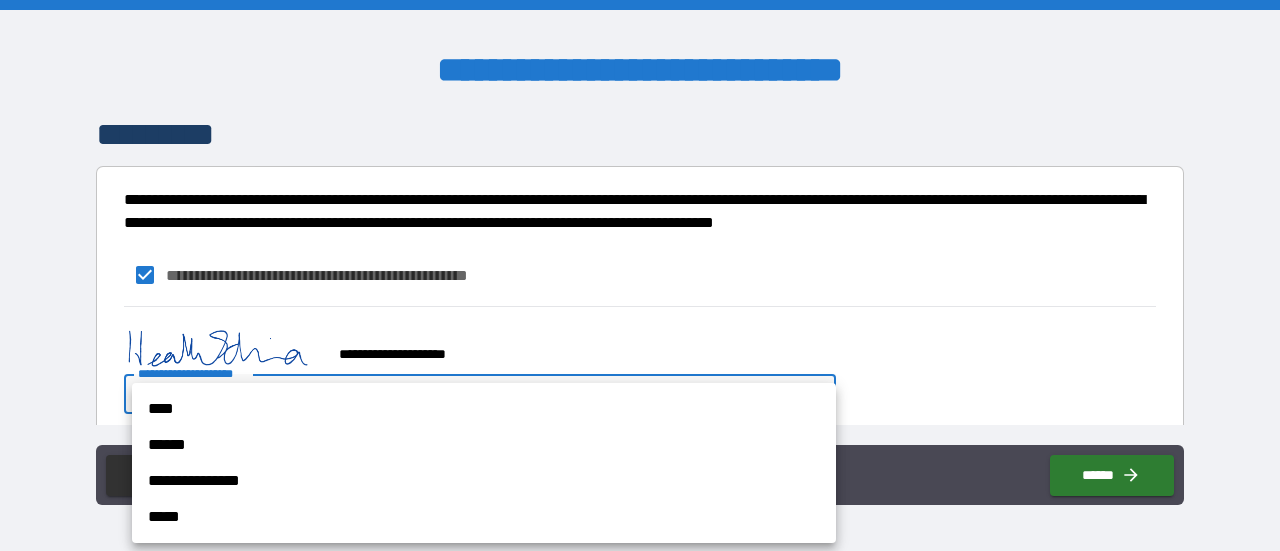 click on "**********" at bounding box center [640, 275] 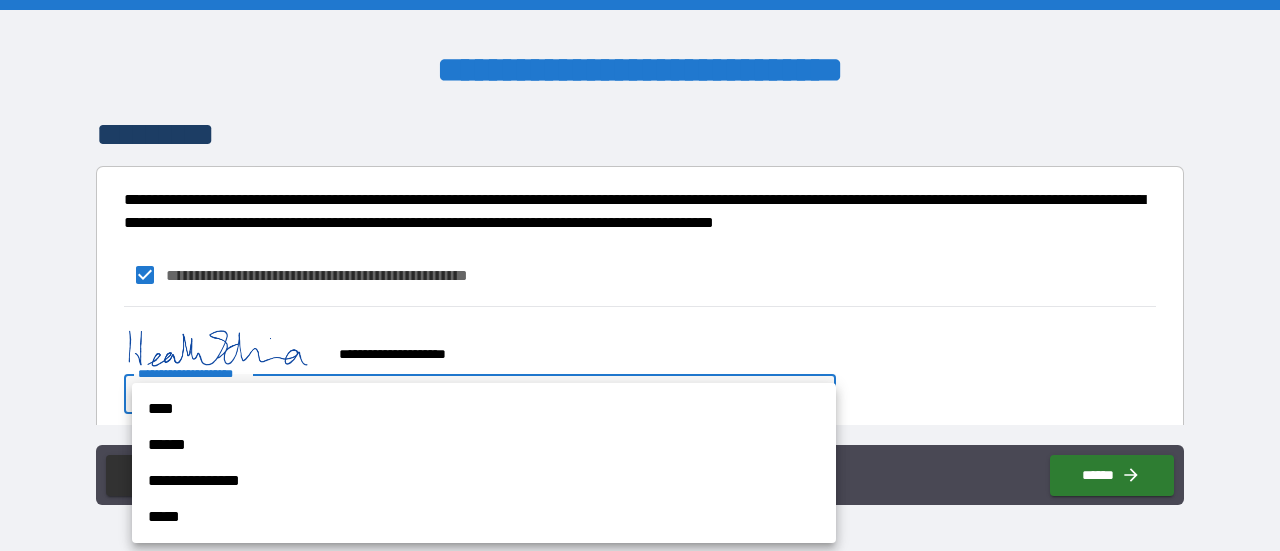 click on "**********" at bounding box center [484, 481] 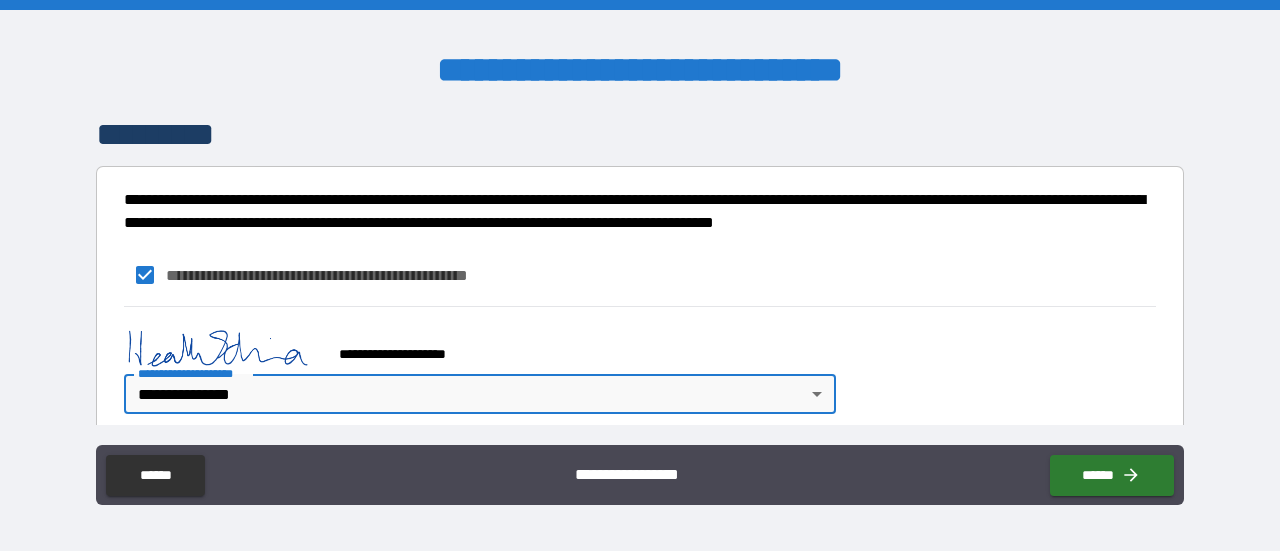 scroll, scrollTop: 542, scrollLeft: 0, axis: vertical 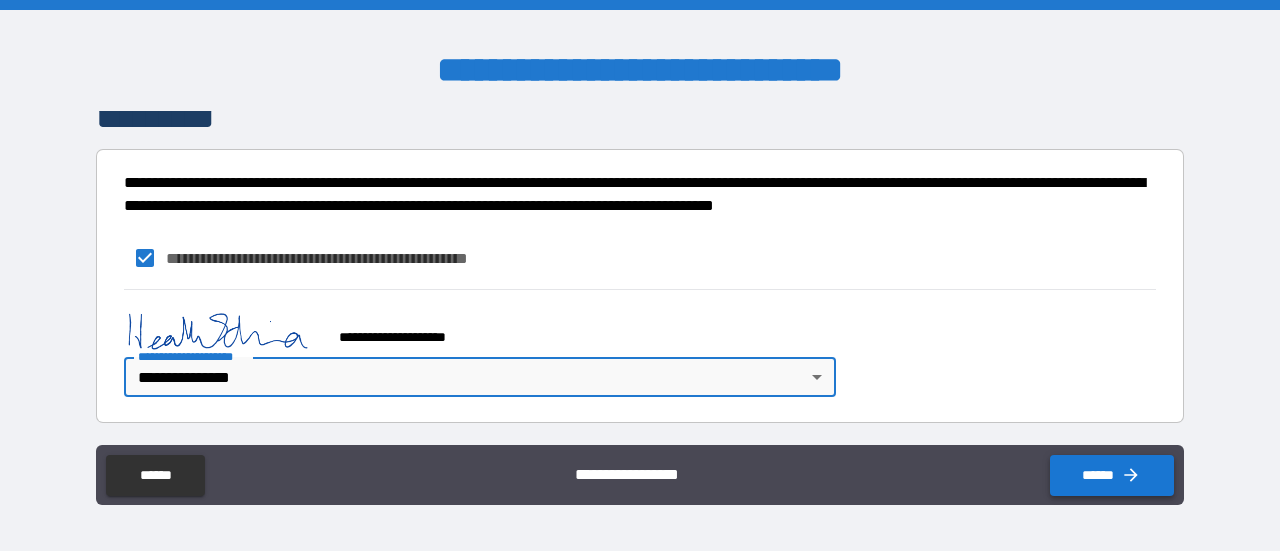 click on "******" at bounding box center (1112, 475) 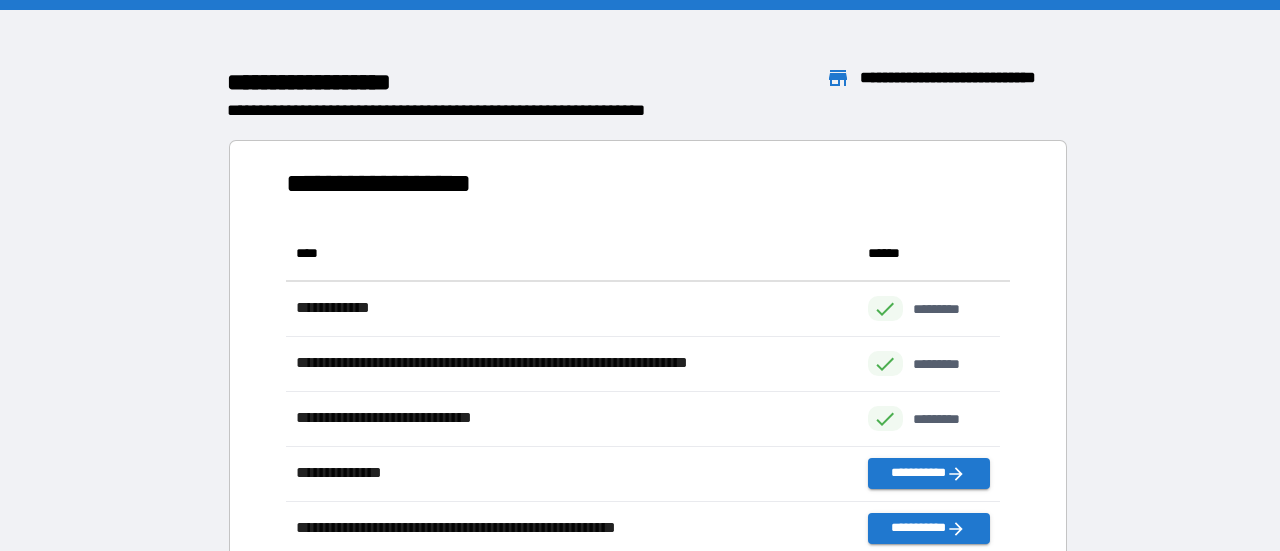 scroll, scrollTop: 16, scrollLeft: 16, axis: both 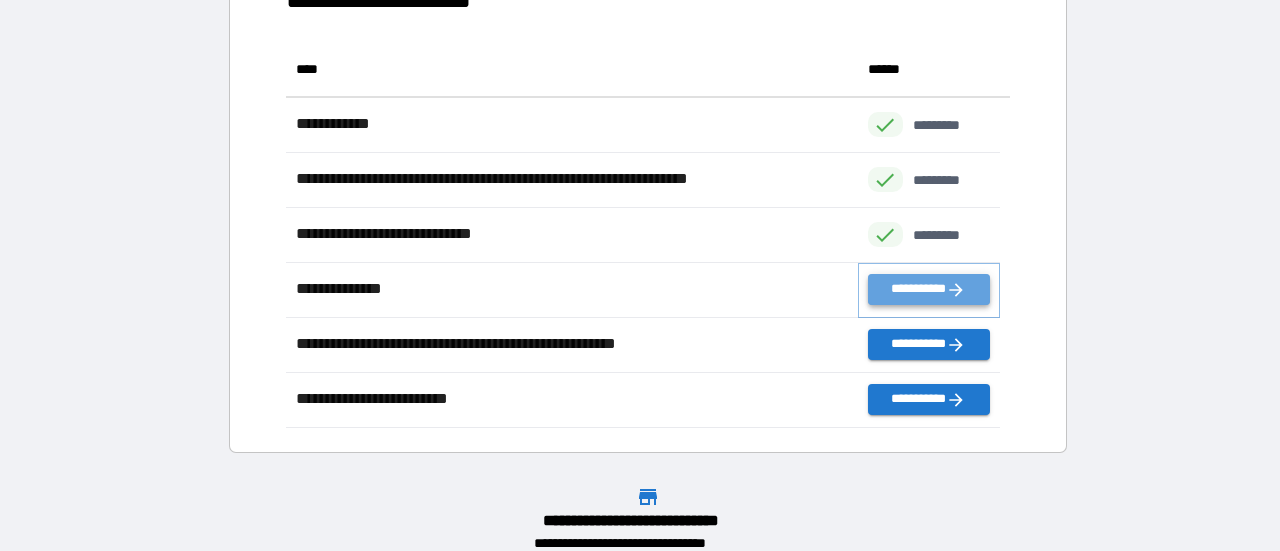 click on "**********" at bounding box center (929, 289) 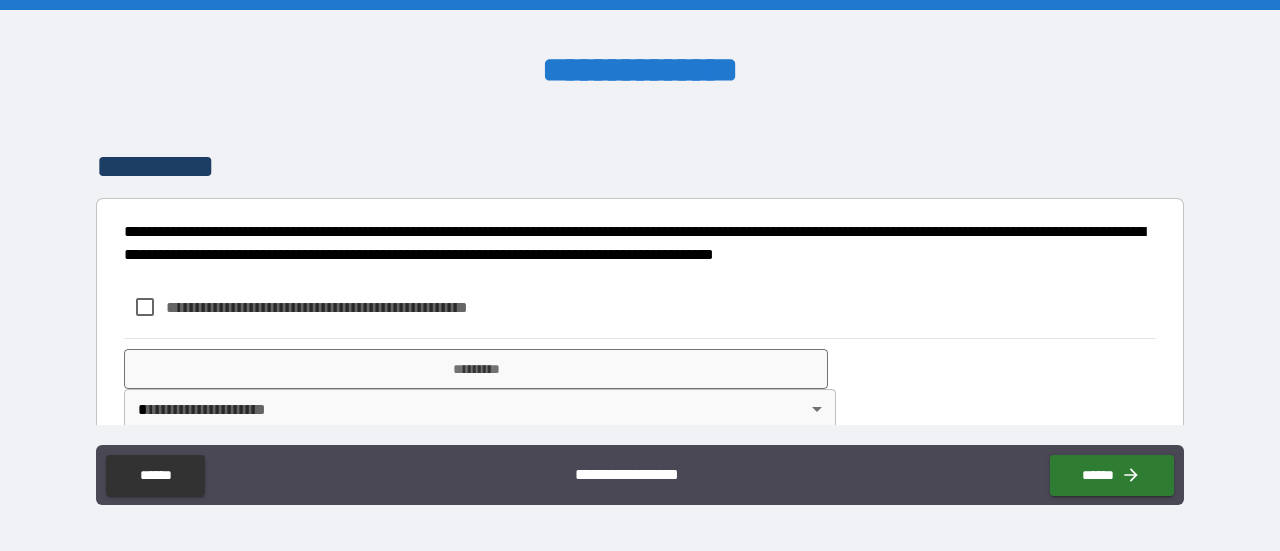 scroll, scrollTop: 214, scrollLeft: 0, axis: vertical 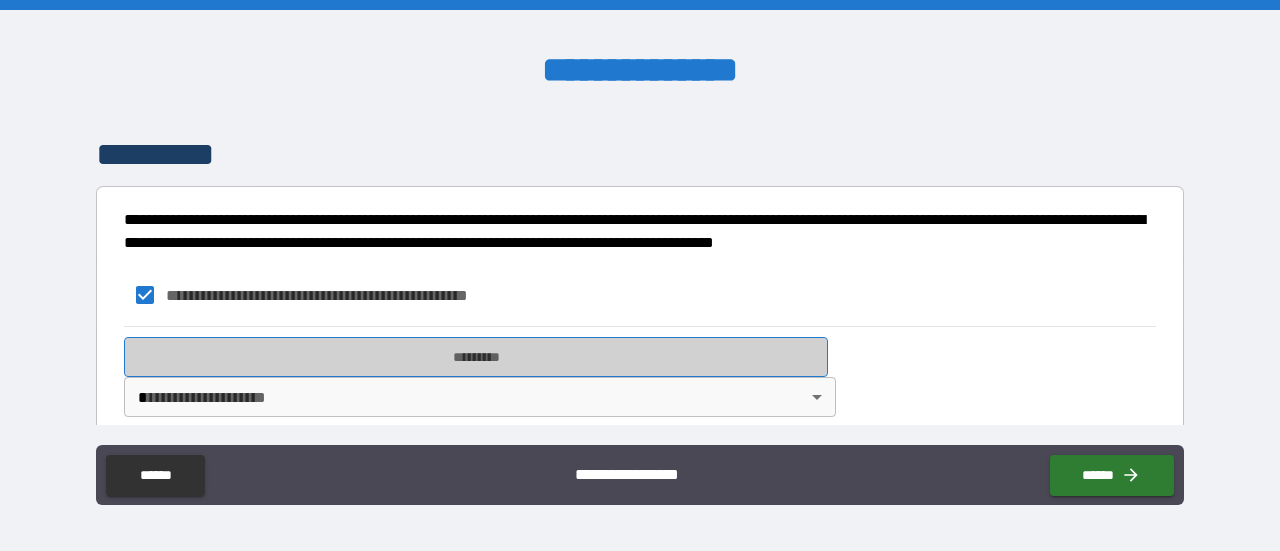 click on "*********" at bounding box center [476, 357] 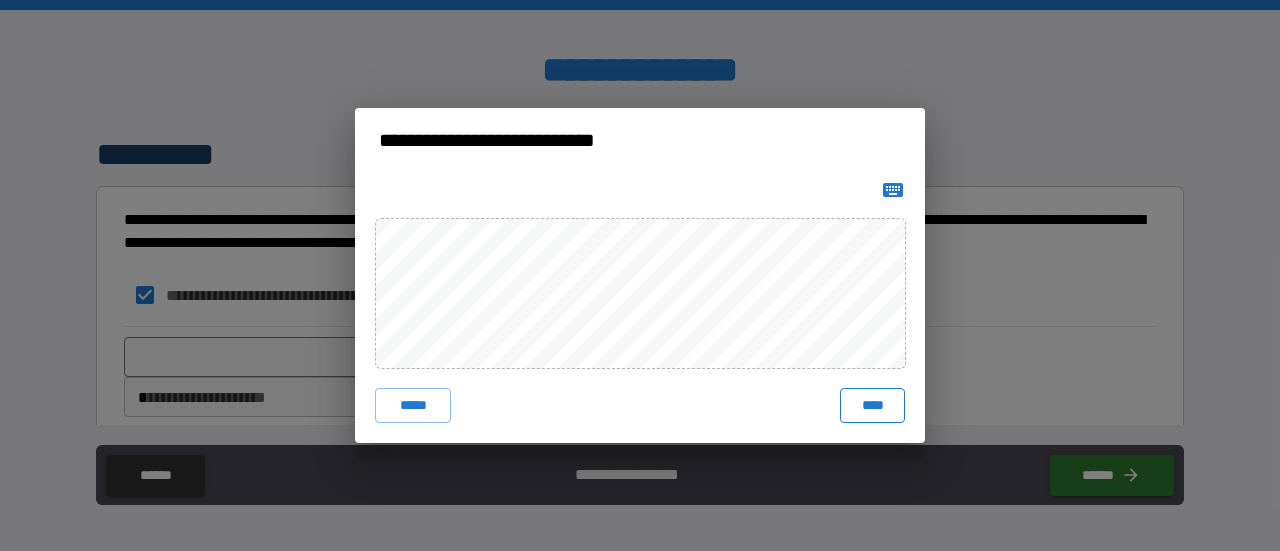 click on "****" at bounding box center [872, 406] 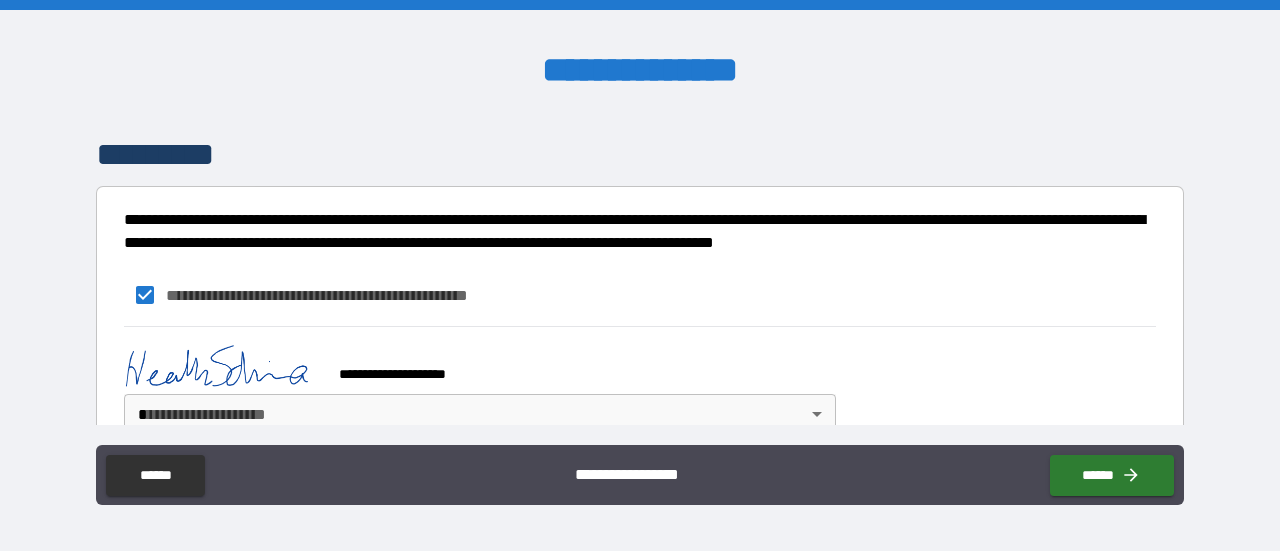 scroll, scrollTop: 220, scrollLeft: 0, axis: vertical 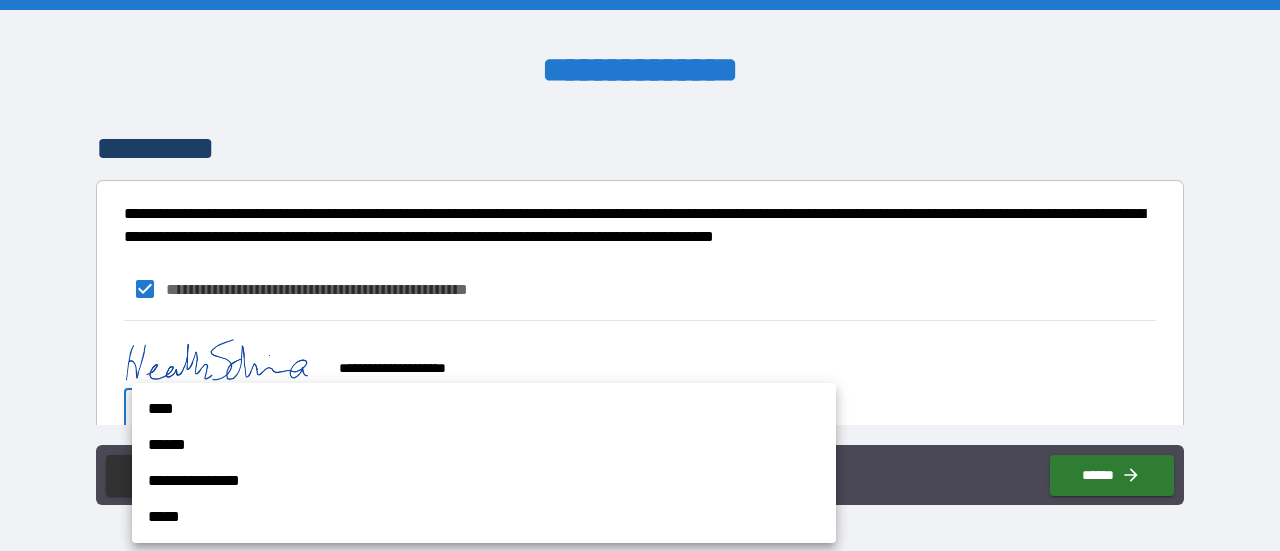 click on "**********" at bounding box center [640, 275] 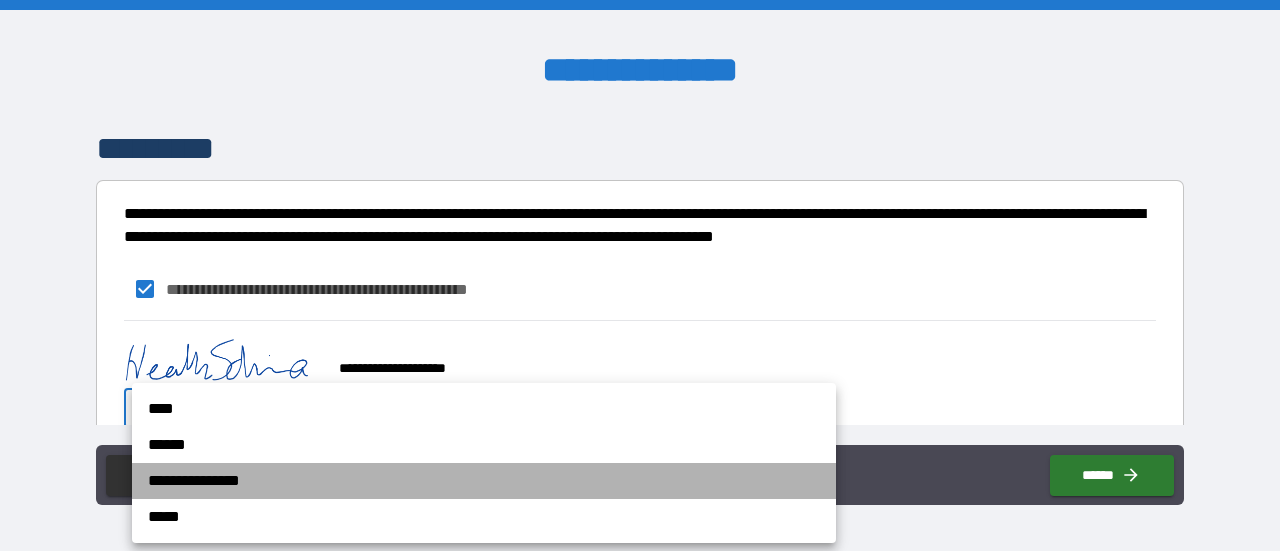 click on "**********" at bounding box center [484, 481] 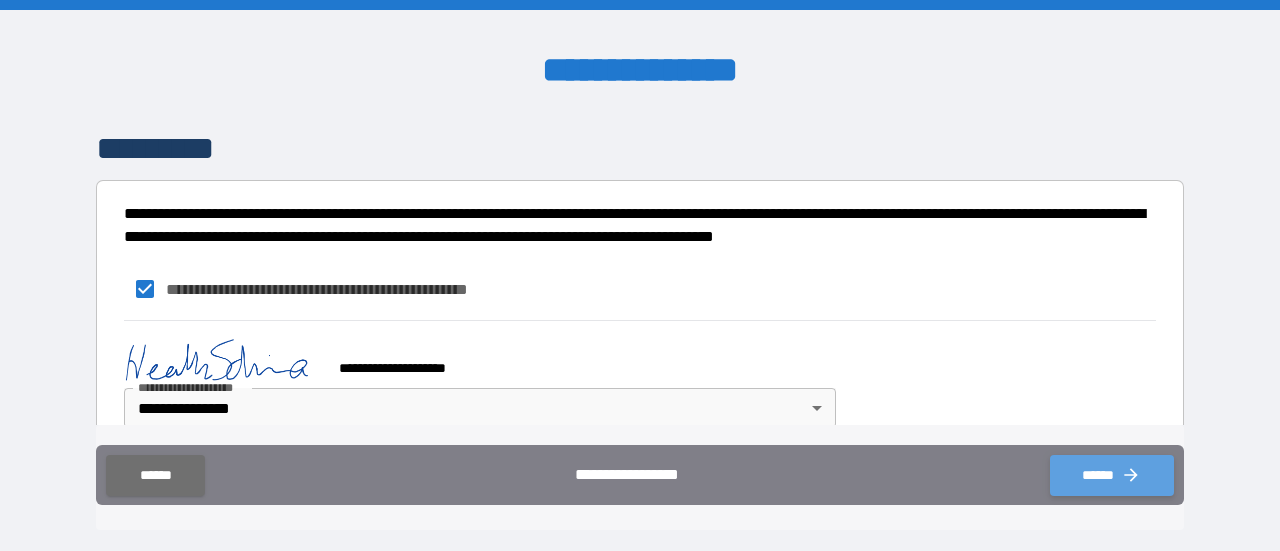 click 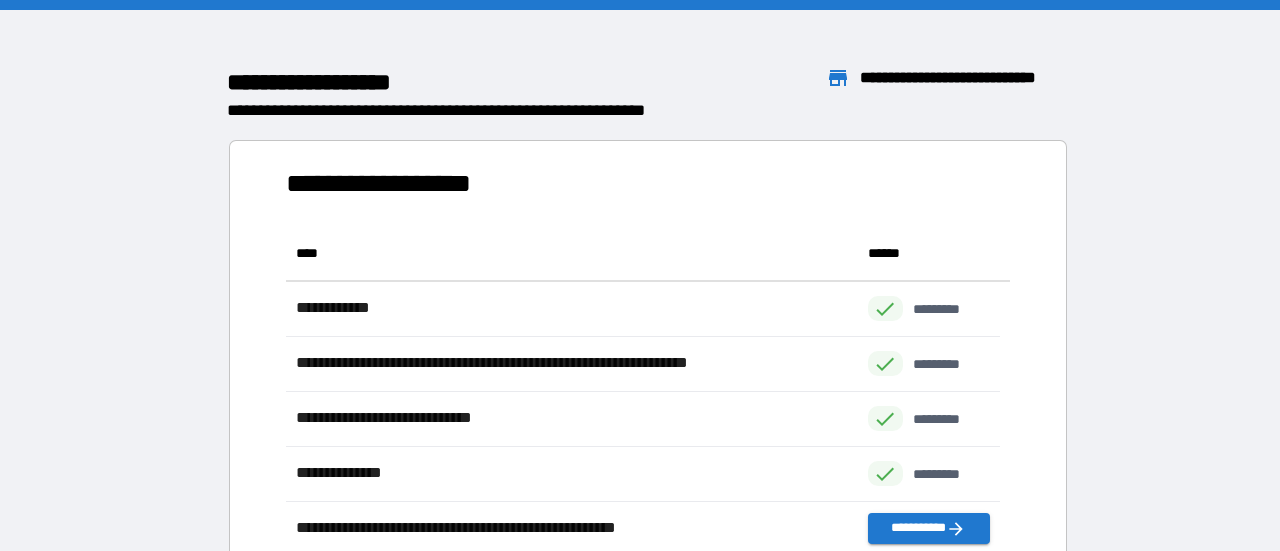 scroll, scrollTop: 16, scrollLeft: 16, axis: both 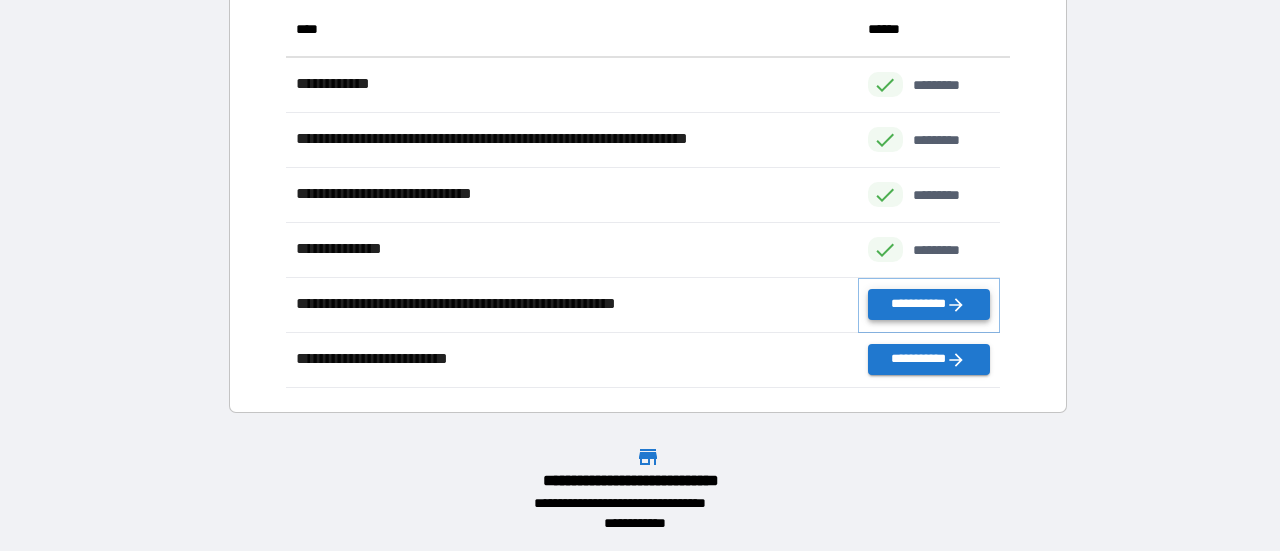 click on "**********" at bounding box center (929, 304) 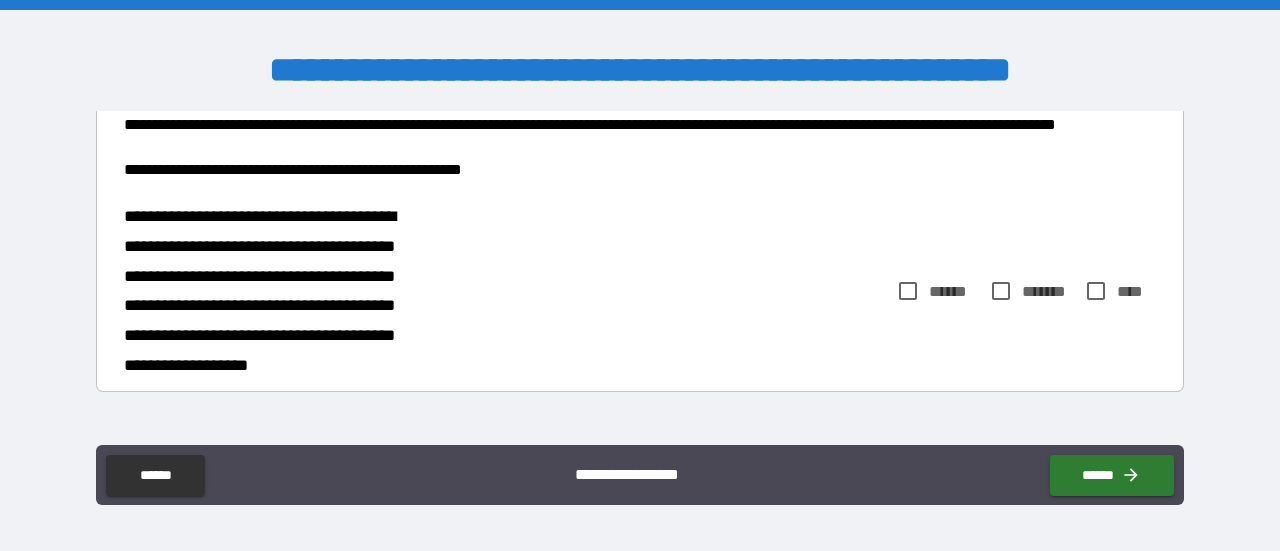scroll, scrollTop: 275, scrollLeft: 0, axis: vertical 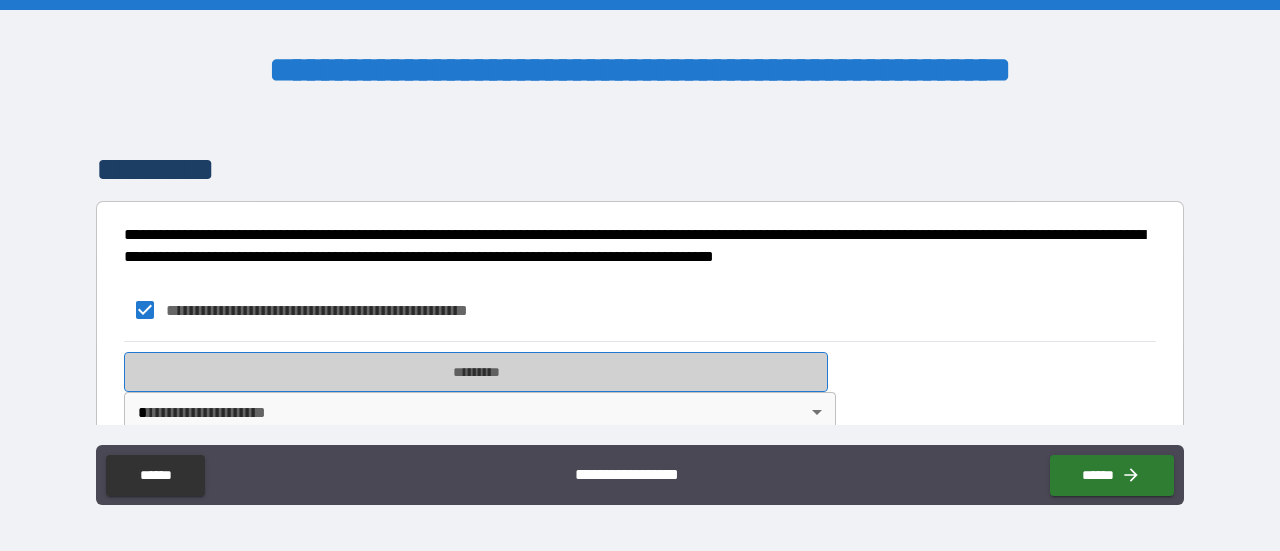 click on "*********" at bounding box center [476, 372] 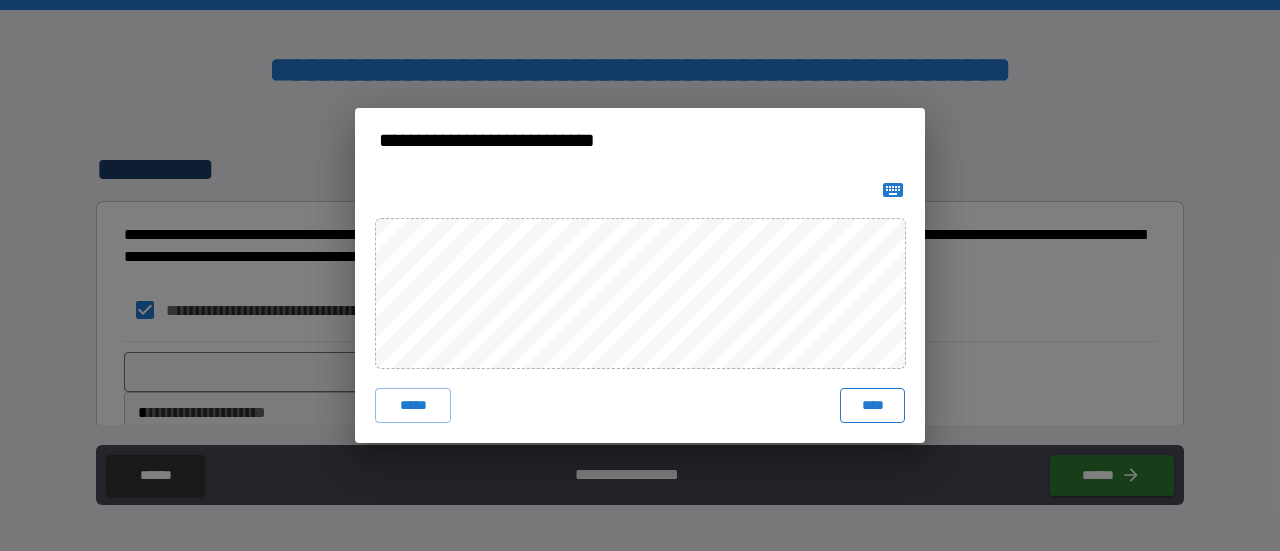 click on "****" at bounding box center (872, 406) 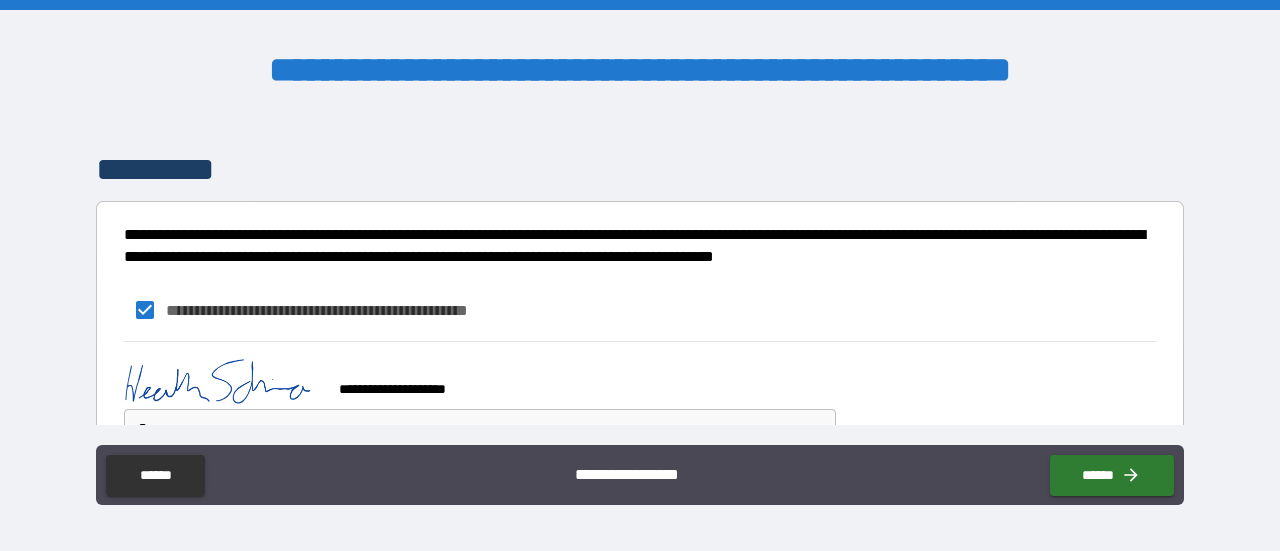 scroll, scrollTop: 608, scrollLeft: 0, axis: vertical 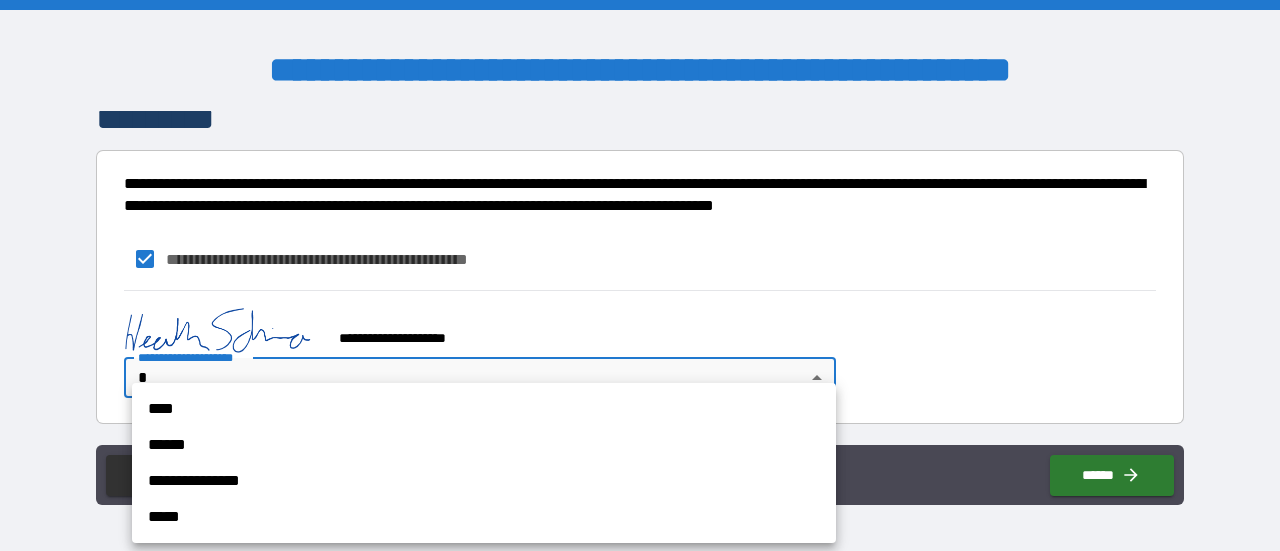 click on "**********" at bounding box center (640, 275) 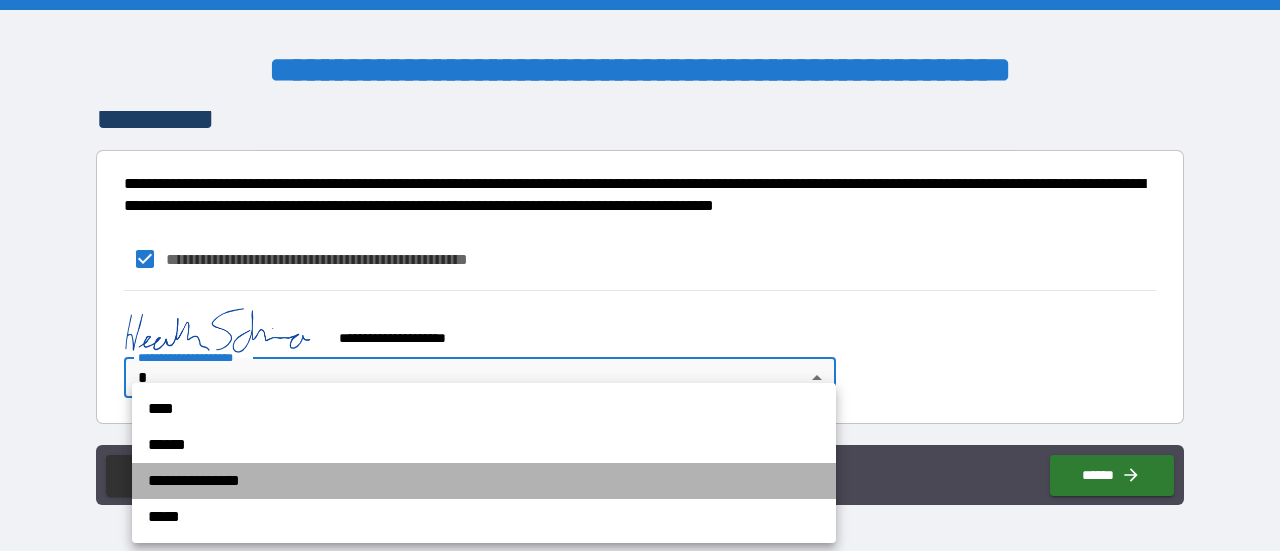 click on "**********" at bounding box center (484, 481) 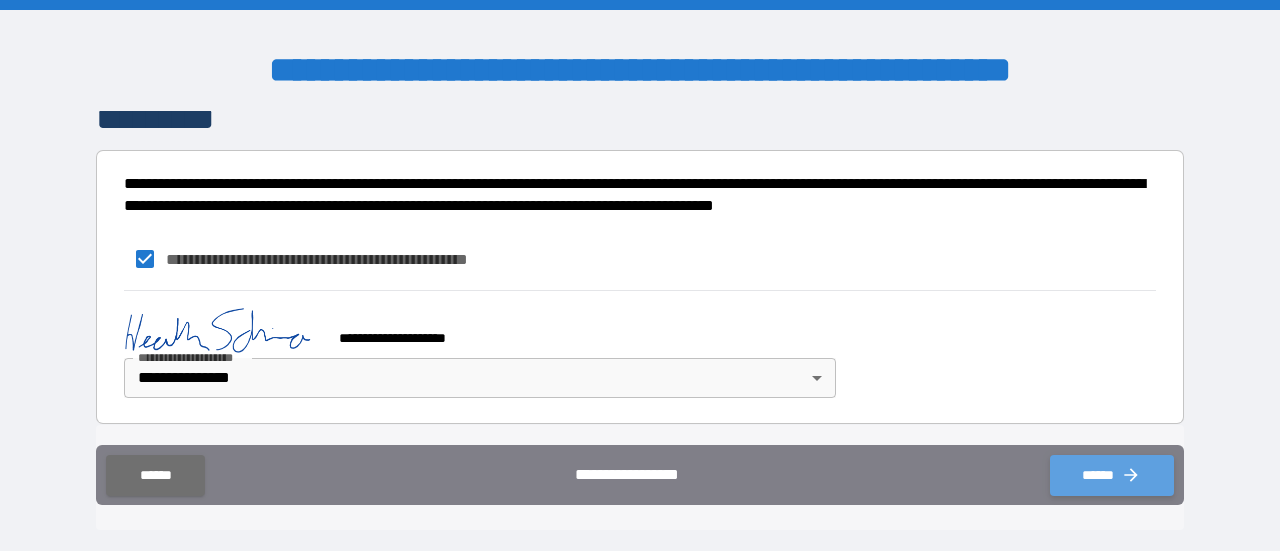click on "******" at bounding box center (1112, 475) 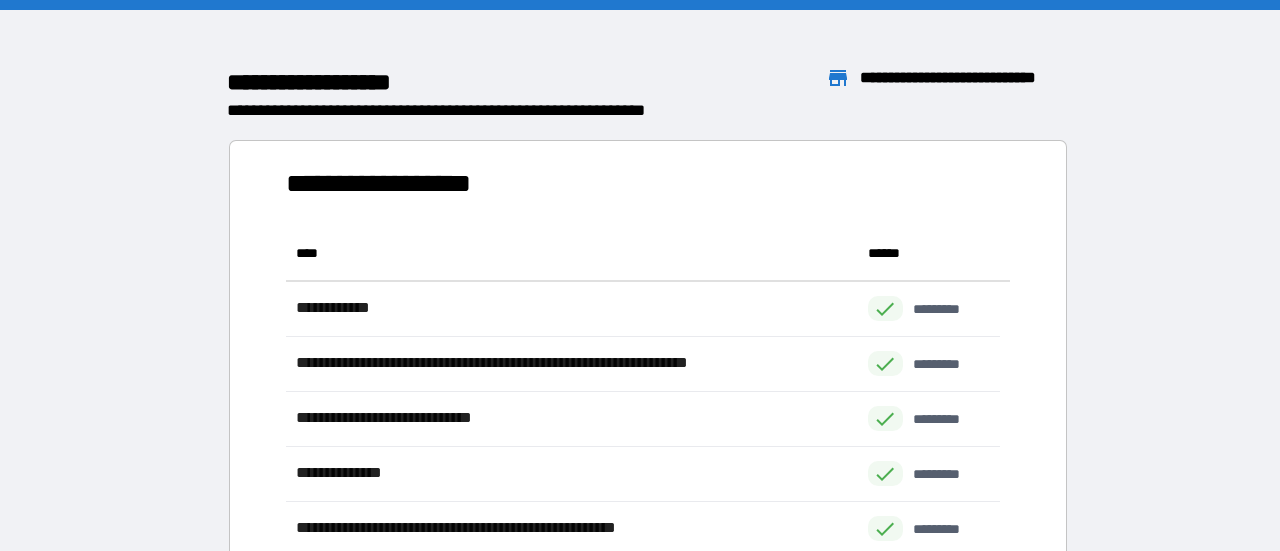 scroll, scrollTop: 16, scrollLeft: 16, axis: both 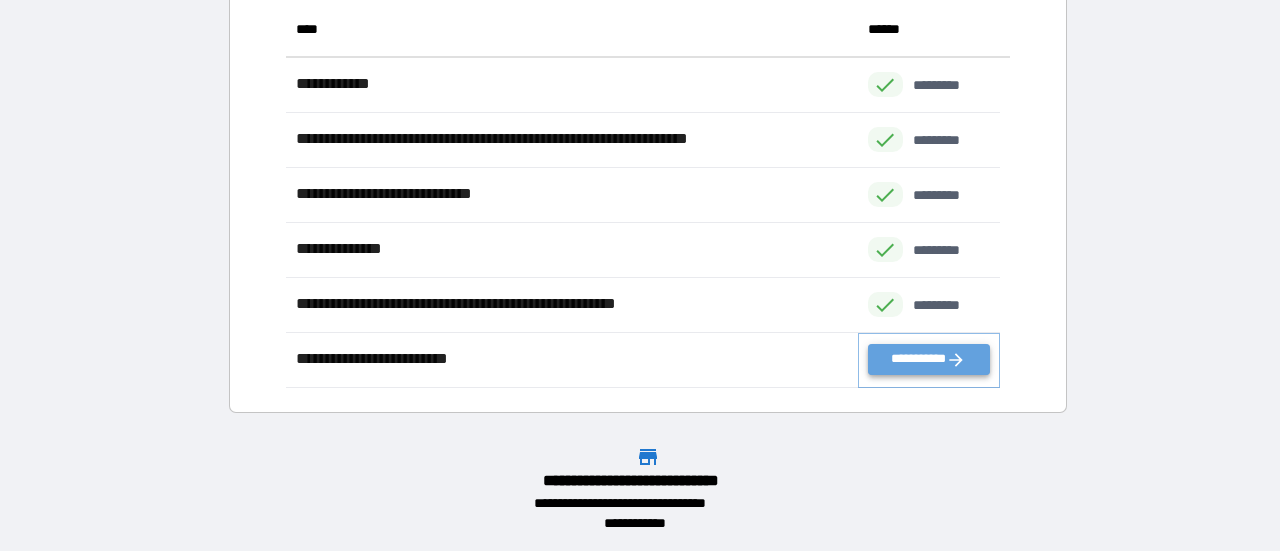 click on "**********" at bounding box center (929, 359) 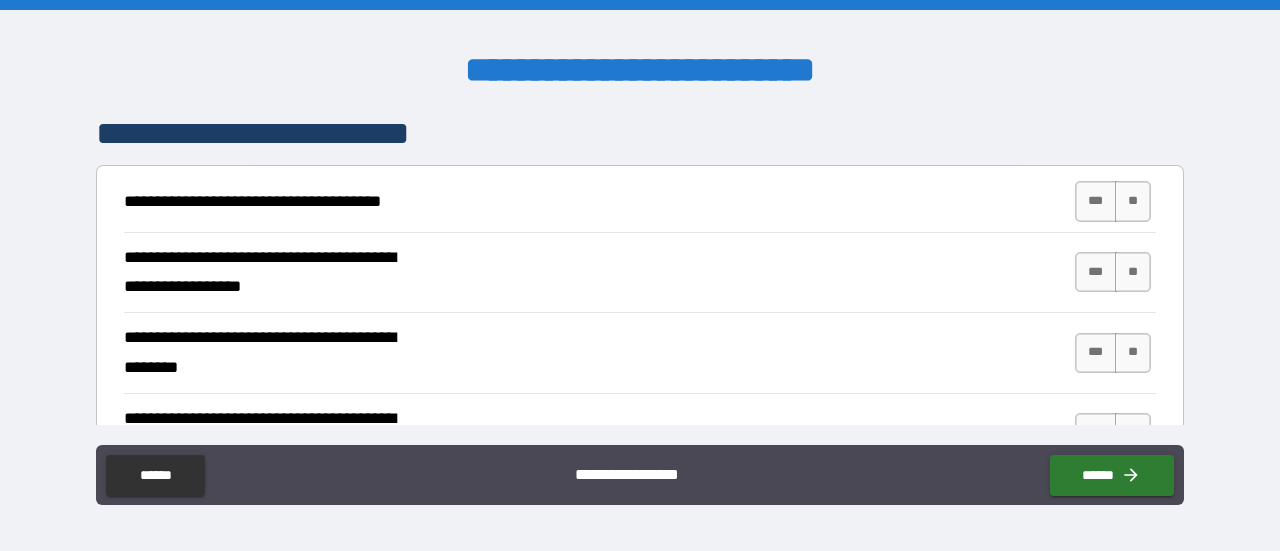 scroll, scrollTop: 358, scrollLeft: 0, axis: vertical 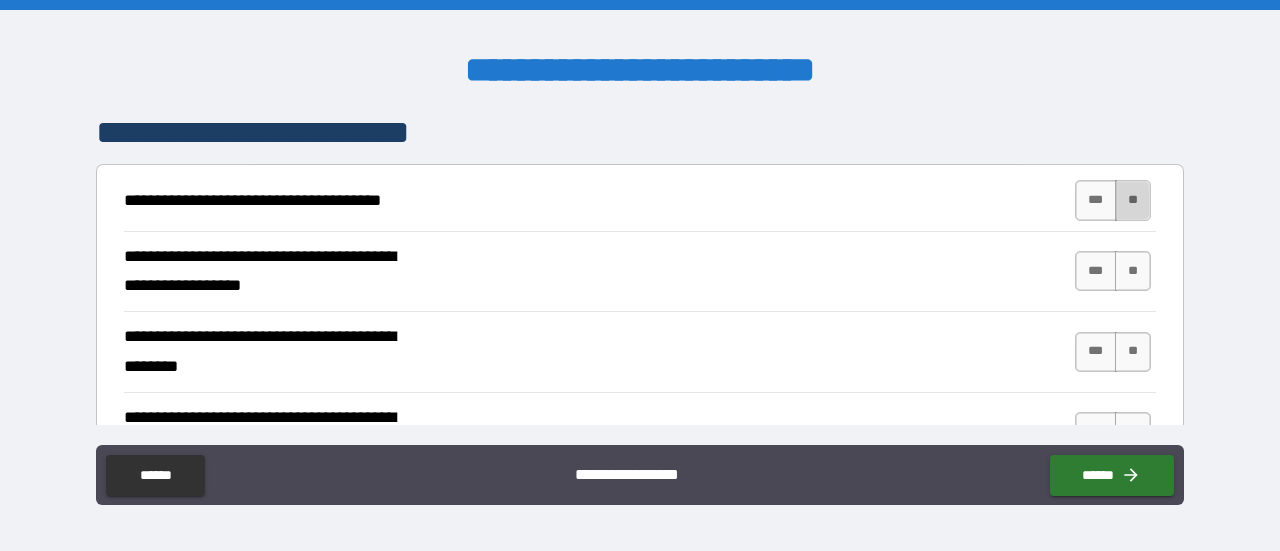 click on "**" at bounding box center (1133, 200) 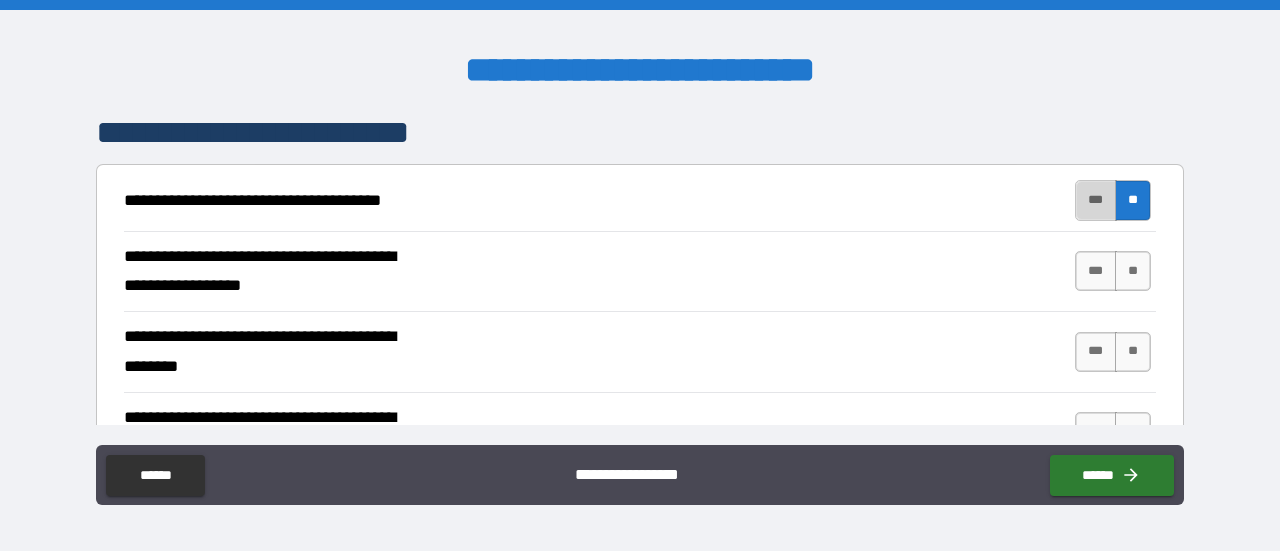 click on "***" at bounding box center [1096, 200] 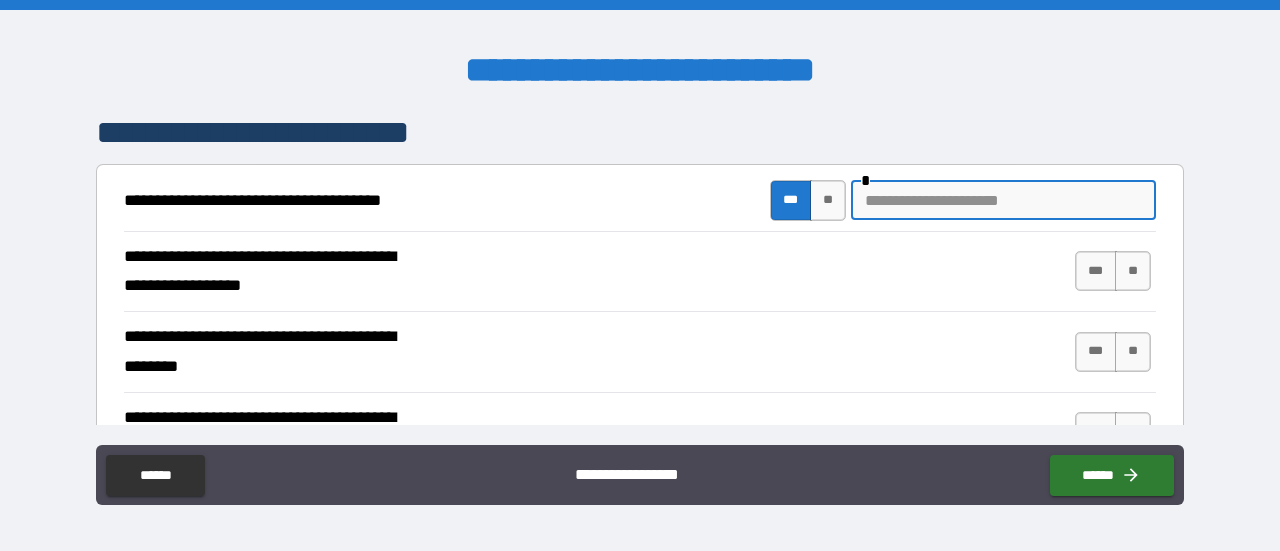 click at bounding box center (1003, 200) 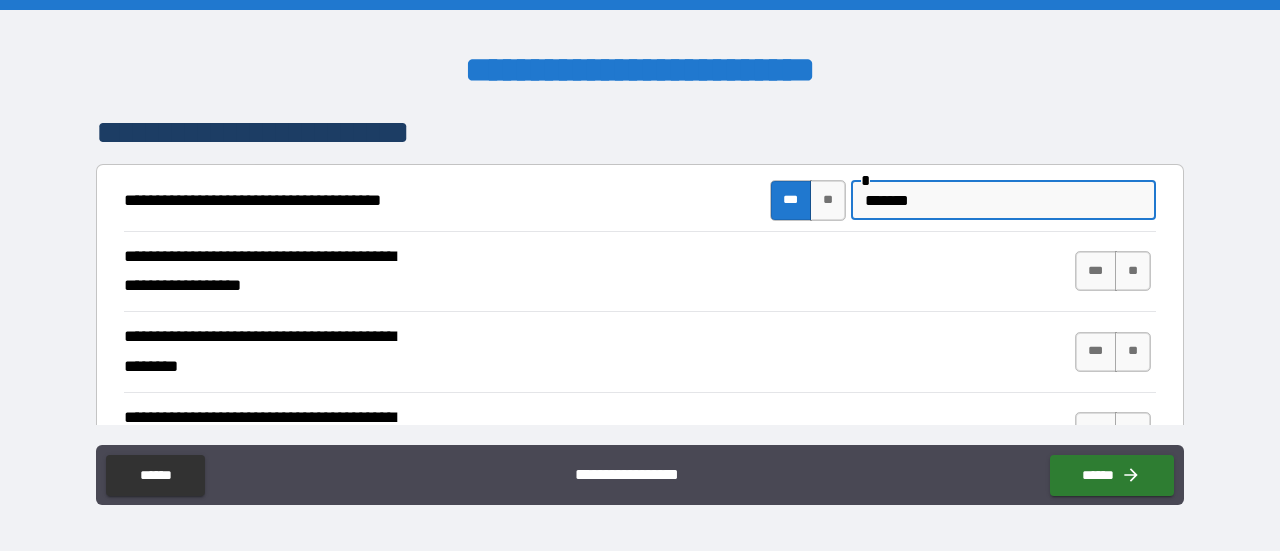 click on "******" at bounding box center (1003, 200) 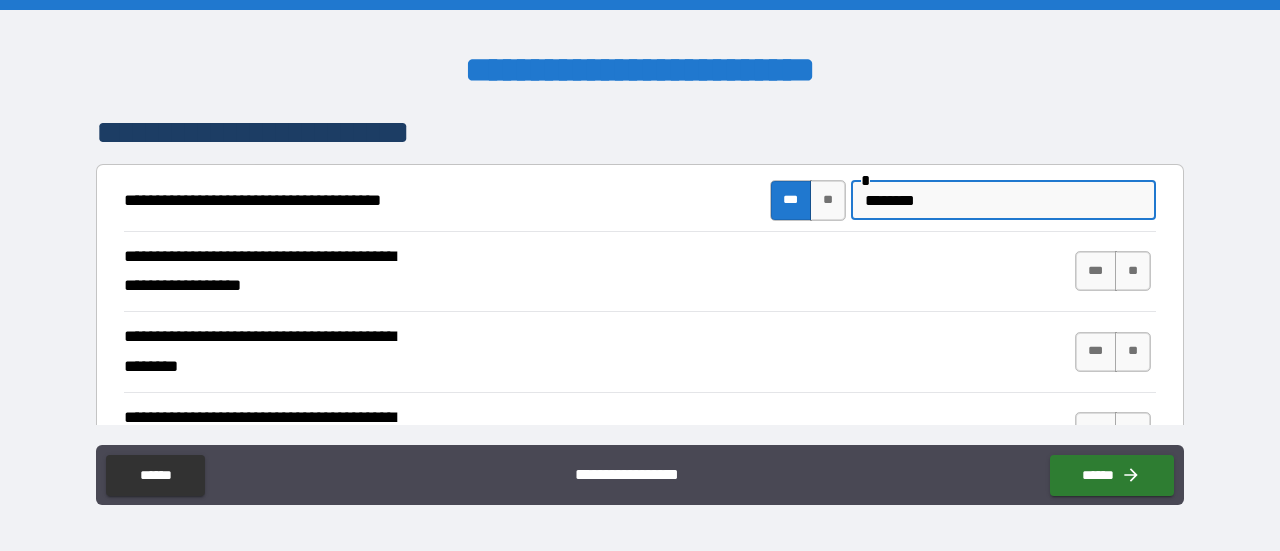 click on "*******" at bounding box center (1003, 200) 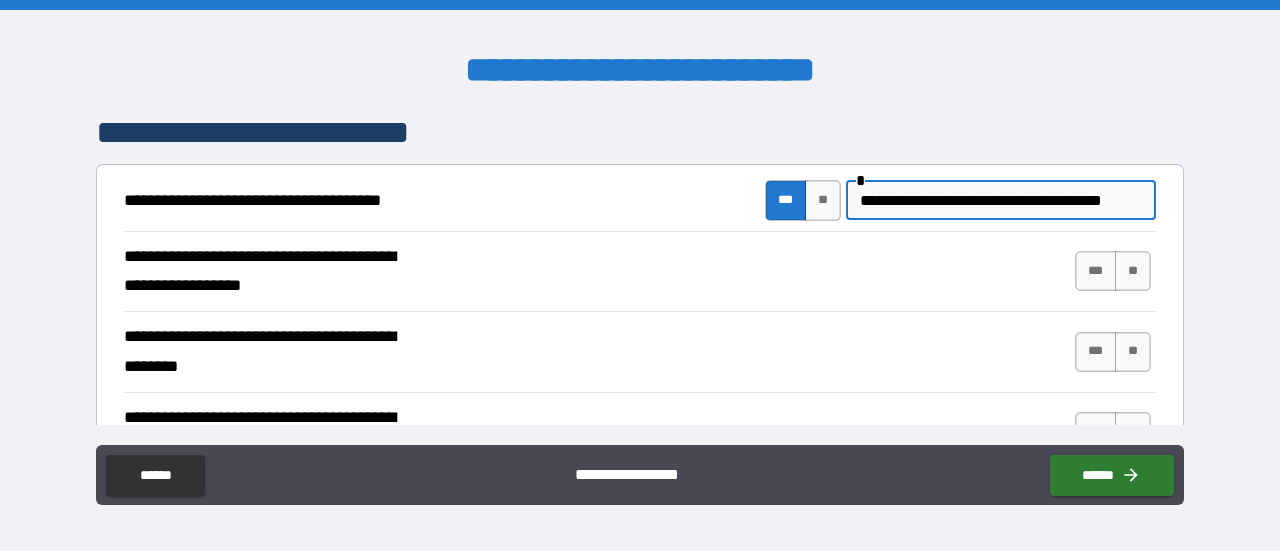 scroll, scrollTop: 0, scrollLeft: 8, axis: horizontal 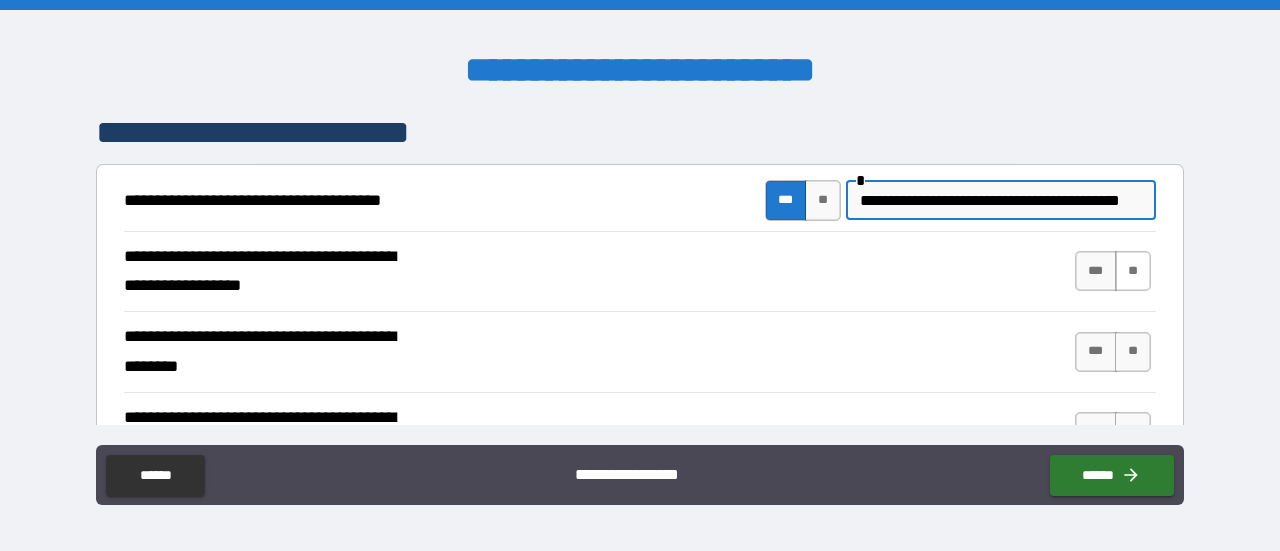 type on "**********" 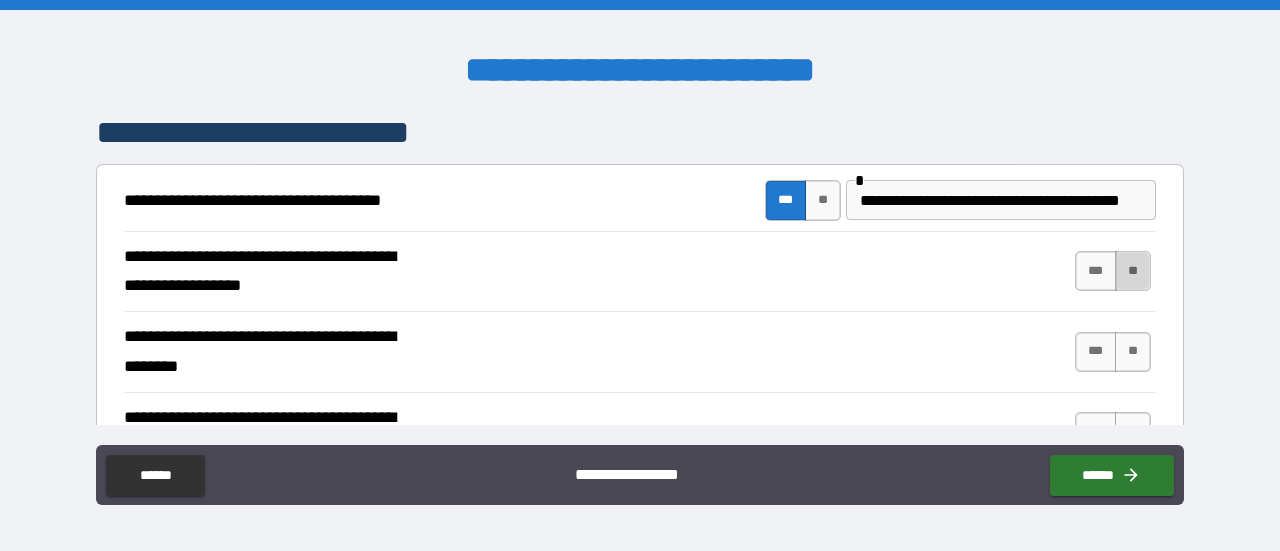 scroll, scrollTop: 0, scrollLeft: 0, axis: both 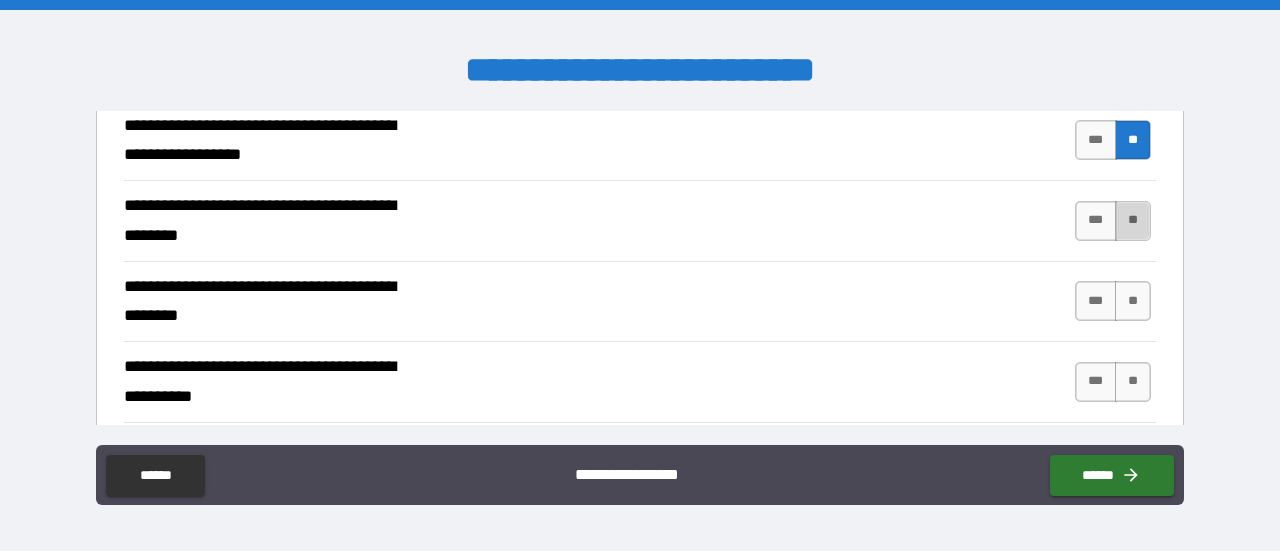 click on "**" at bounding box center (1133, 221) 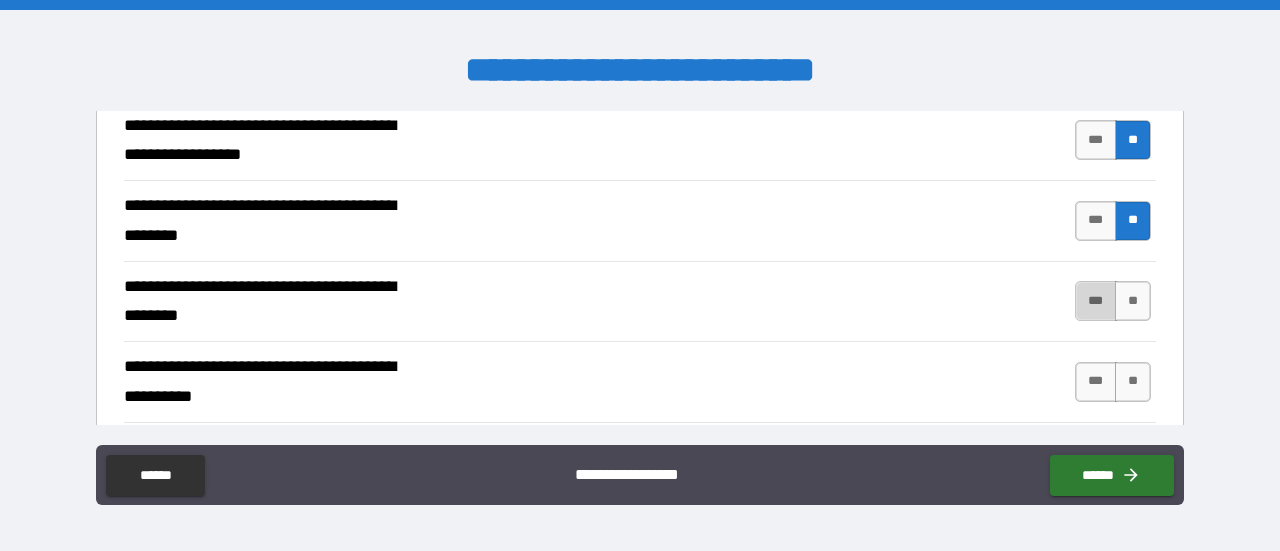 click on "***" at bounding box center [1096, 301] 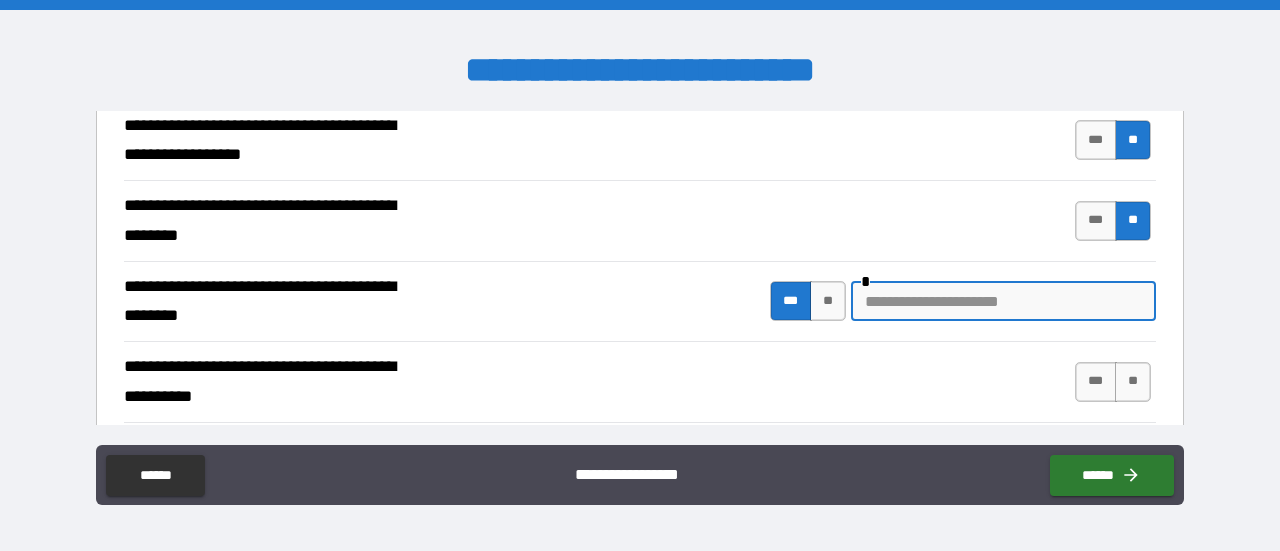 click at bounding box center [1003, 301] 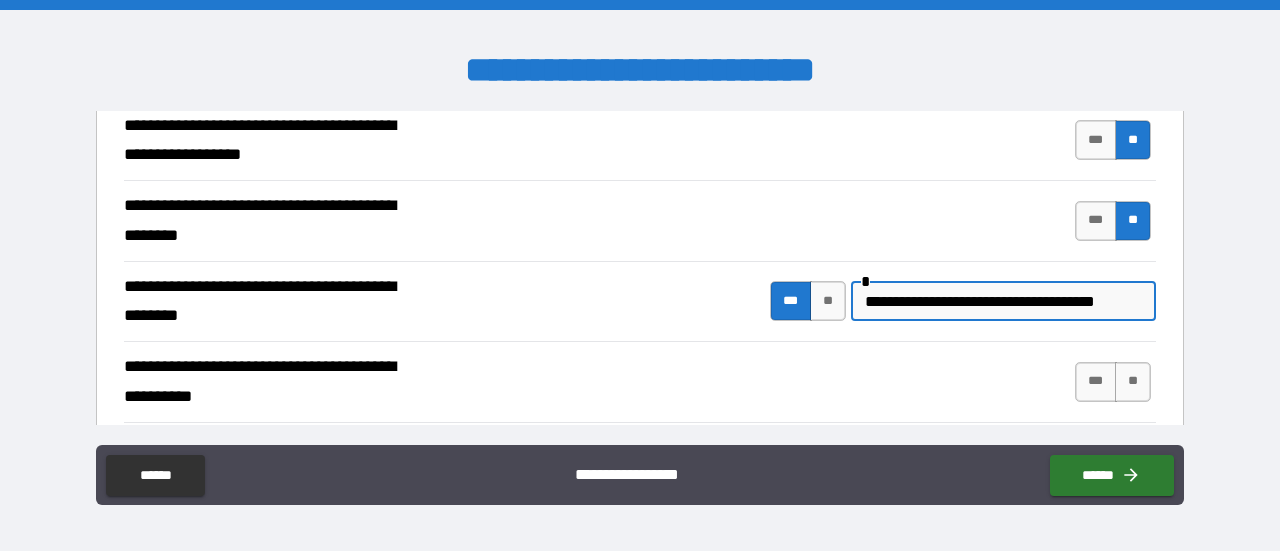 click on "**********" at bounding box center [1003, 301] 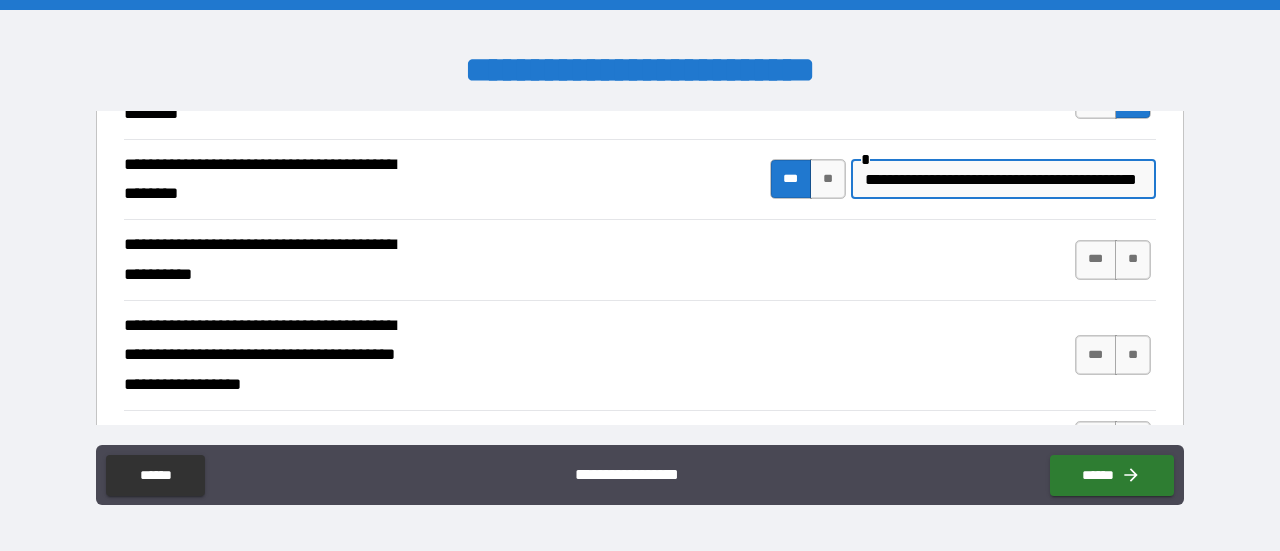 scroll, scrollTop: 643, scrollLeft: 0, axis: vertical 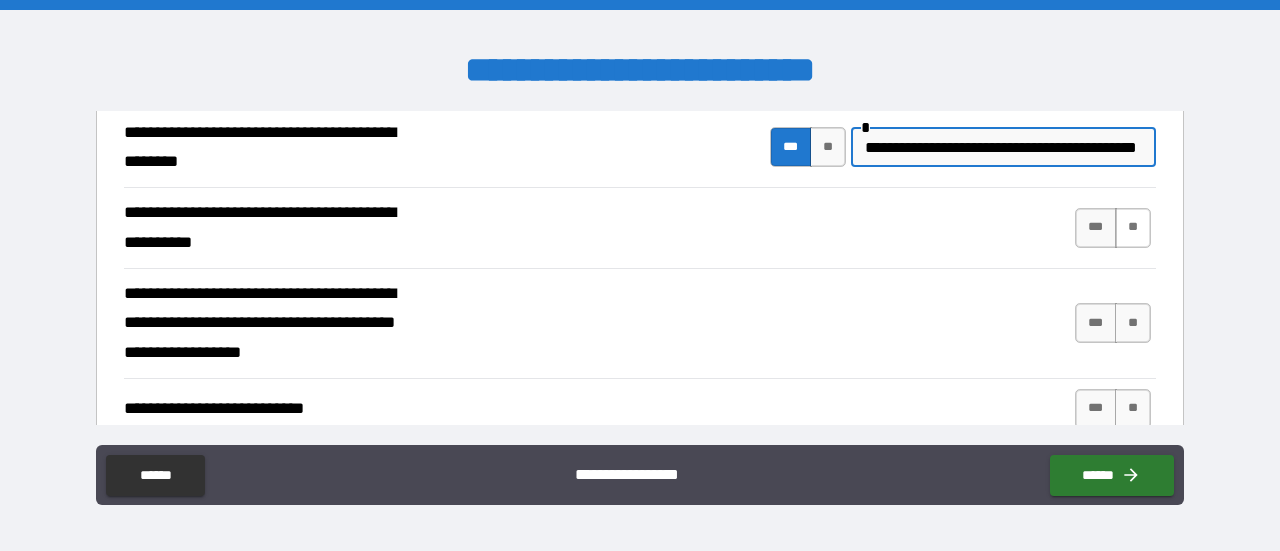 type on "**********" 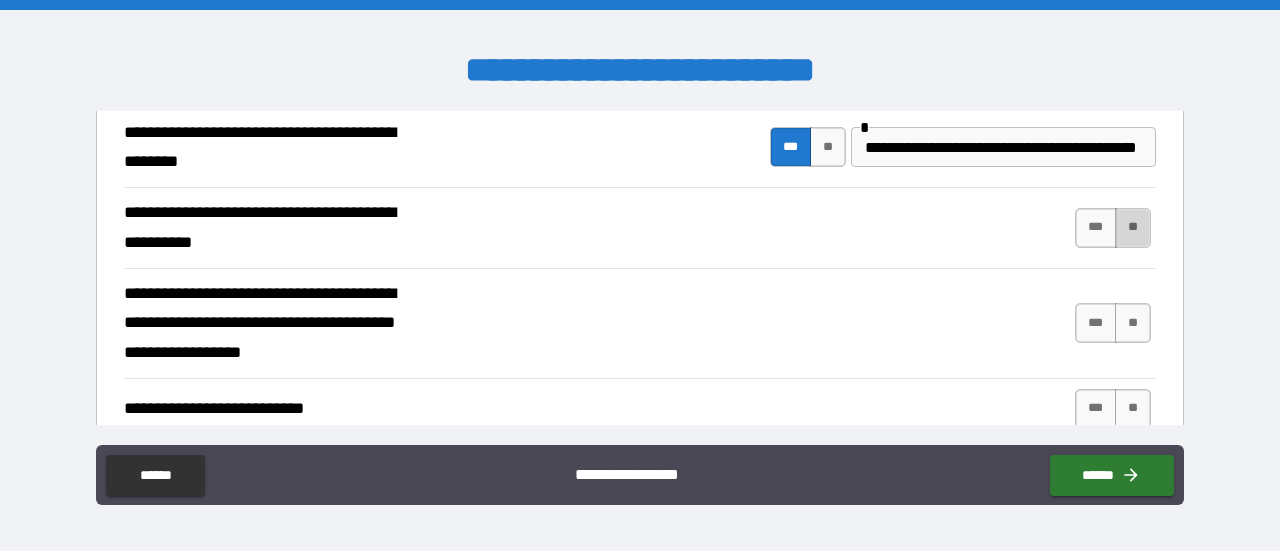 click on "**" at bounding box center (1133, 228) 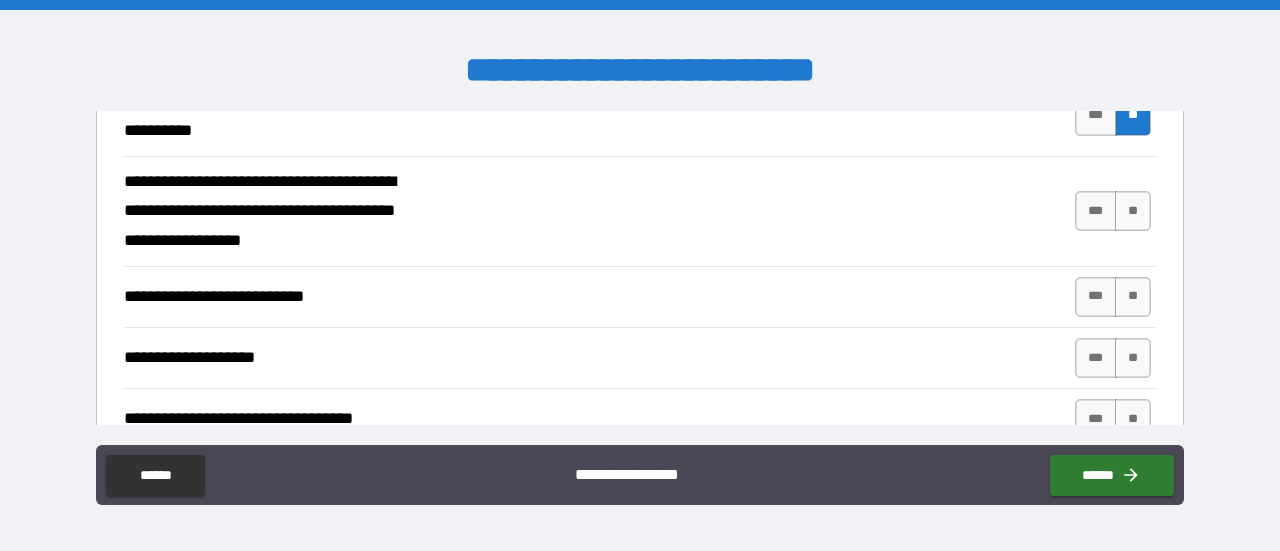scroll, scrollTop: 755, scrollLeft: 0, axis: vertical 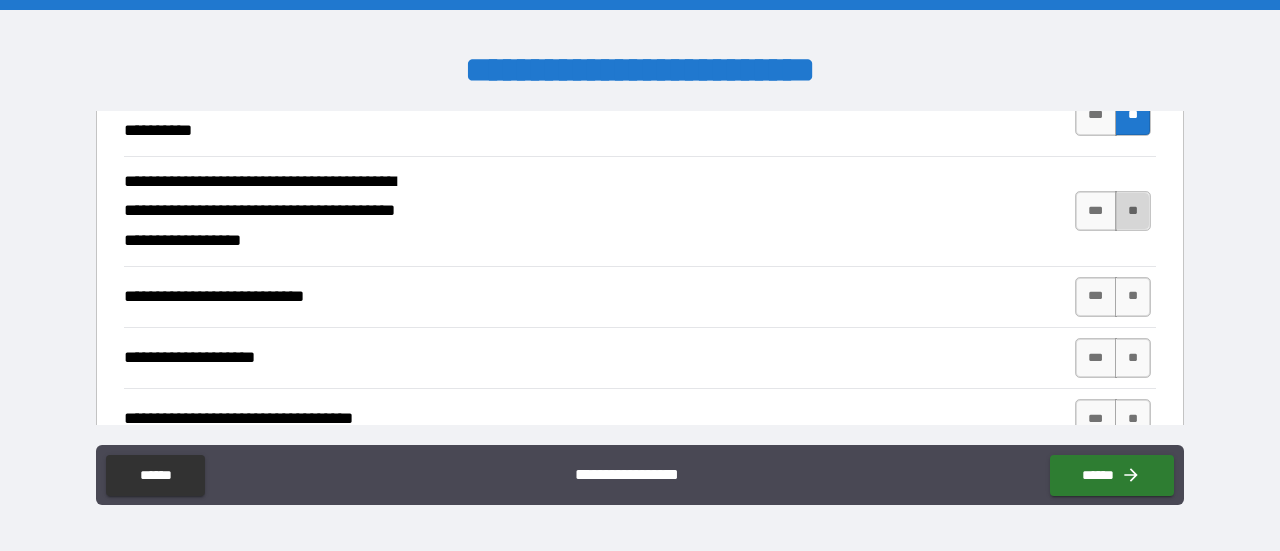 click on "**" at bounding box center [1133, 211] 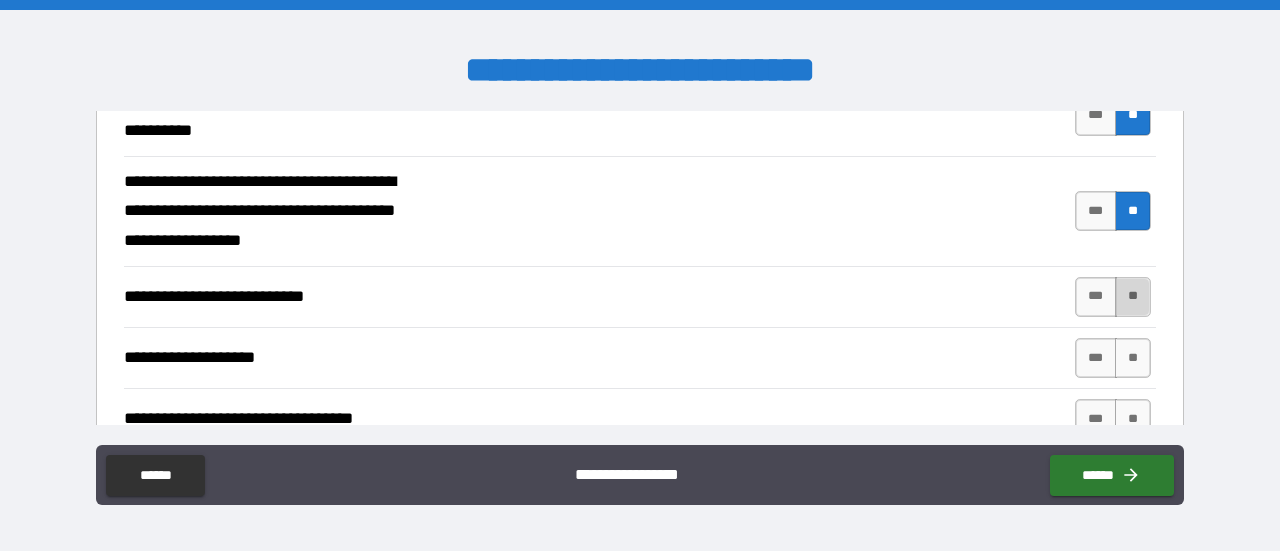 click on "**" at bounding box center (1133, 297) 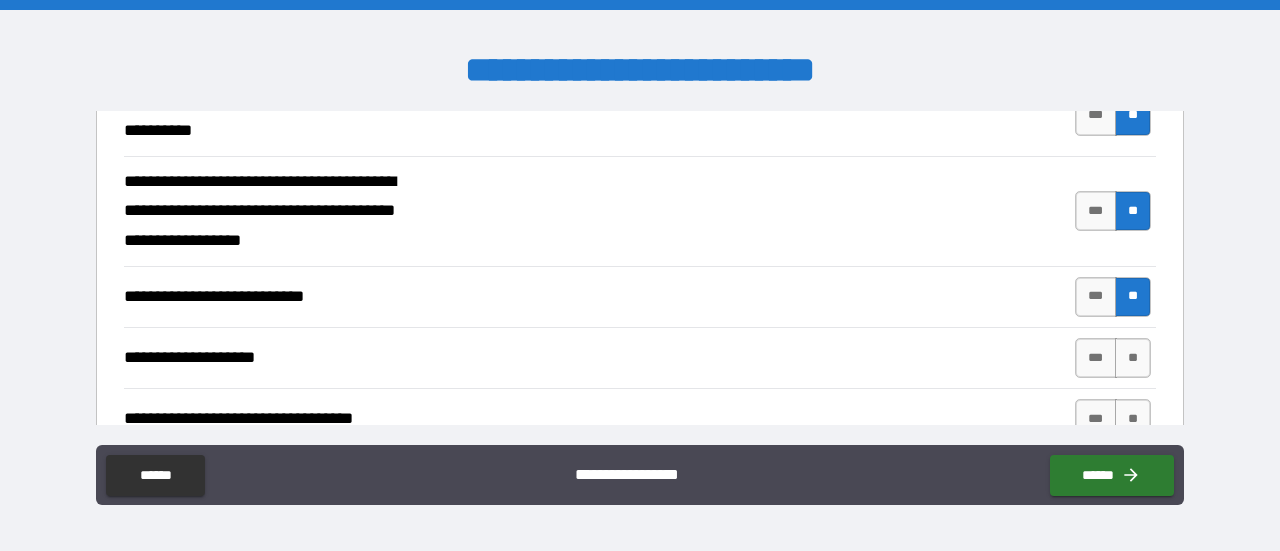 scroll, scrollTop: 915, scrollLeft: 0, axis: vertical 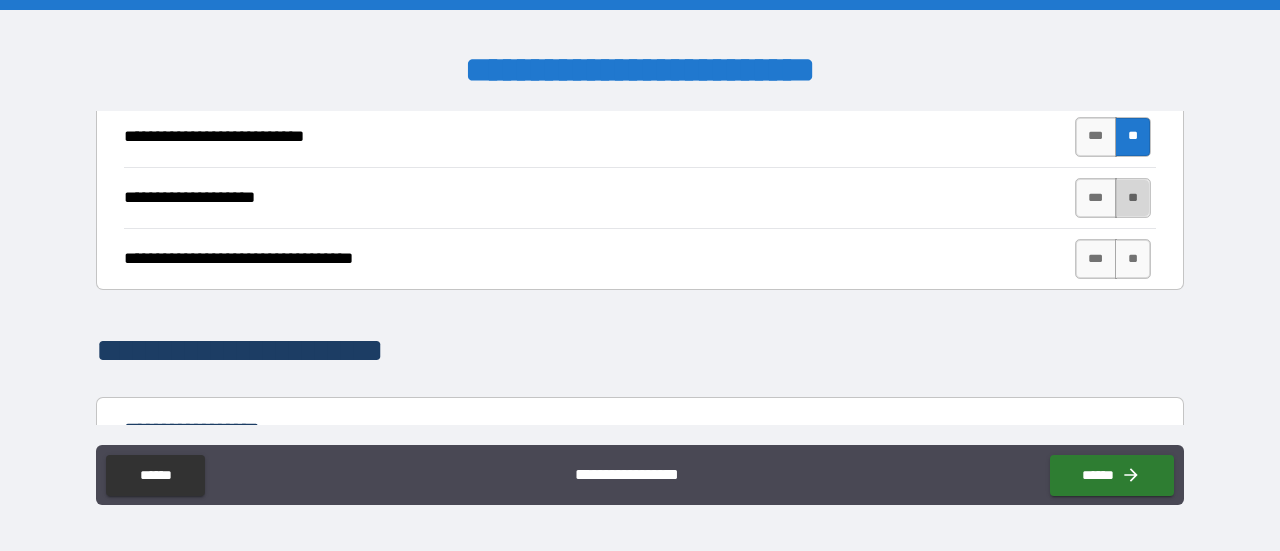 click on "**" at bounding box center [1133, 198] 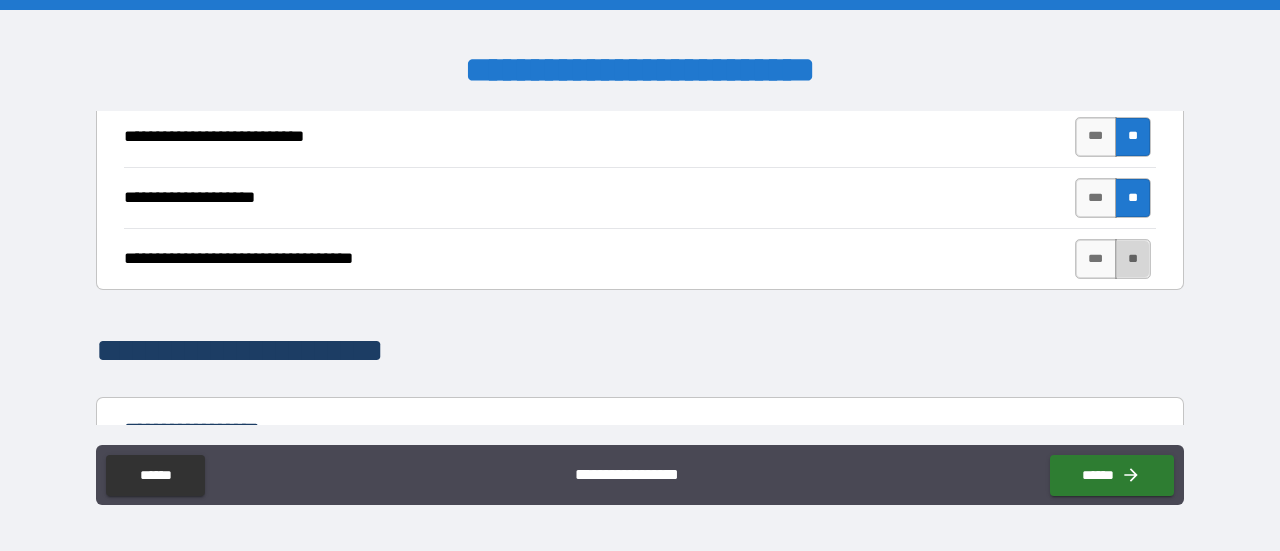 click on "**" at bounding box center [1133, 259] 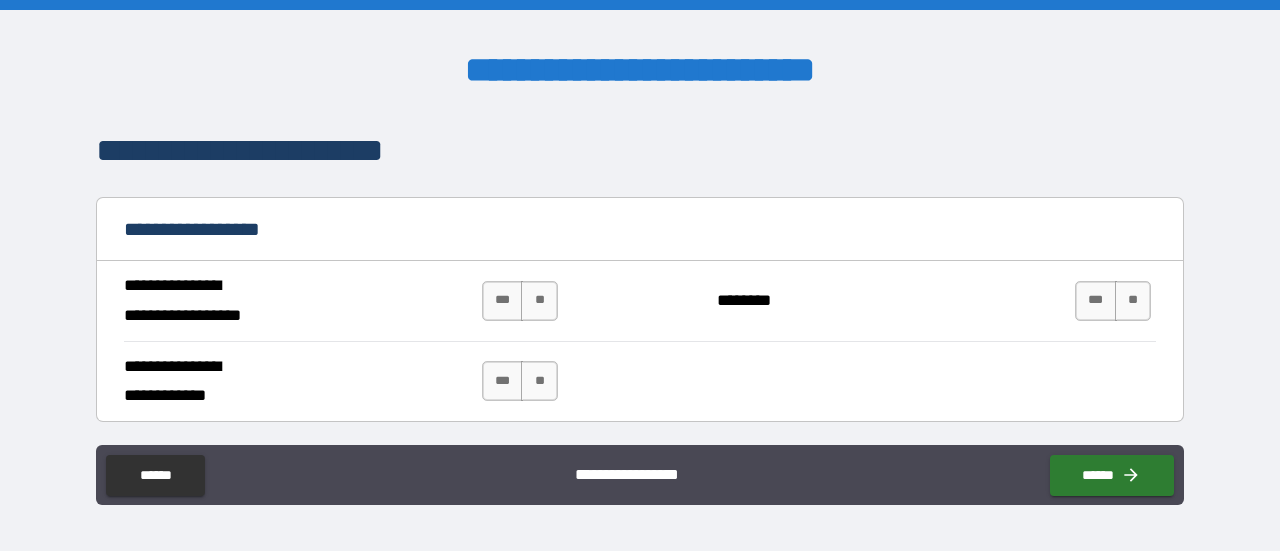 scroll, scrollTop: 1116, scrollLeft: 0, axis: vertical 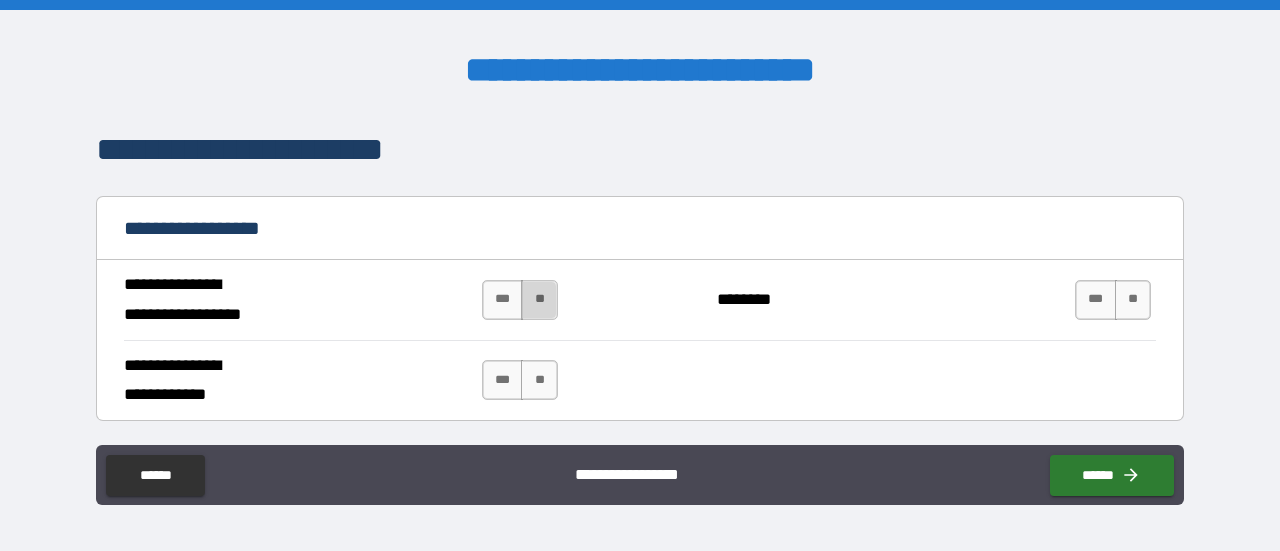 click on "**" at bounding box center (539, 300) 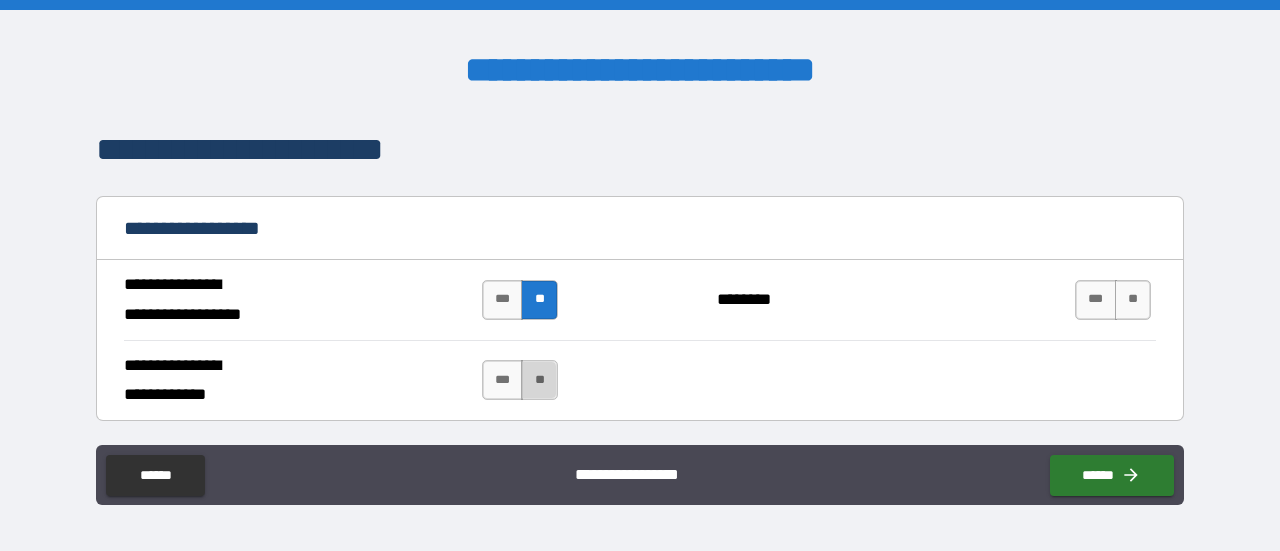 click on "**" at bounding box center (539, 380) 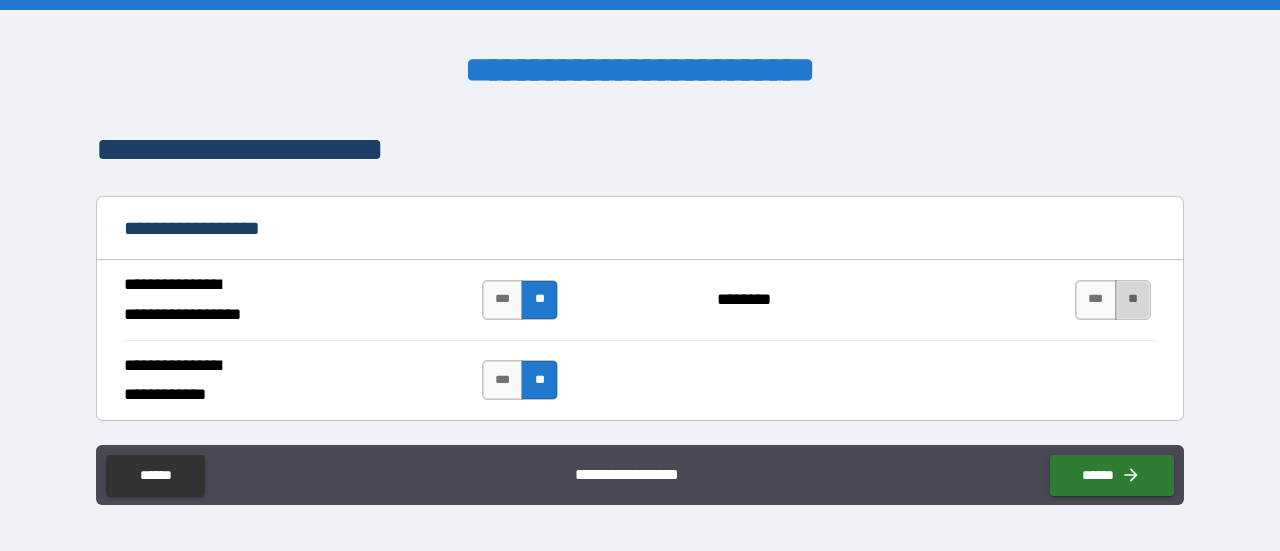 click on "**" at bounding box center (1133, 300) 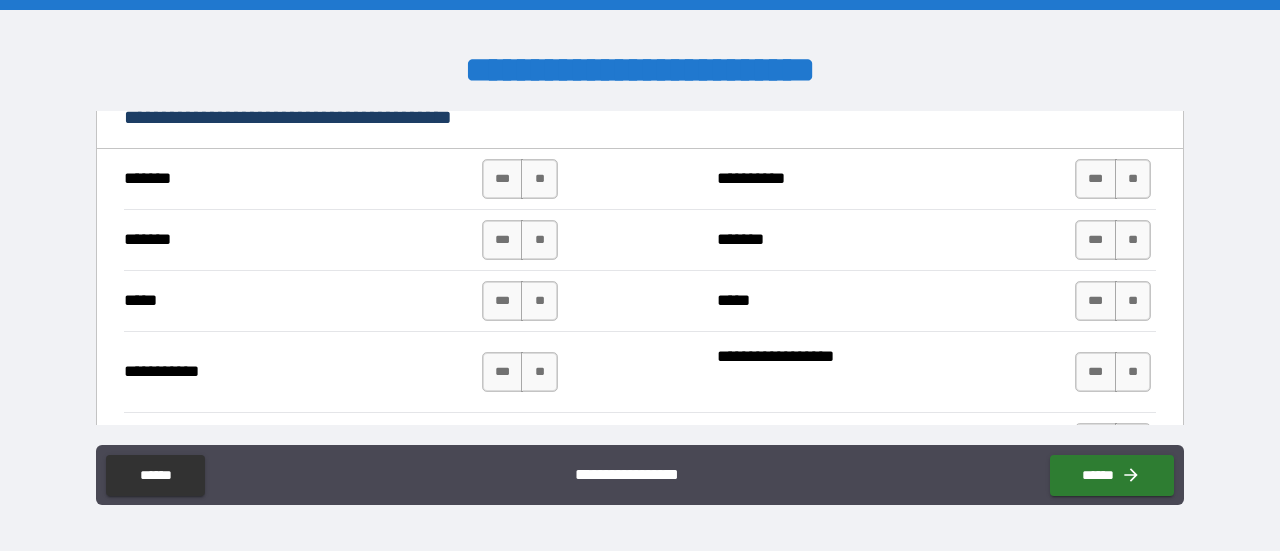 scroll, scrollTop: 1465, scrollLeft: 0, axis: vertical 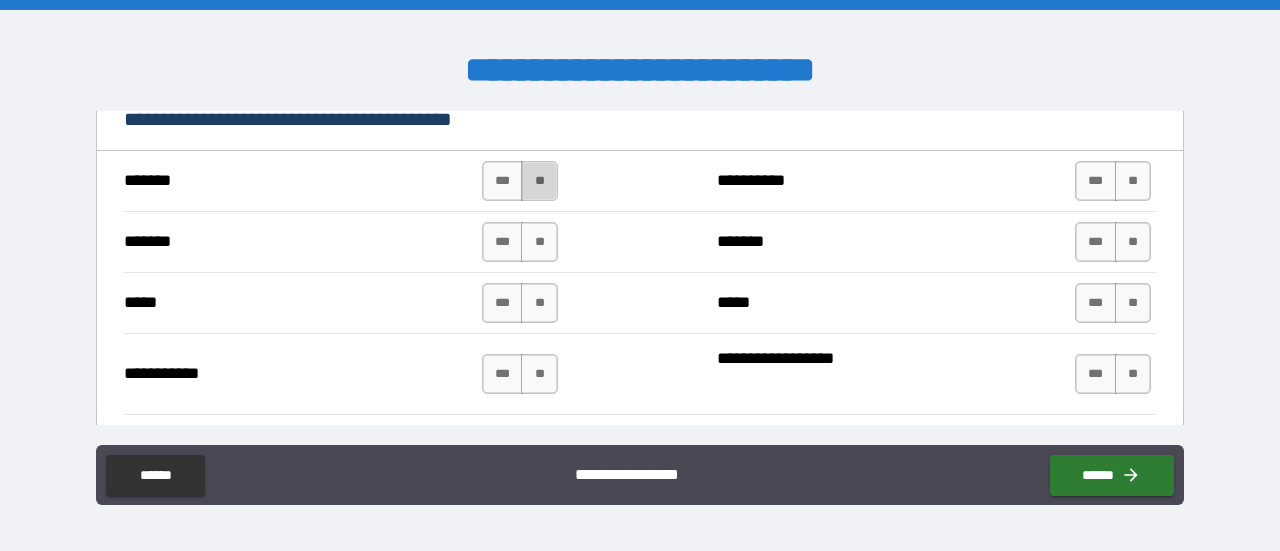 click on "**" at bounding box center (539, 181) 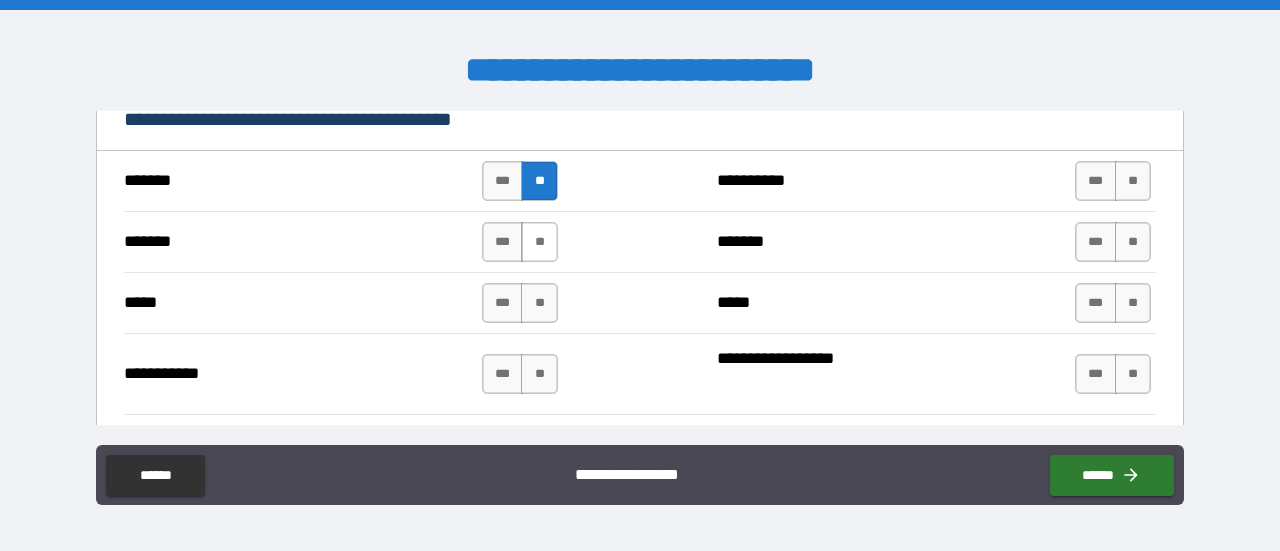 click on "**" at bounding box center (539, 242) 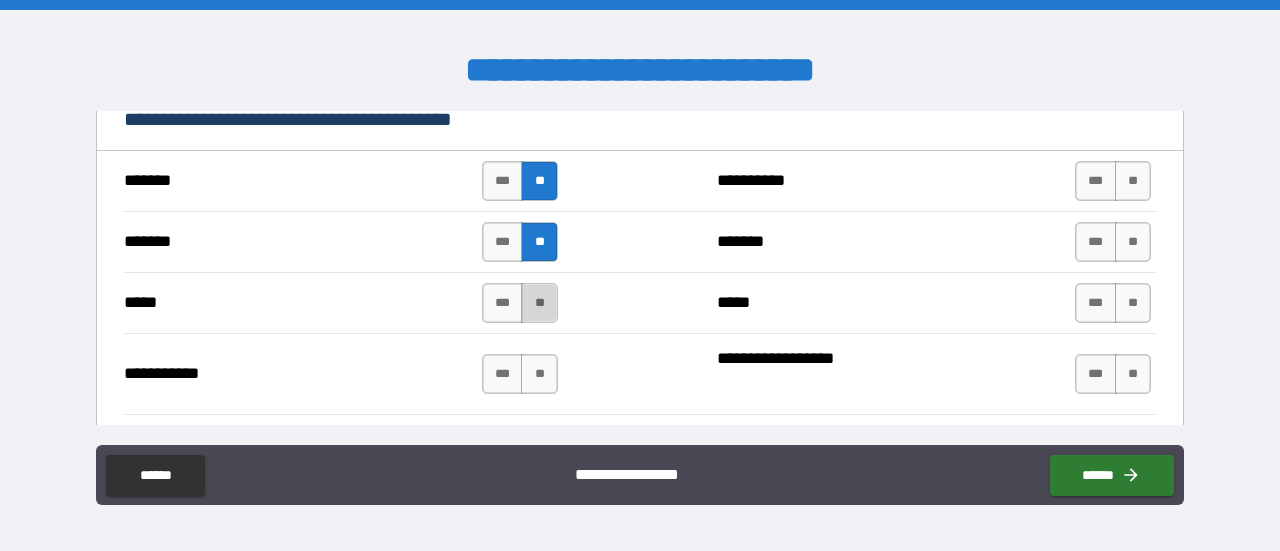 click on "**" at bounding box center [539, 303] 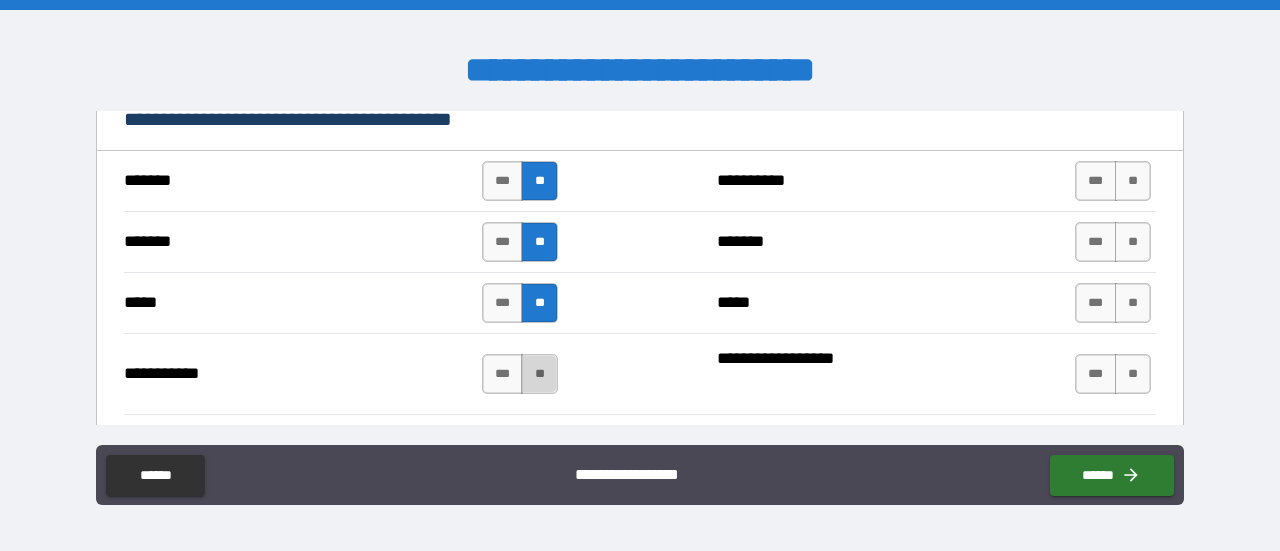 click on "**" at bounding box center [539, 374] 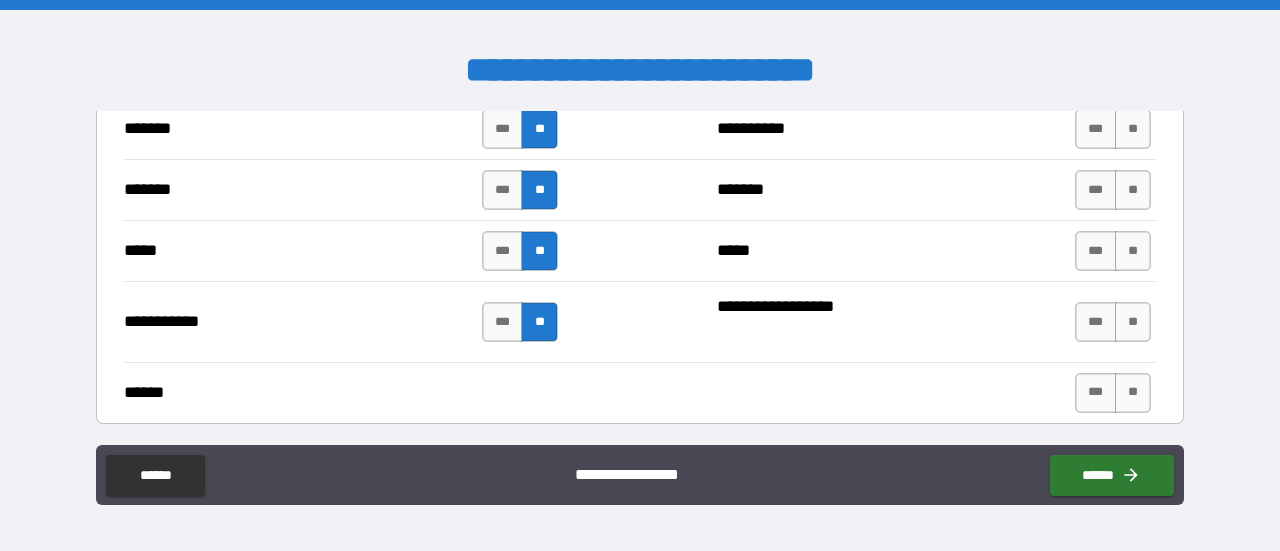 scroll, scrollTop: 1518, scrollLeft: 0, axis: vertical 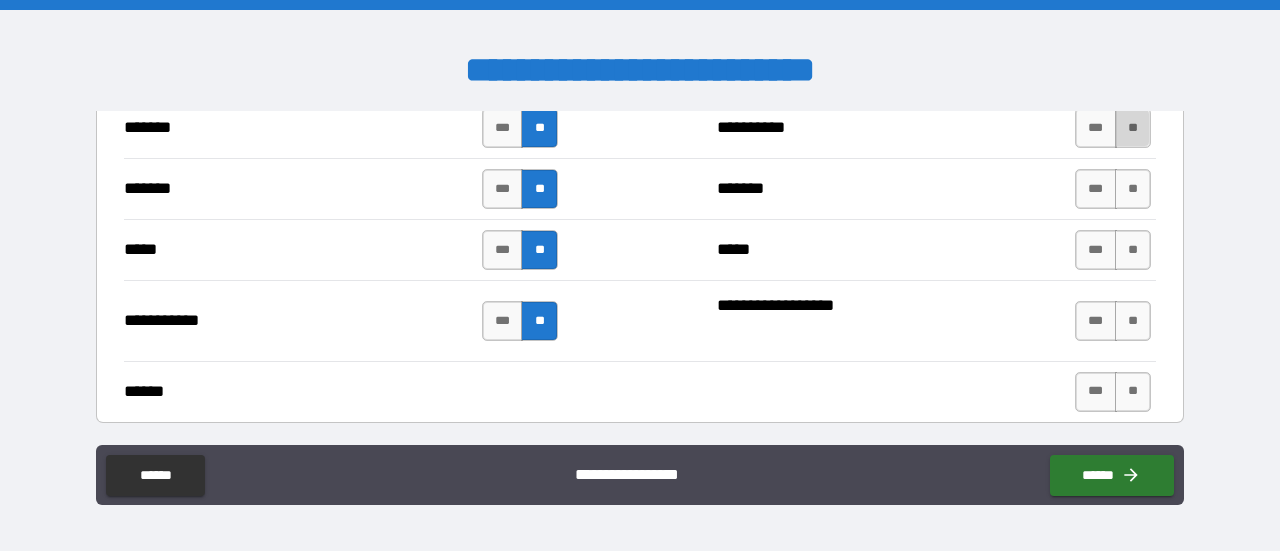 click on "**" at bounding box center [1133, 128] 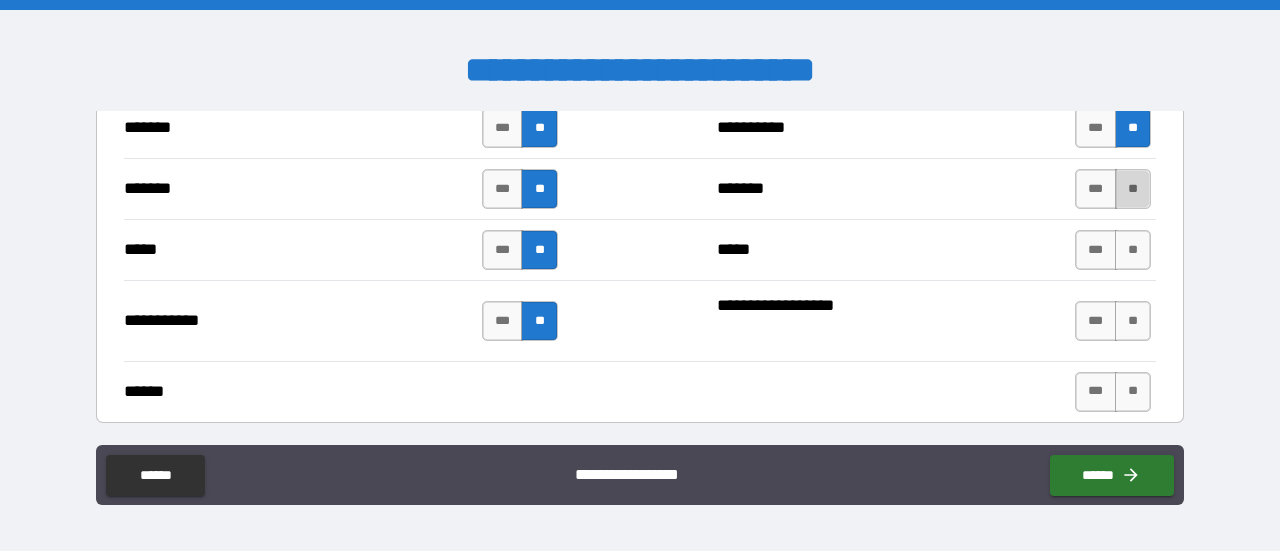 click on "**" at bounding box center [1133, 189] 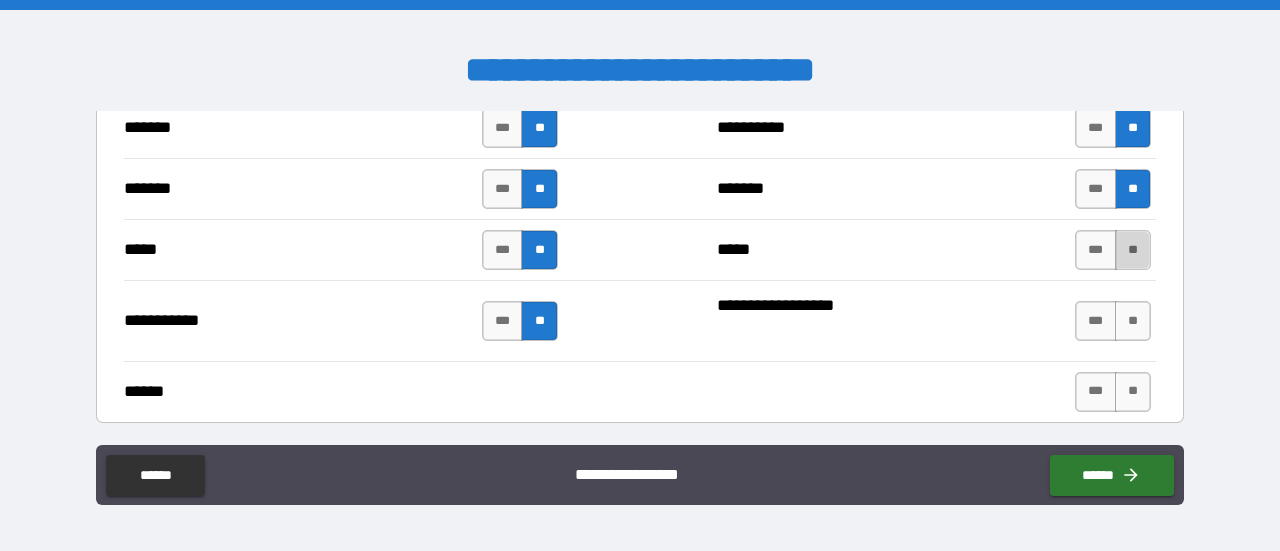 click on "**" at bounding box center (1133, 250) 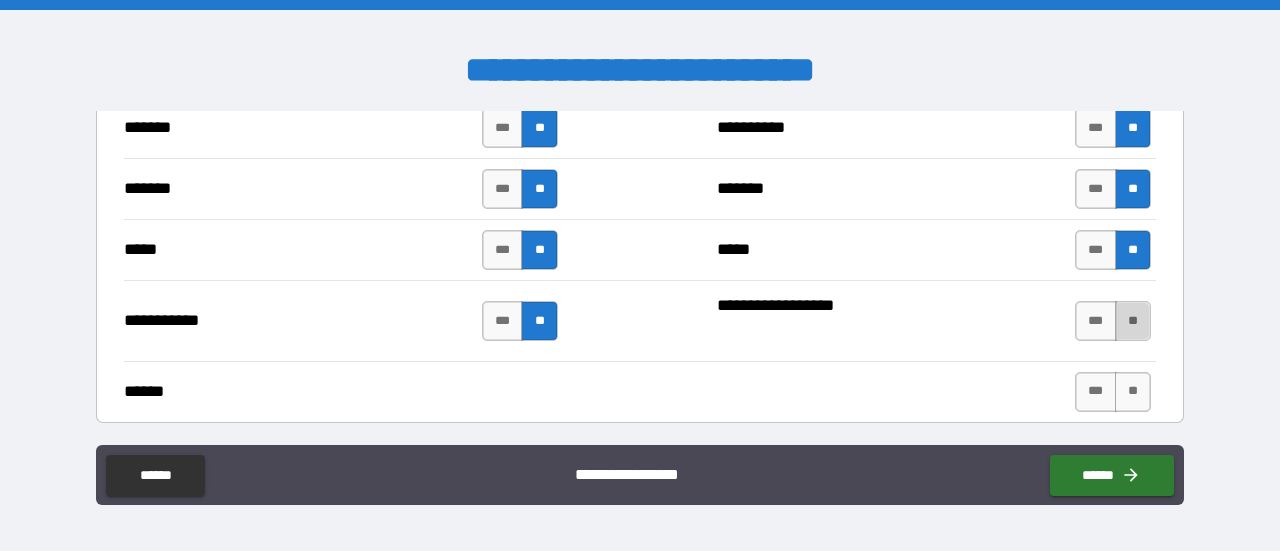 click on "**" at bounding box center (1133, 321) 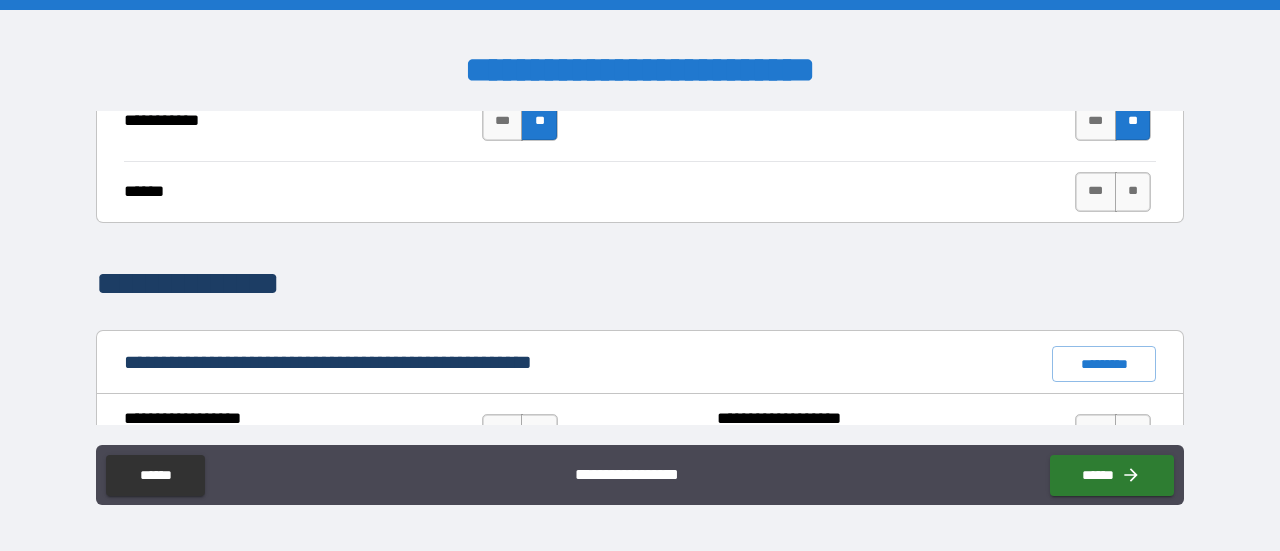 scroll, scrollTop: 1716, scrollLeft: 0, axis: vertical 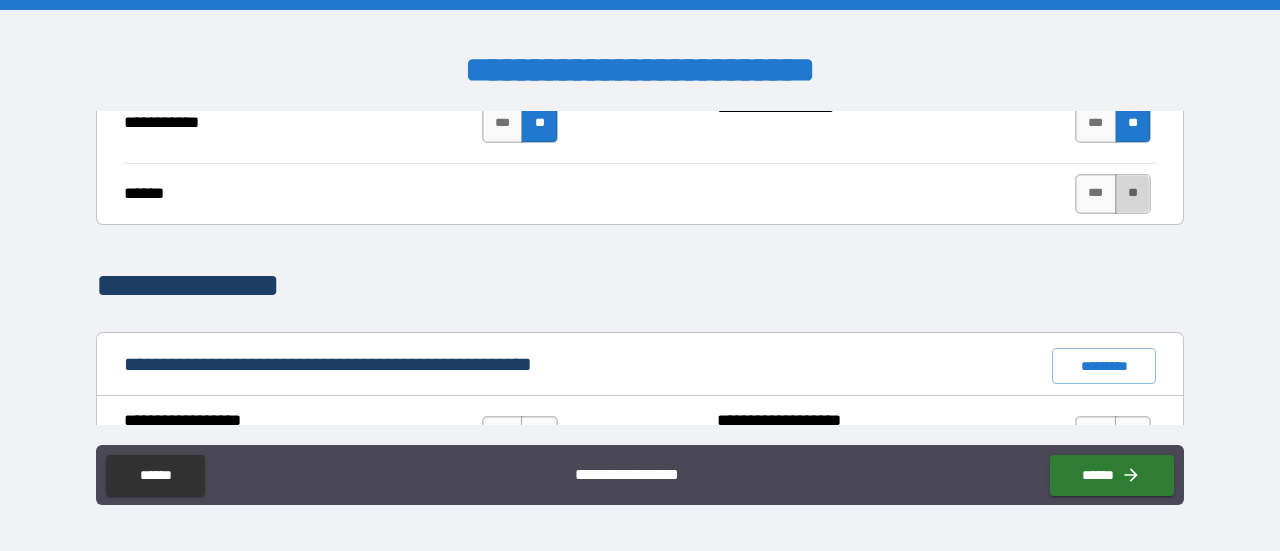 click on "**" at bounding box center (1133, 194) 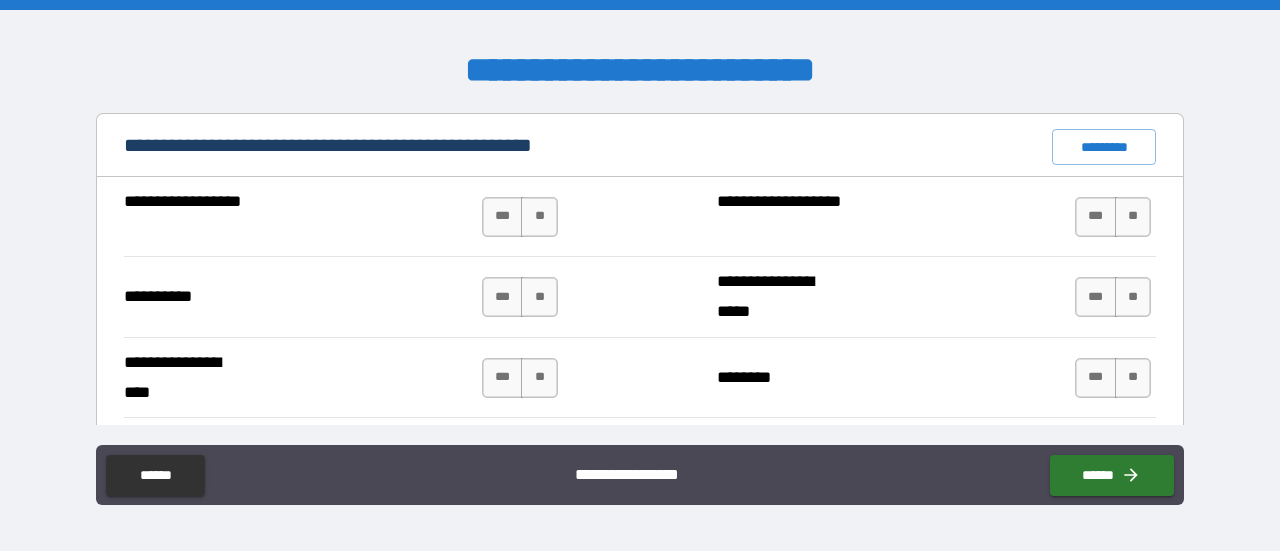 scroll, scrollTop: 1940, scrollLeft: 0, axis: vertical 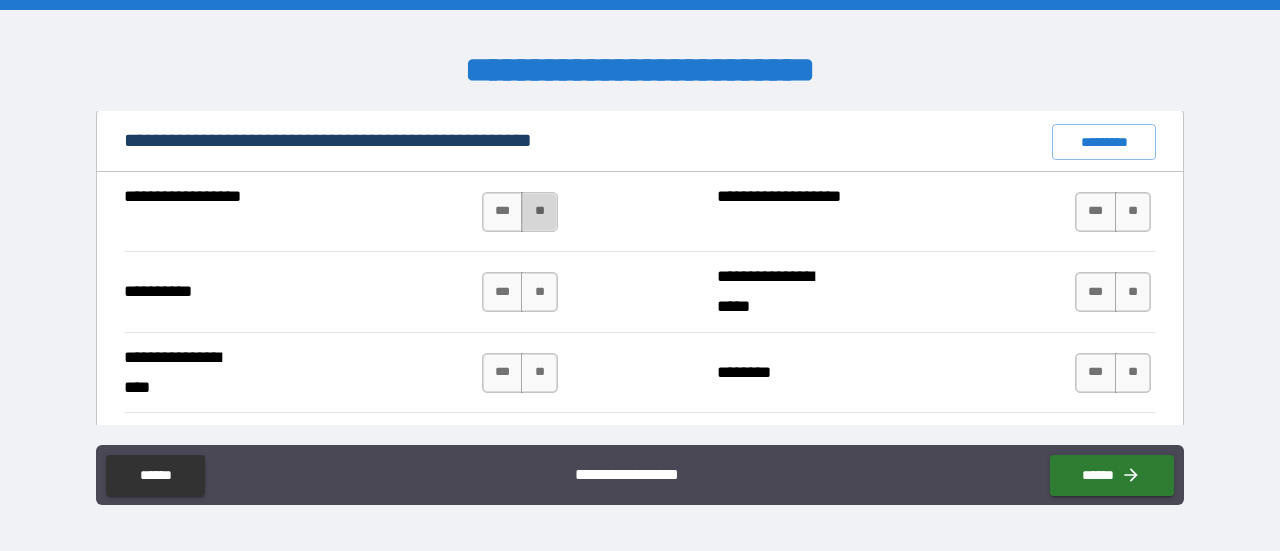 click on "**" at bounding box center [539, 212] 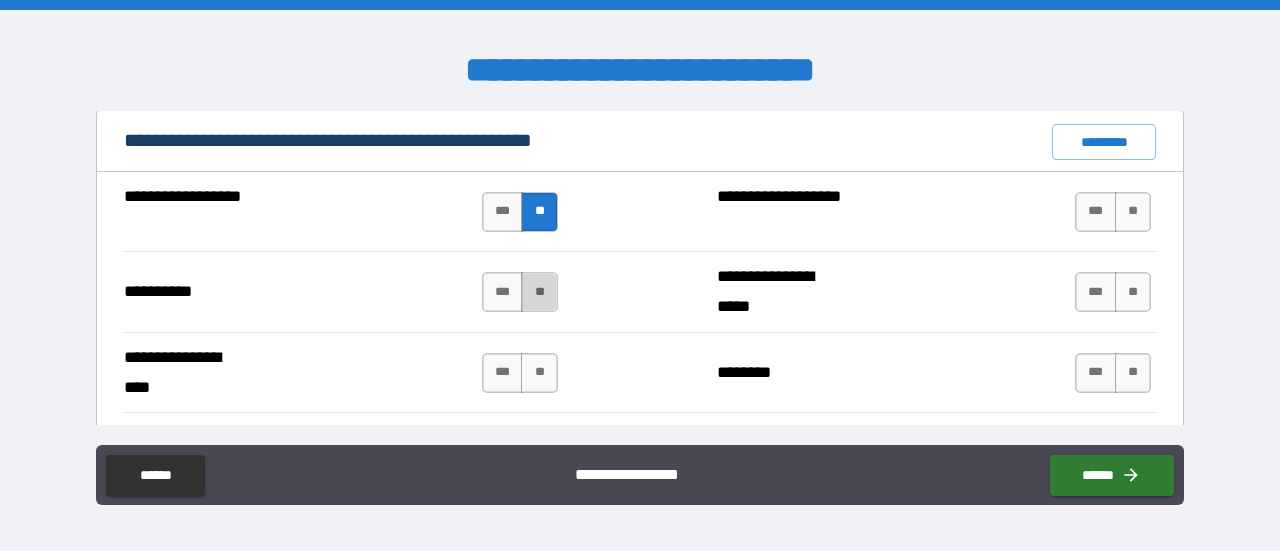 click on "**" at bounding box center (539, 292) 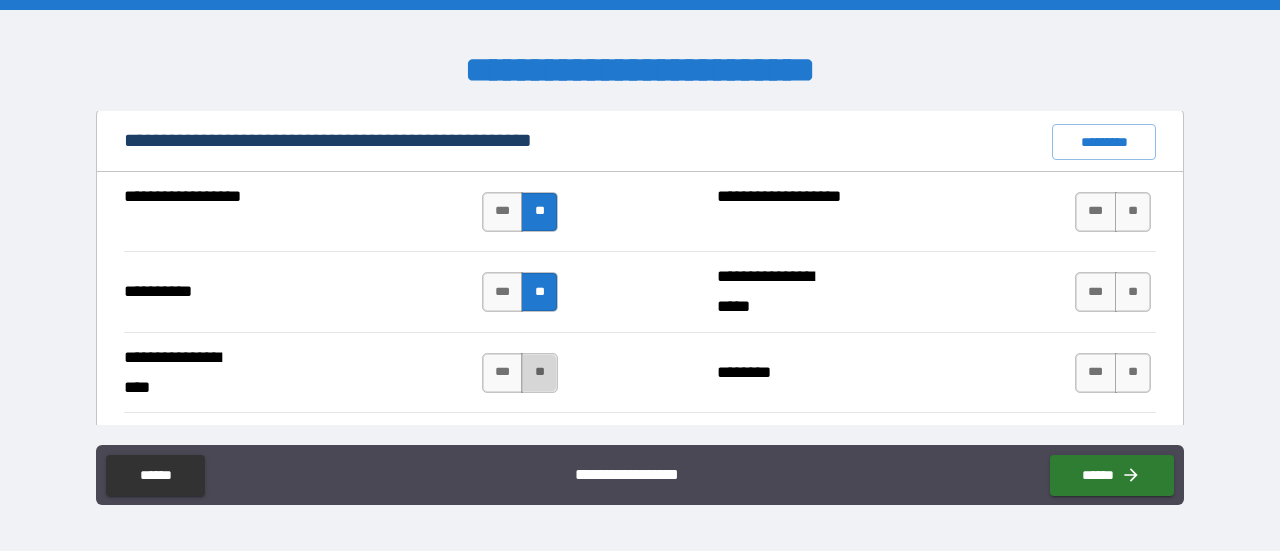 click on "**" at bounding box center [539, 373] 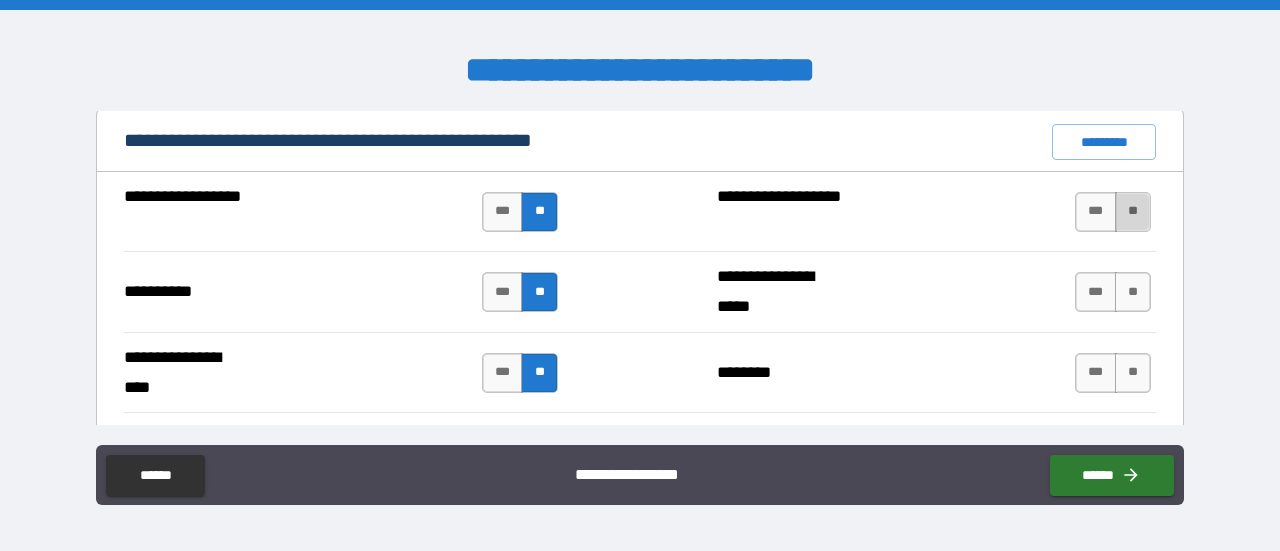 click on "**" at bounding box center (1133, 212) 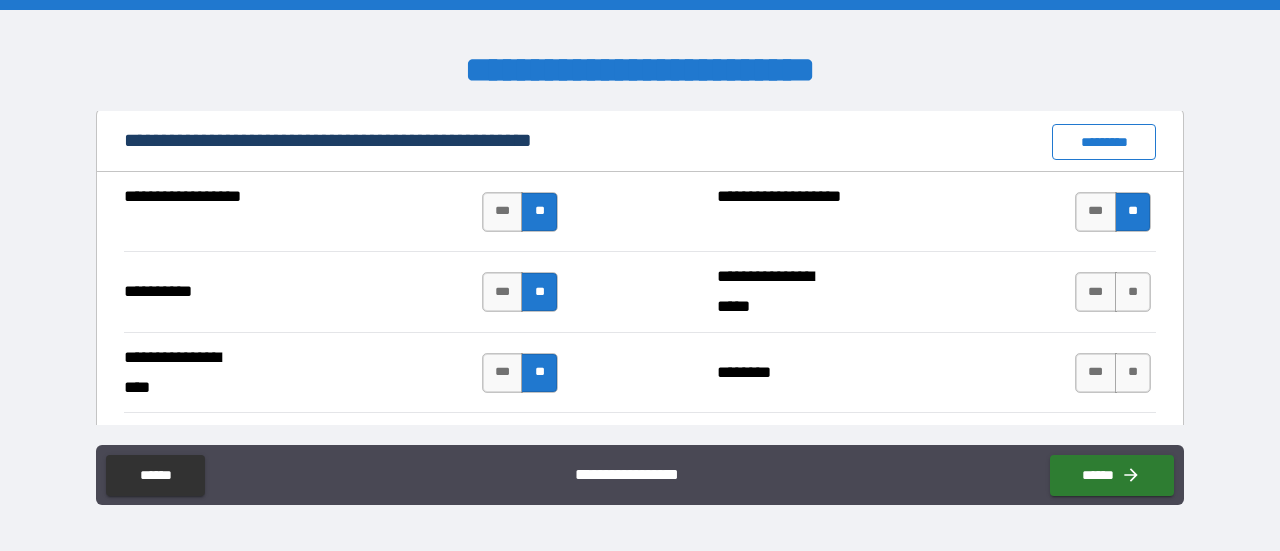 click on "*********" at bounding box center (1104, 142) 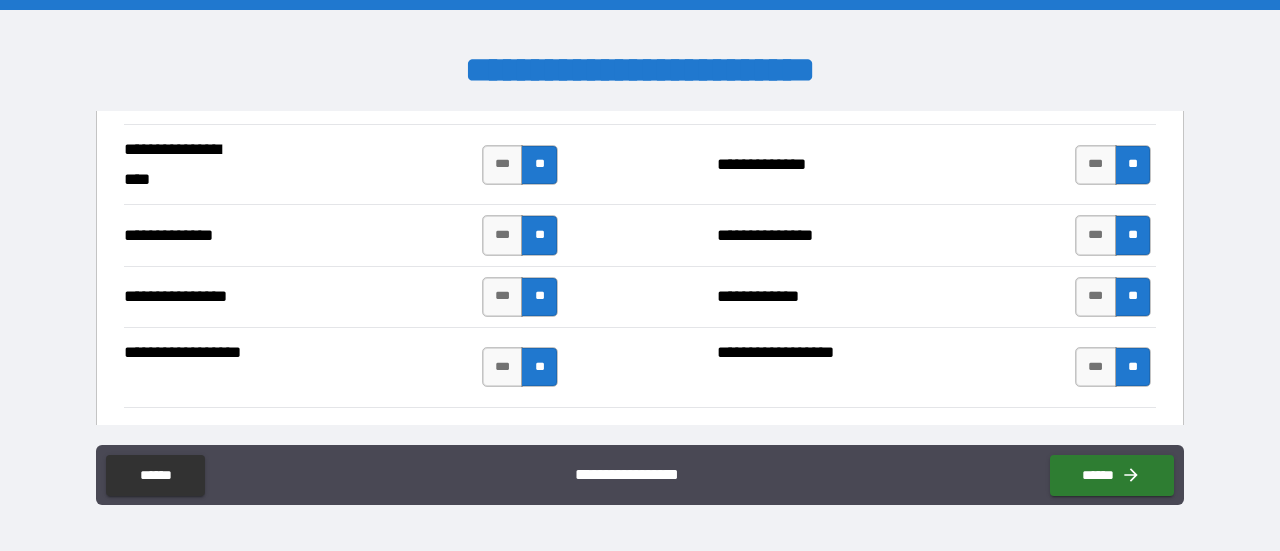 scroll, scrollTop: 3201, scrollLeft: 0, axis: vertical 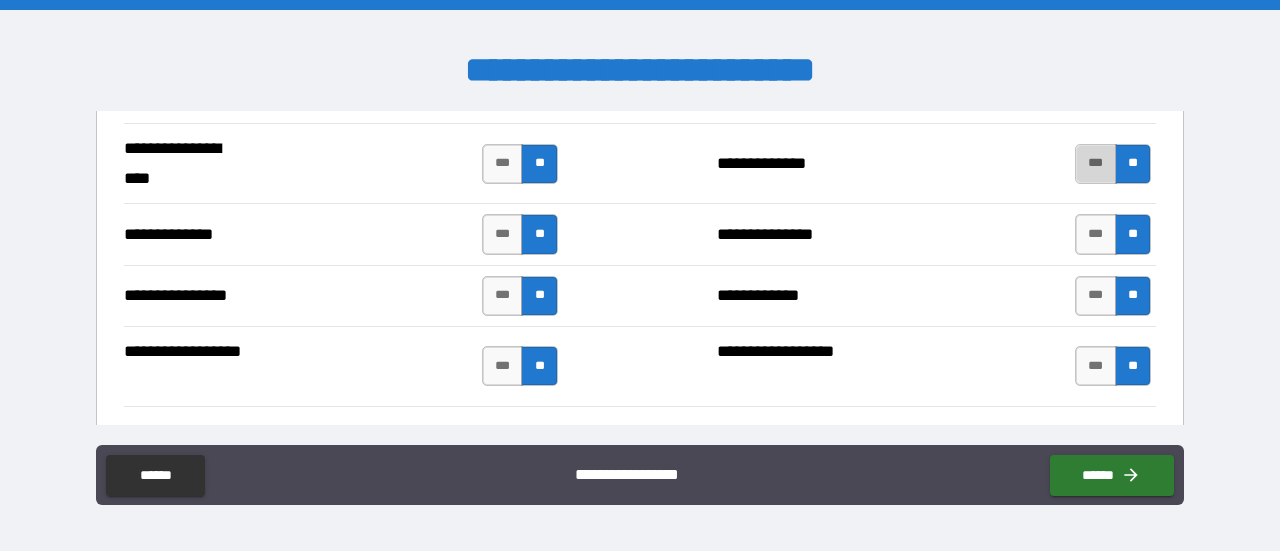 click on "***" at bounding box center [1096, 164] 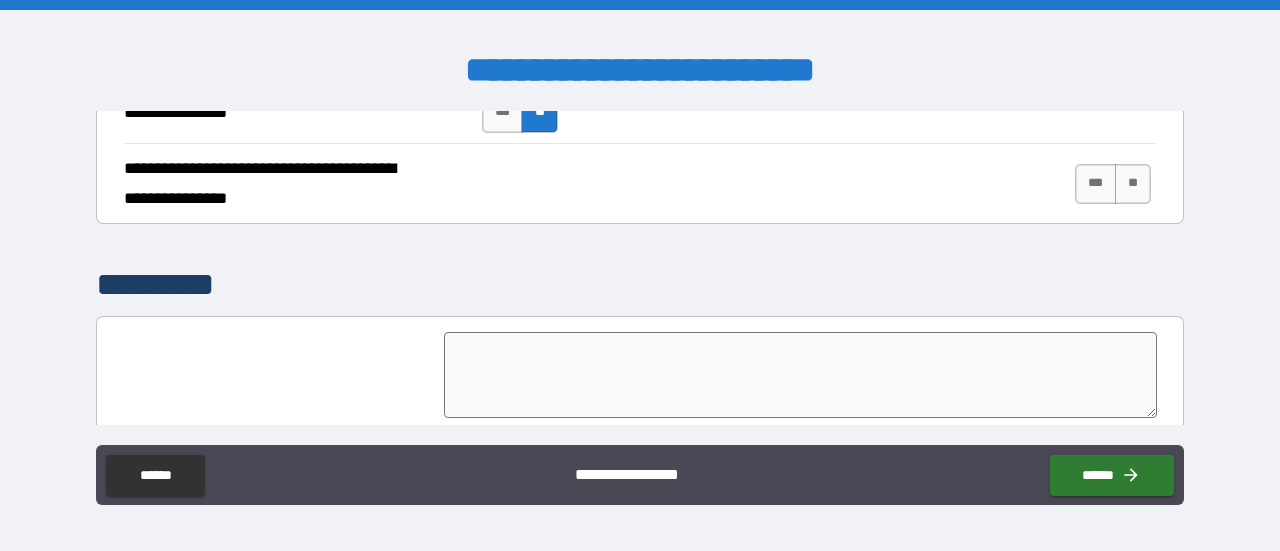 scroll, scrollTop: 4808, scrollLeft: 0, axis: vertical 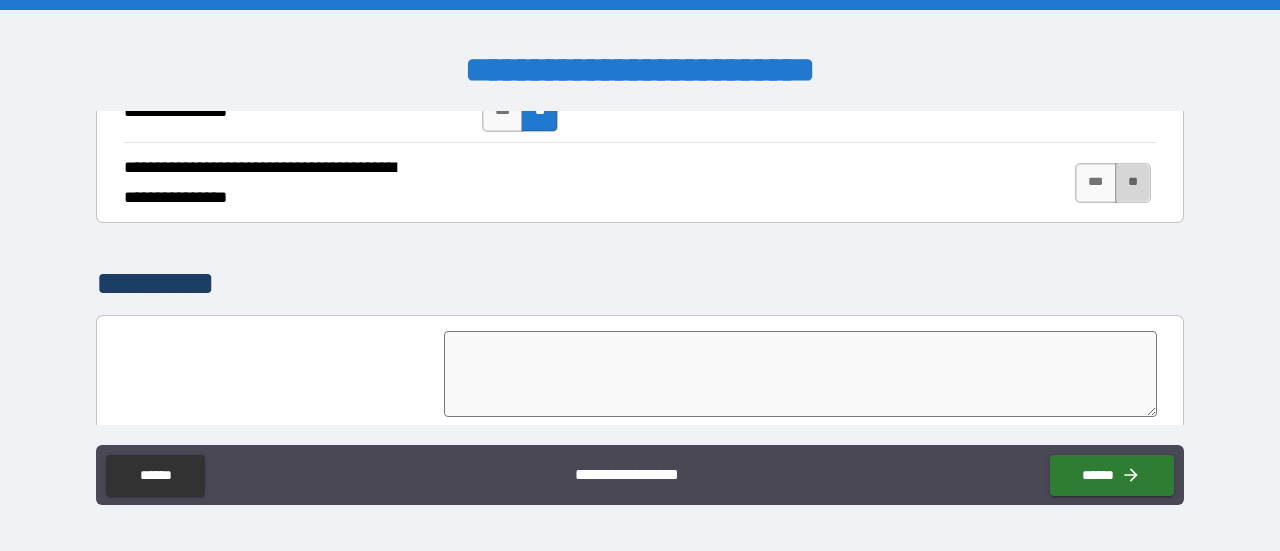 click on "**" at bounding box center (1133, 183) 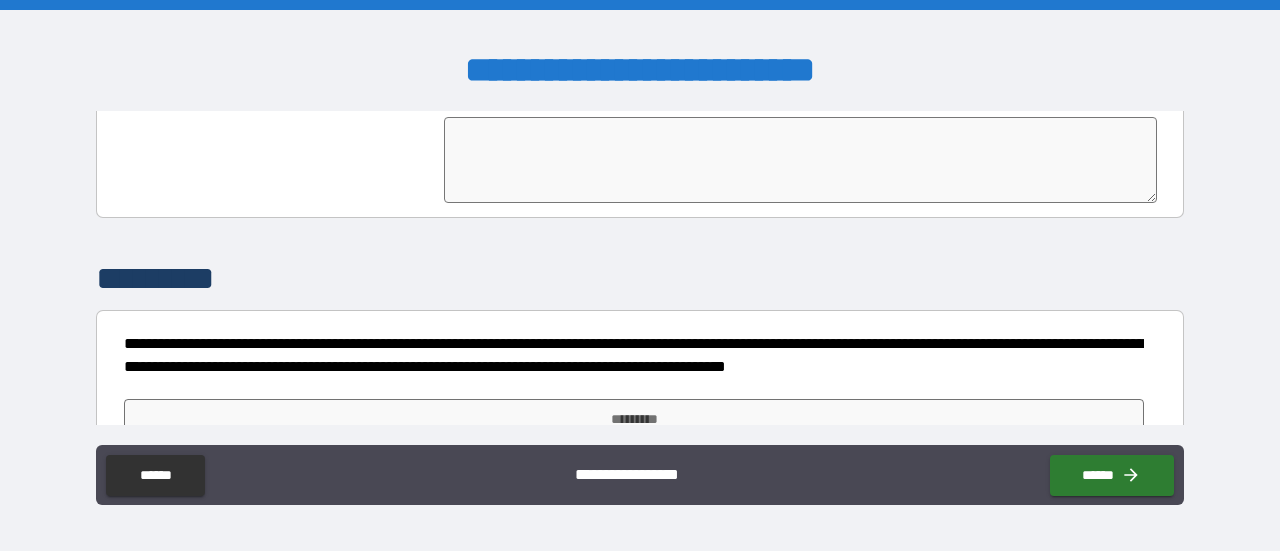 scroll, scrollTop: 5042, scrollLeft: 0, axis: vertical 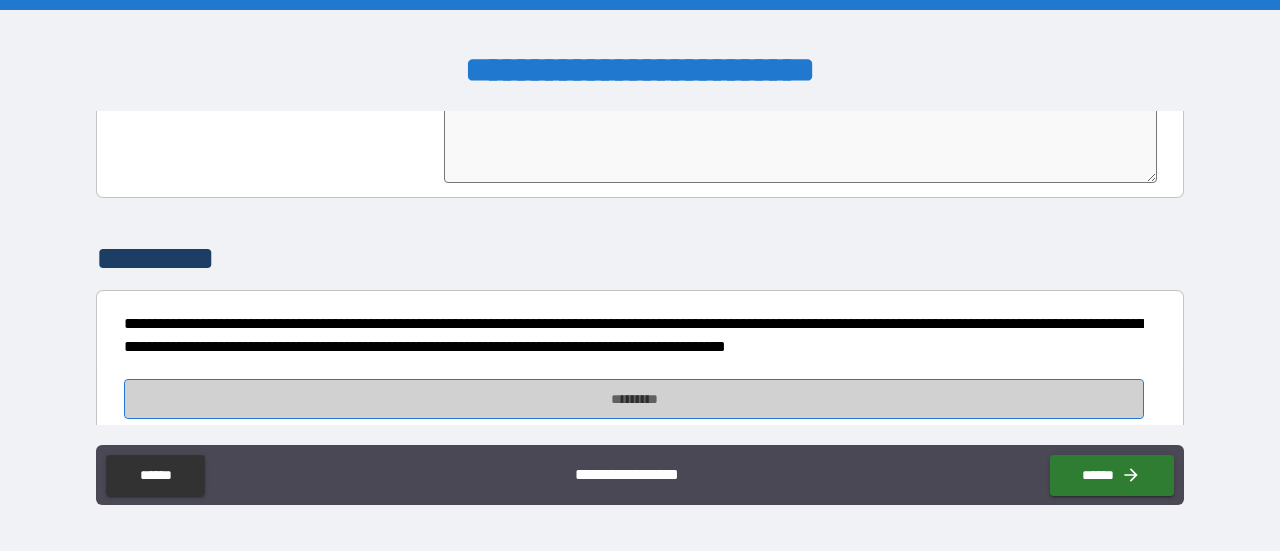 click on "*********" at bounding box center (634, 399) 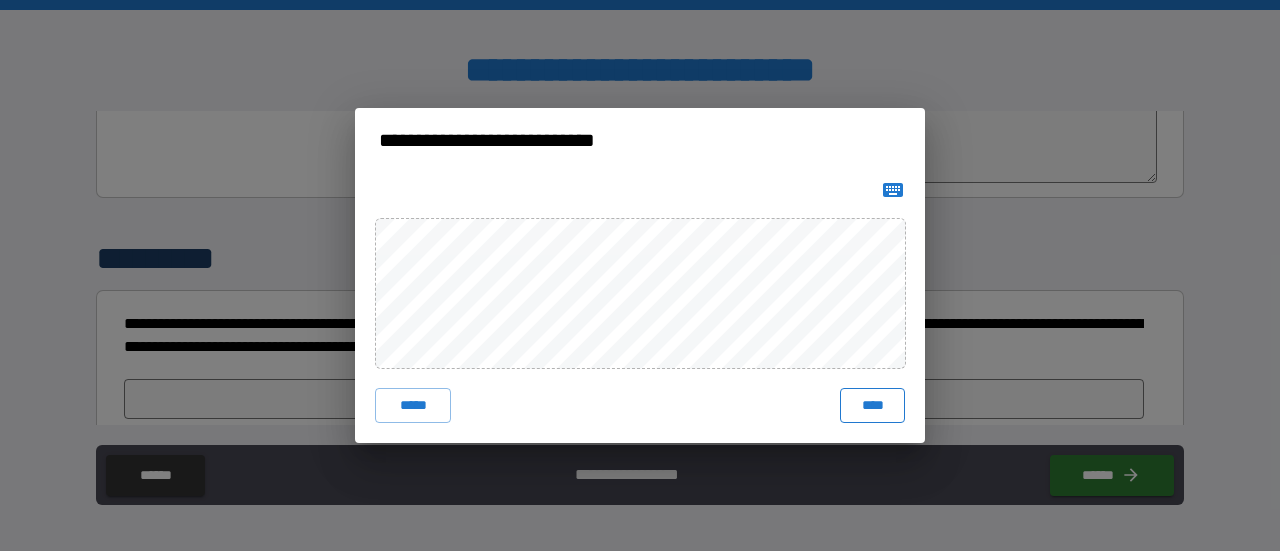 click on "****" at bounding box center [872, 406] 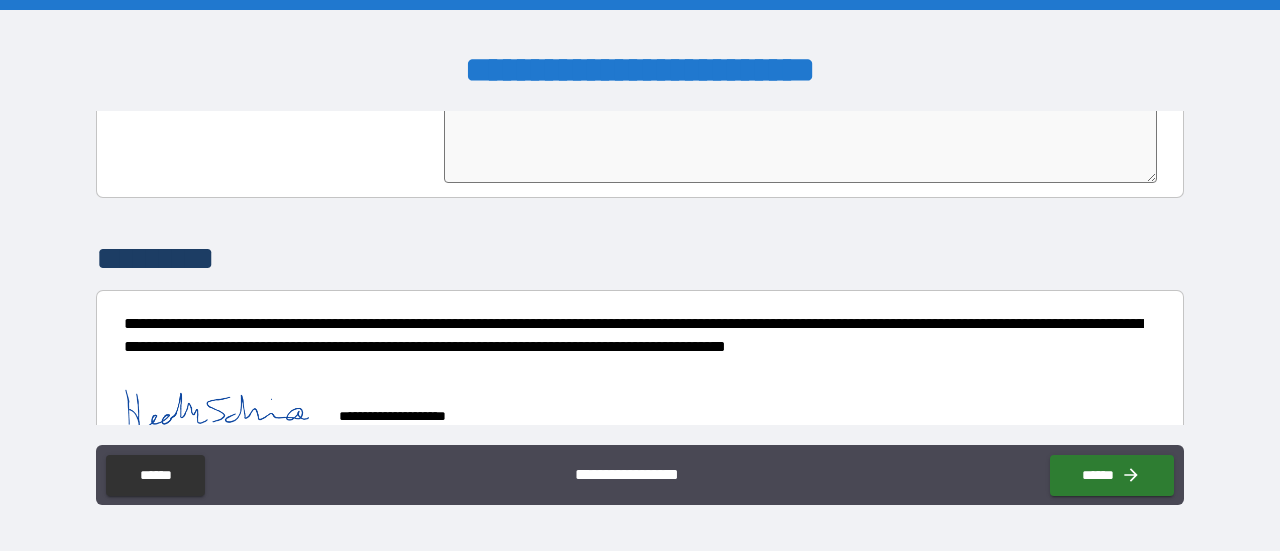 scroll, scrollTop: 5058, scrollLeft: 0, axis: vertical 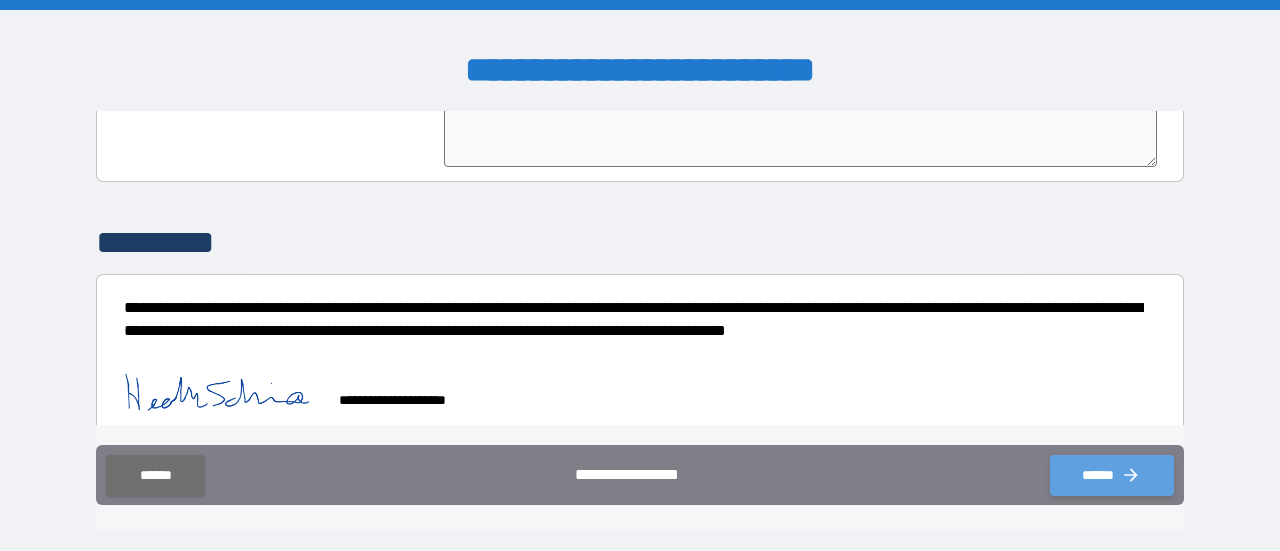 click on "******" at bounding box center (1112, 475) 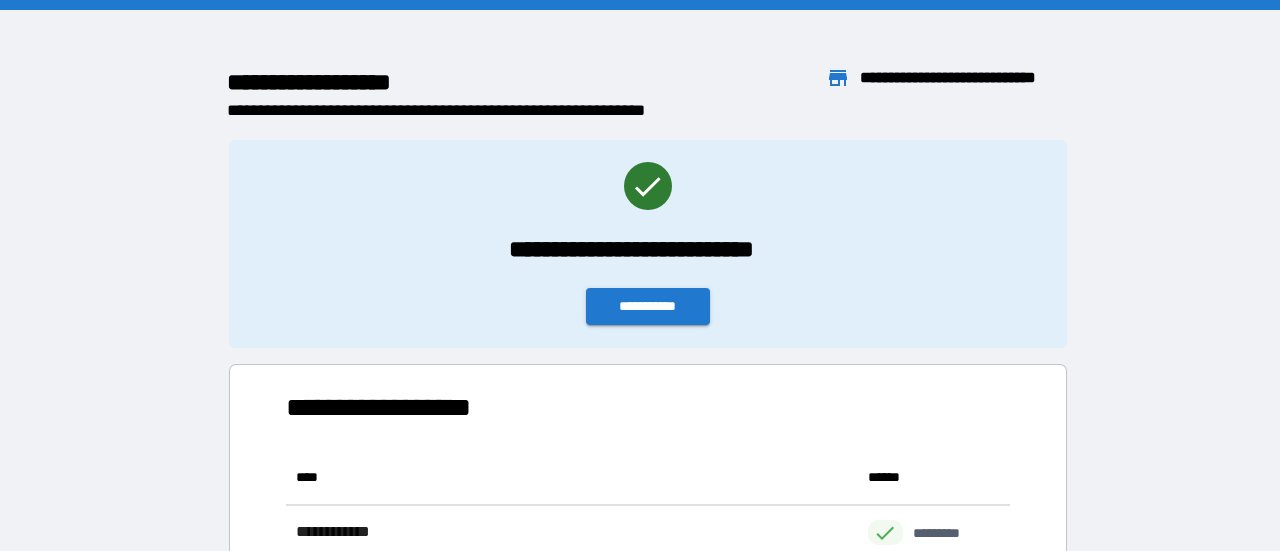 scroll, scrollTop: 16, scrollLeft: 16, axis: both 